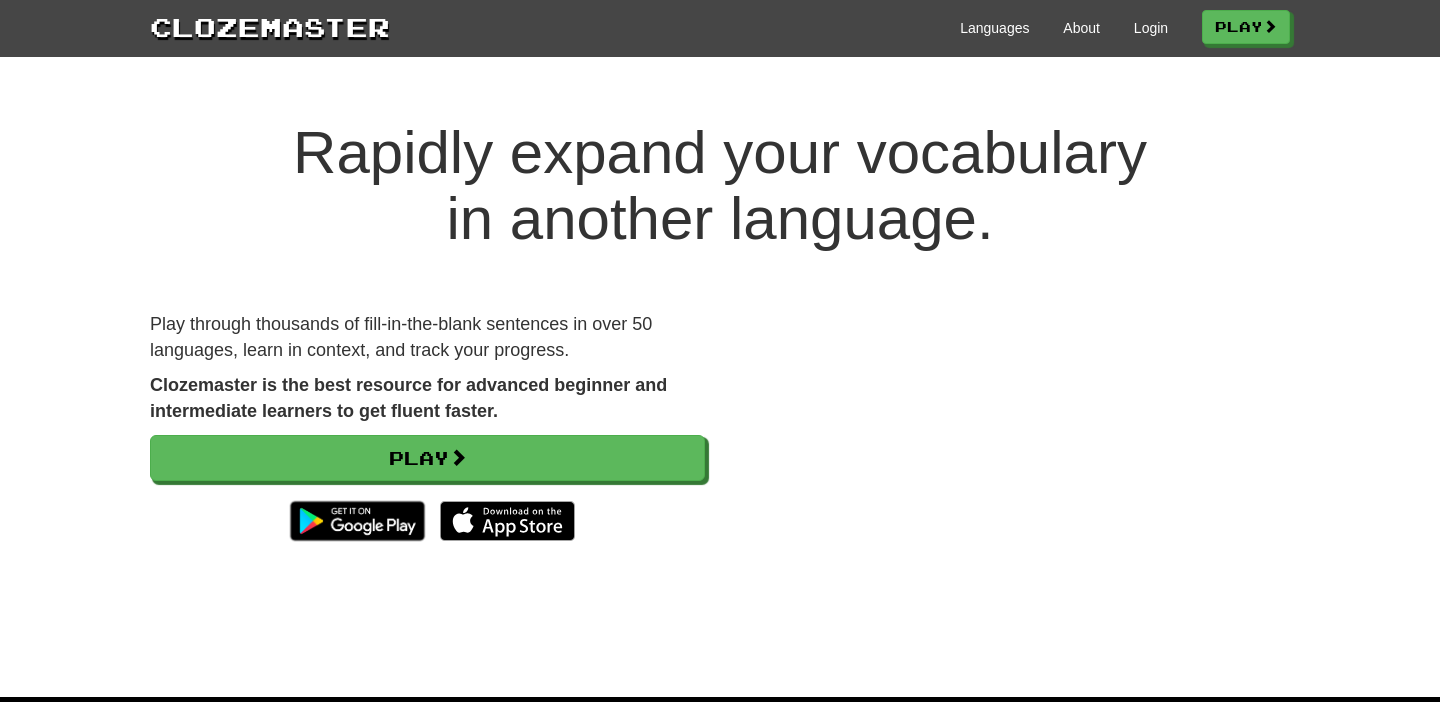 scroll, scrollTop: 0, scrollLeft: 0, axis: both 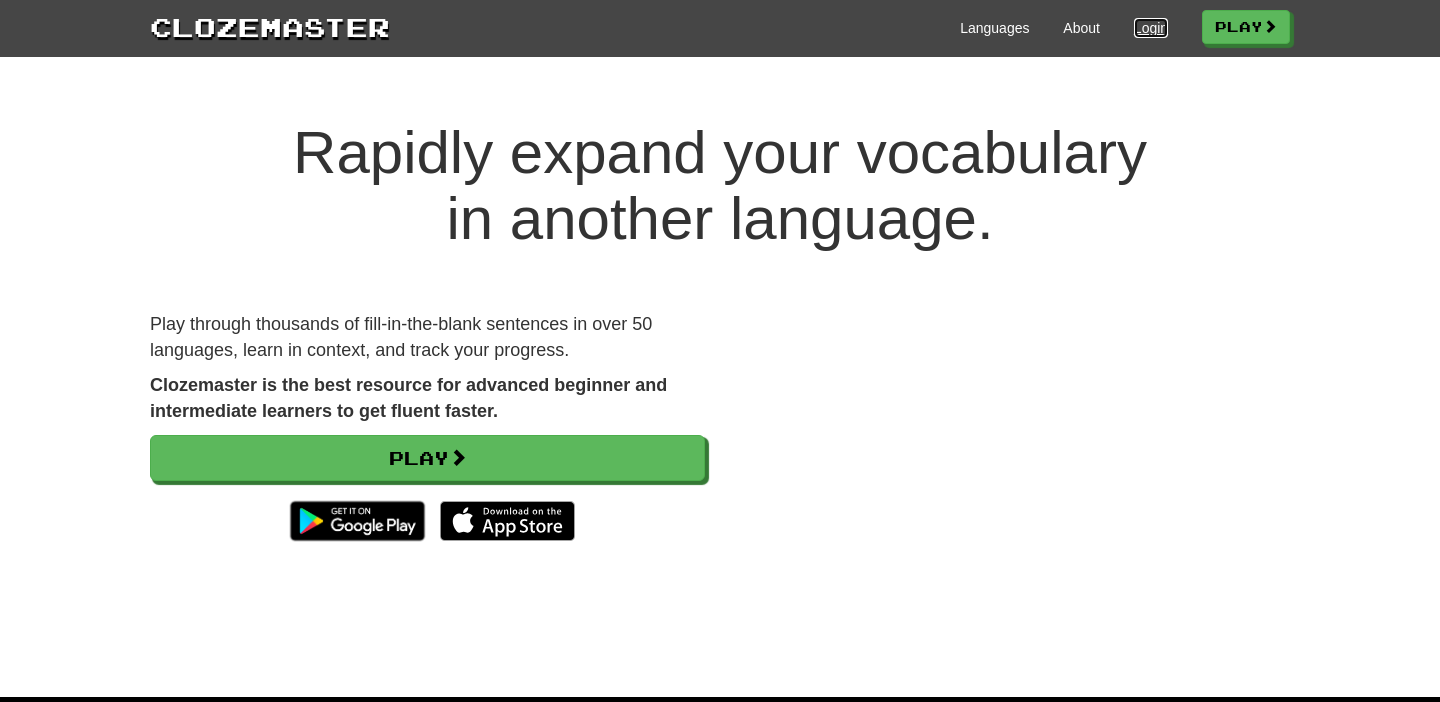 click on "Login" at bounding box center (1151, 28) 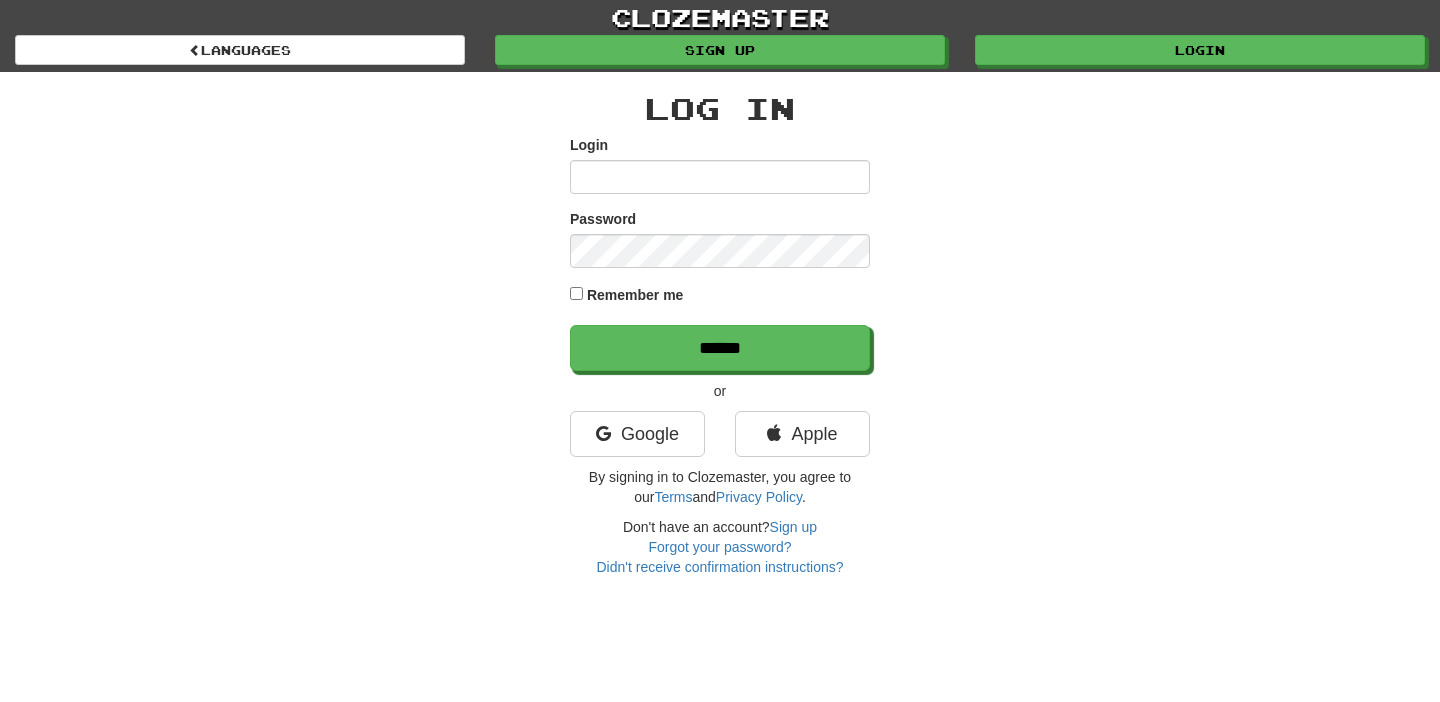 scroll, scrollTop: 0, scrollLeft: 0, axis: both 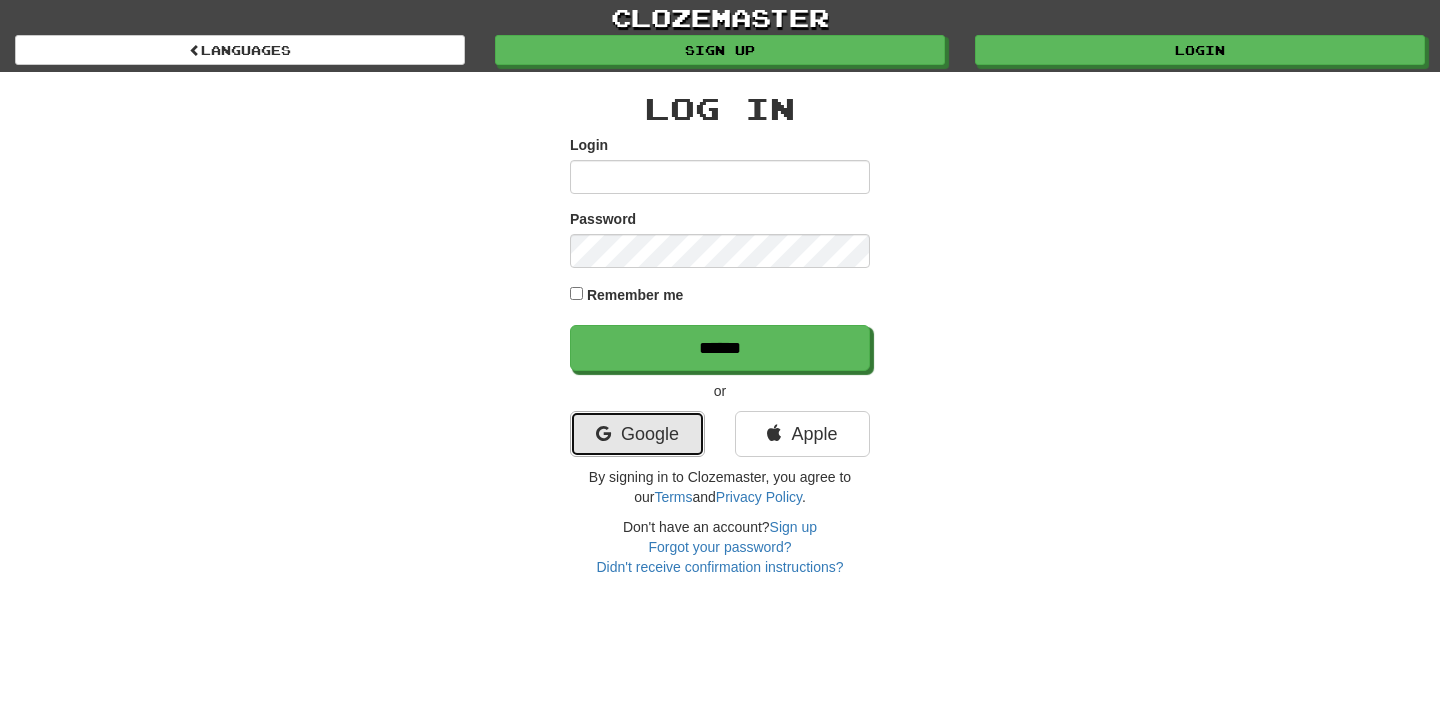 click on "Google" at bounding box center [637, 434] 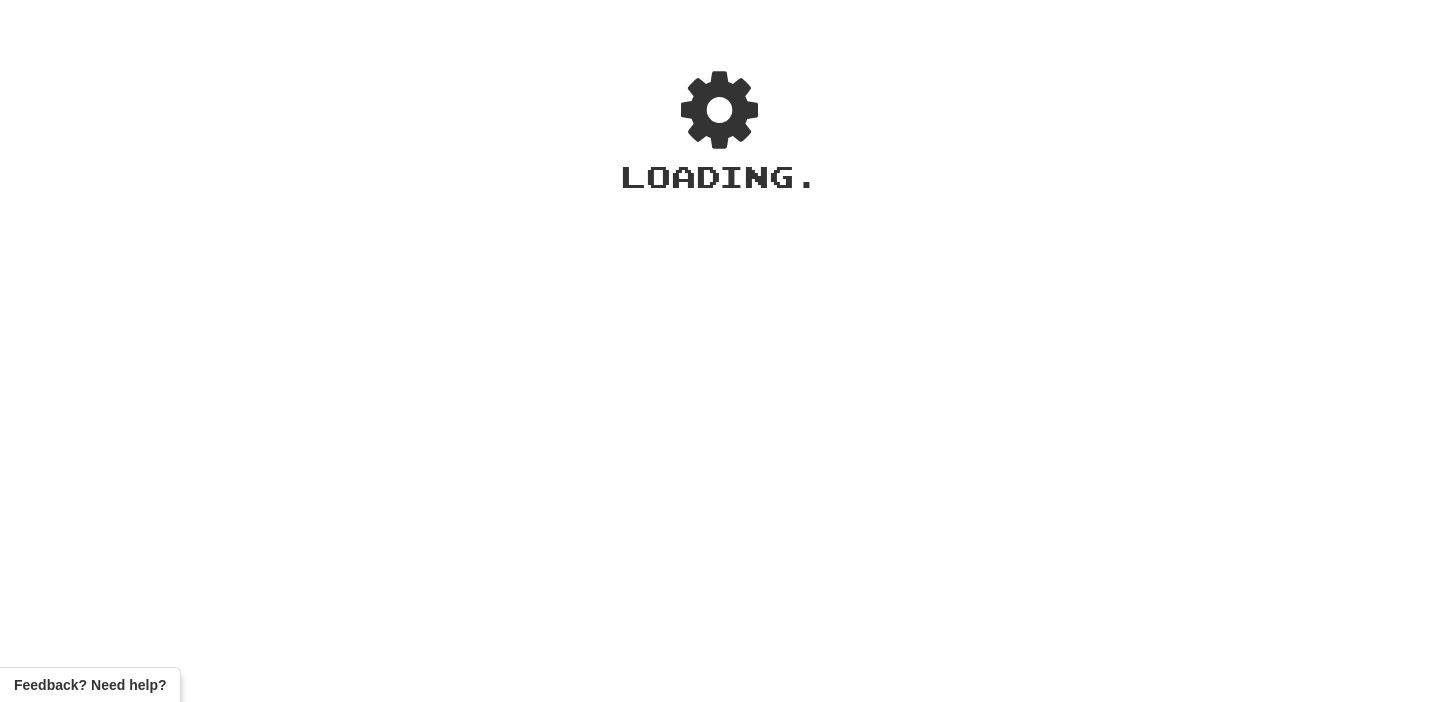 scroll, scrollTop: 0, scrollLeft: 0, axis: both 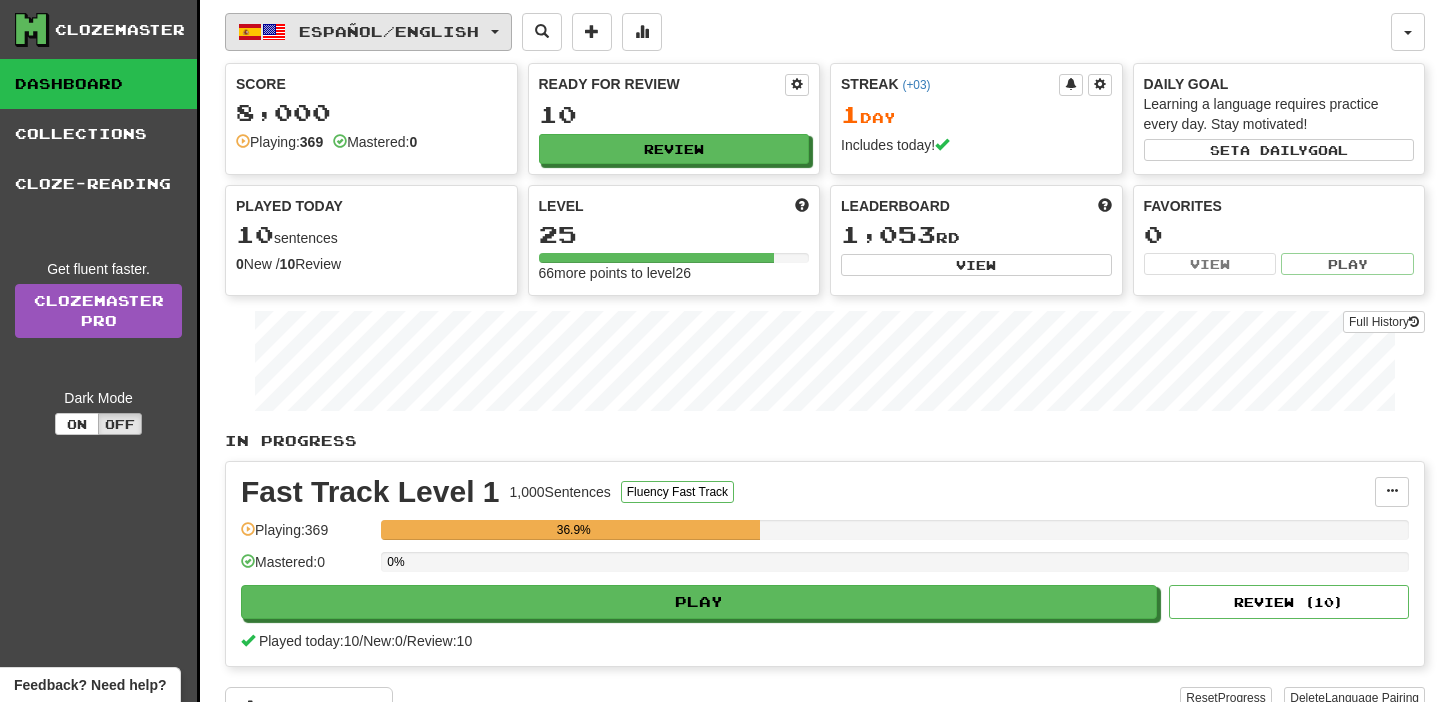 click on "Español  /  English" at bounding box center [389, 31] 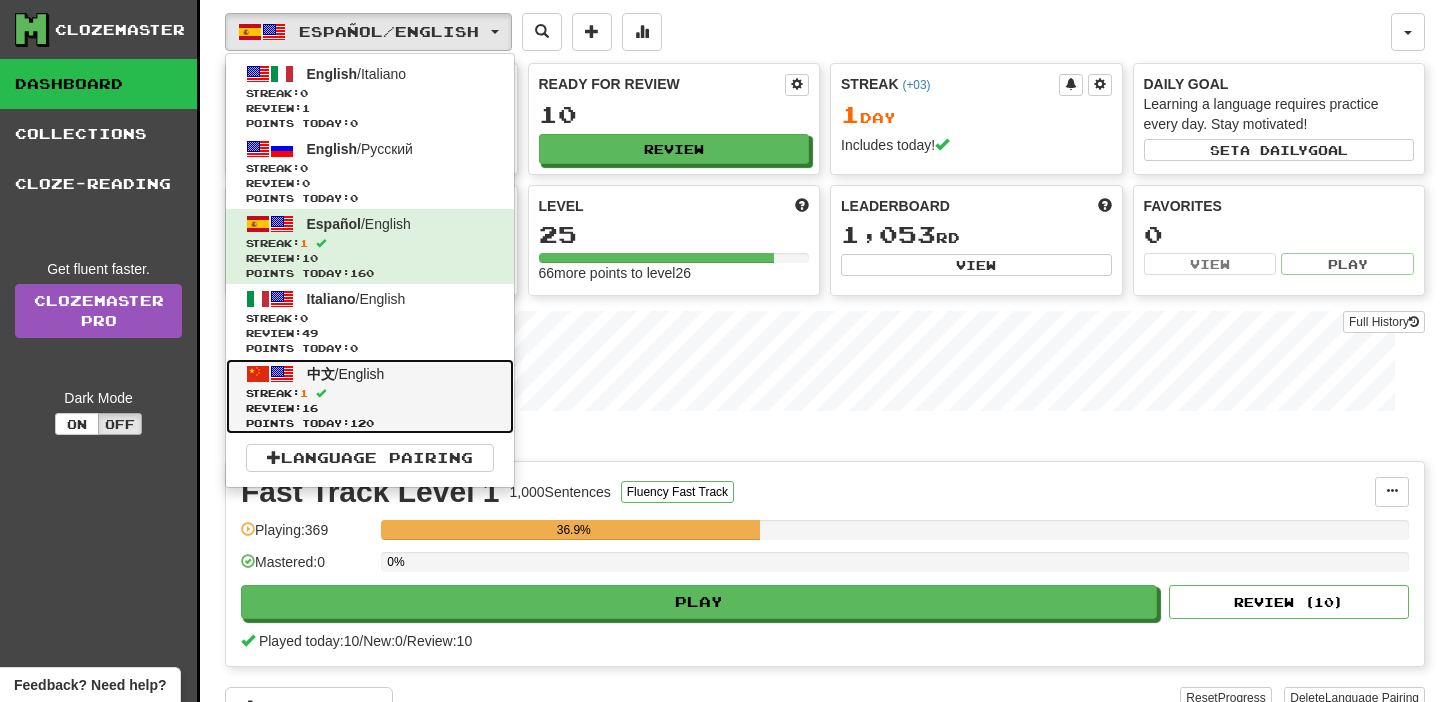 click on "Streak:  1" at bounding box center [370, 393] 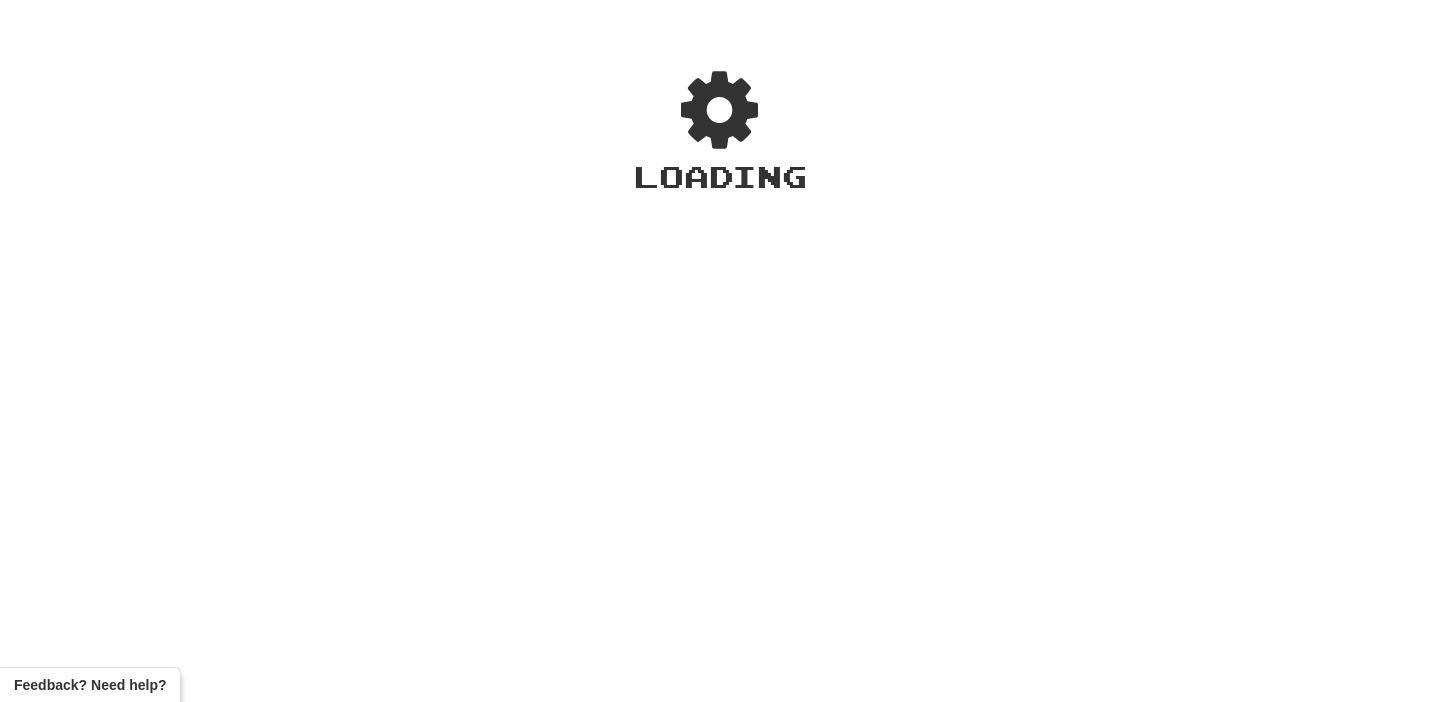 scroll, scrollTop: 0, scrollLeft: 0, axis: both 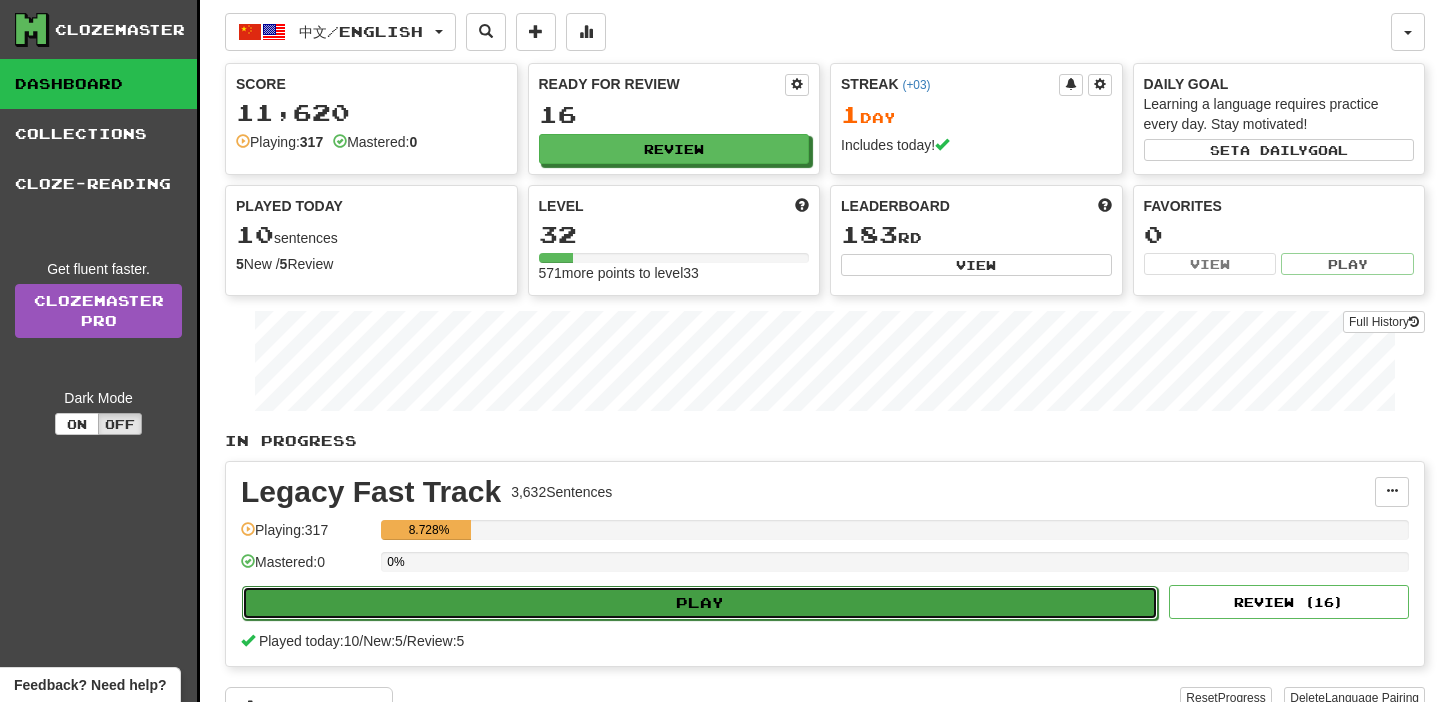 click on "Play" at bounding box center (700, 603) 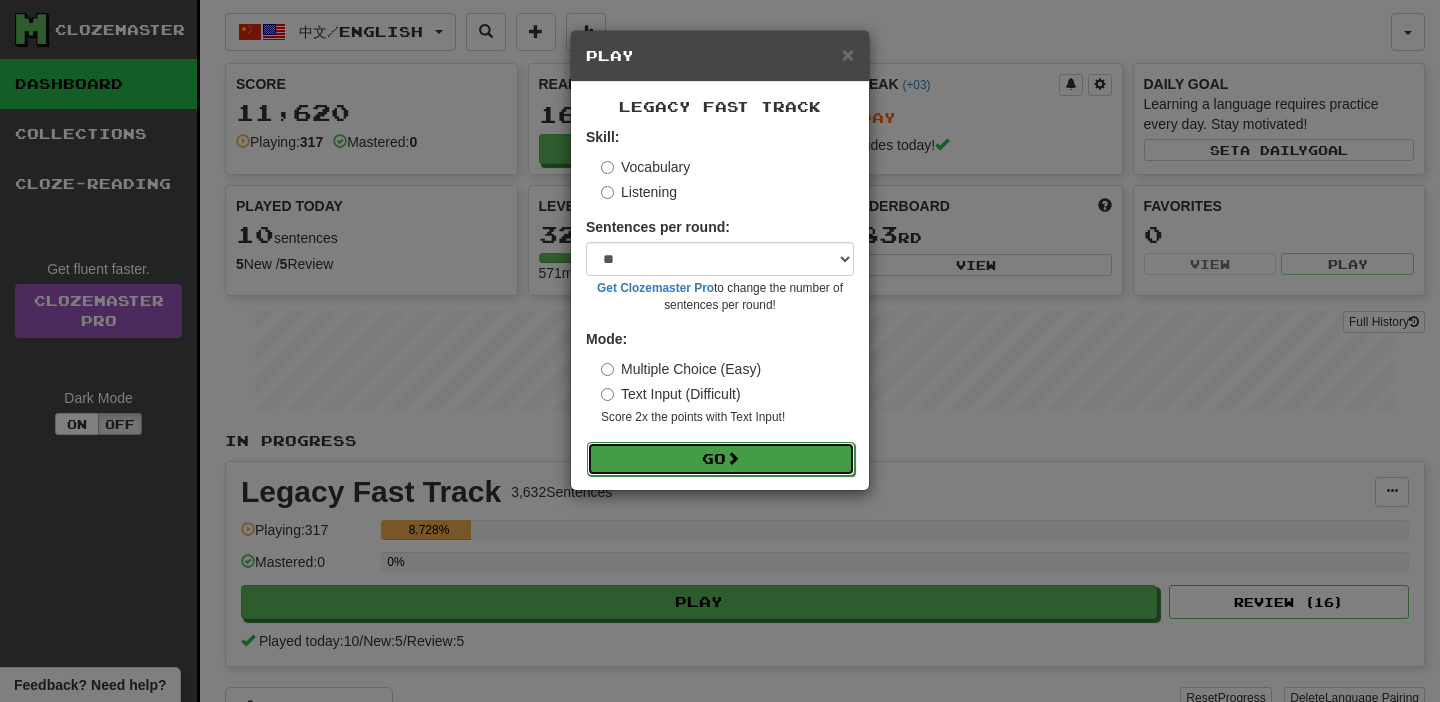 click on "Go" at bounding box center [721, 459] 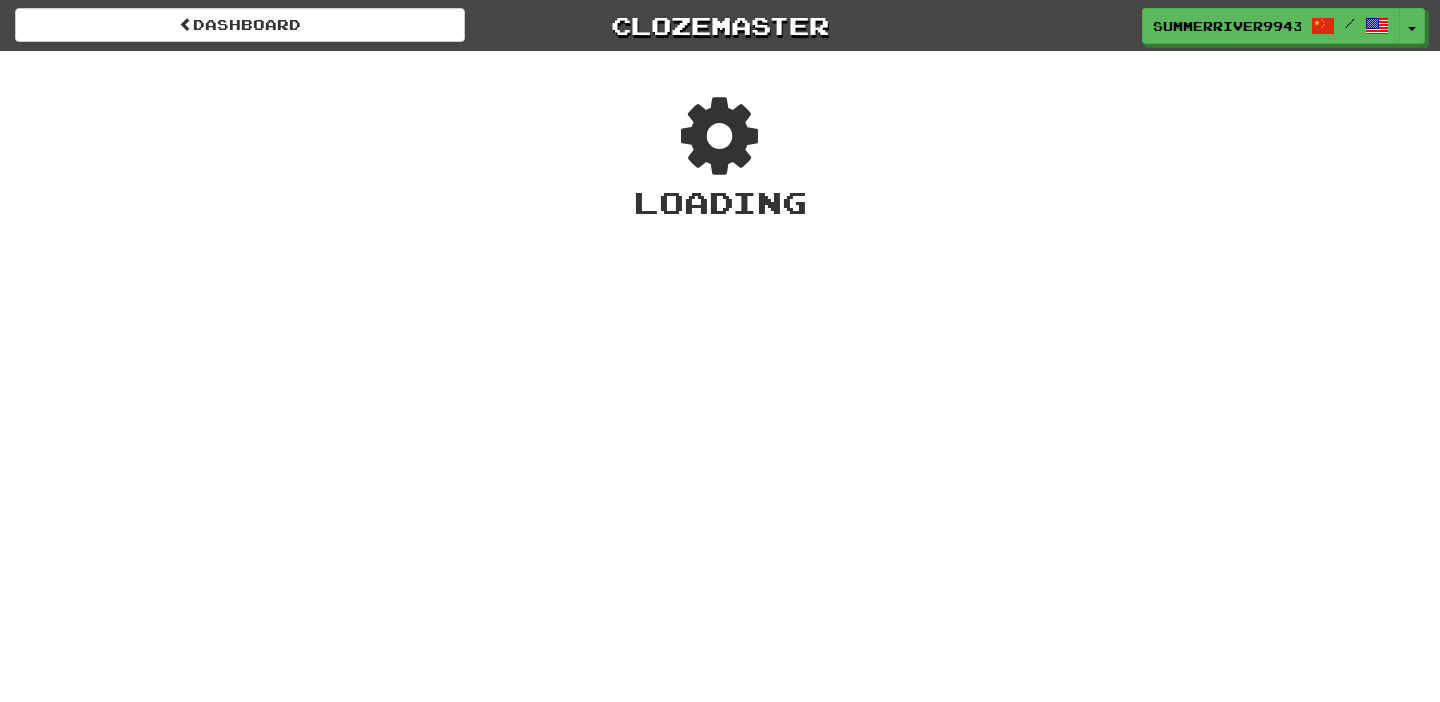 scroll, scrollTop: 0, scrollLeft: 0, axis: both 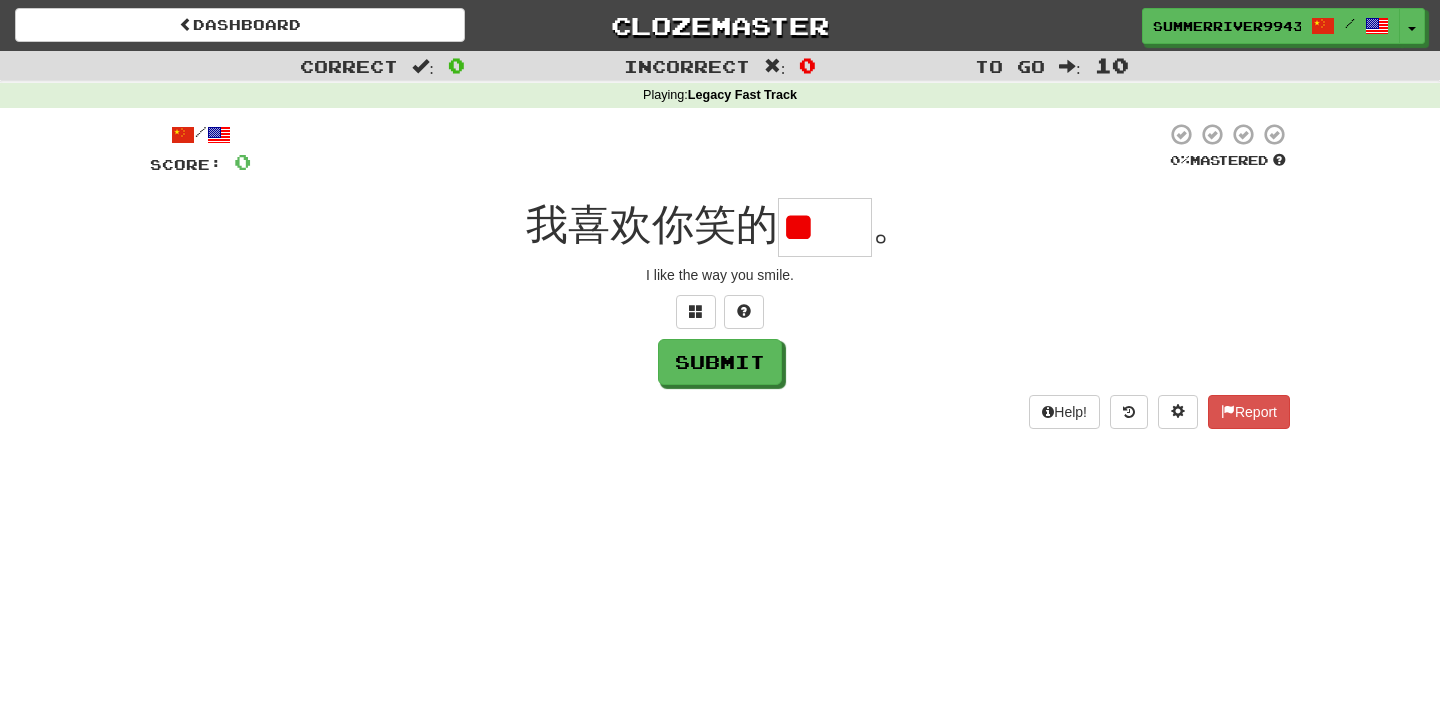 type on "*" 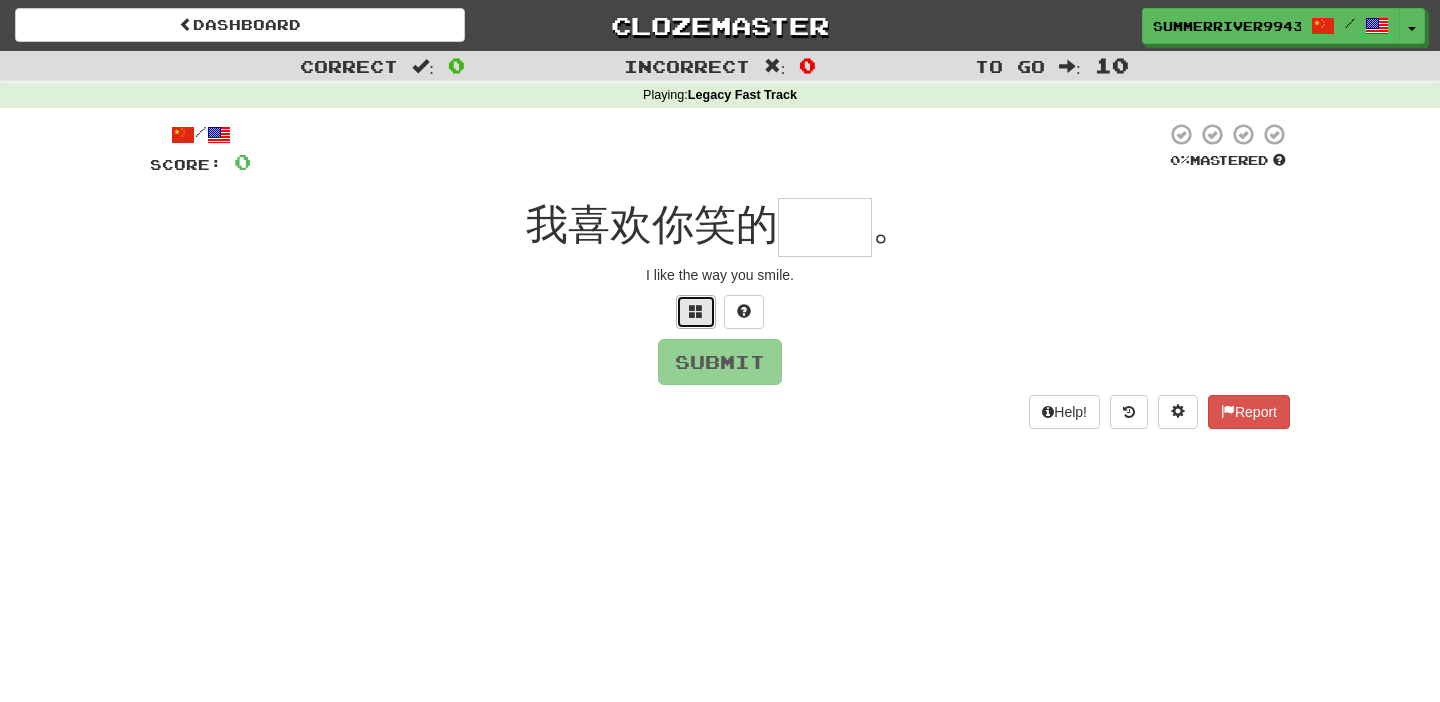 click at bounding box center [696, 311] 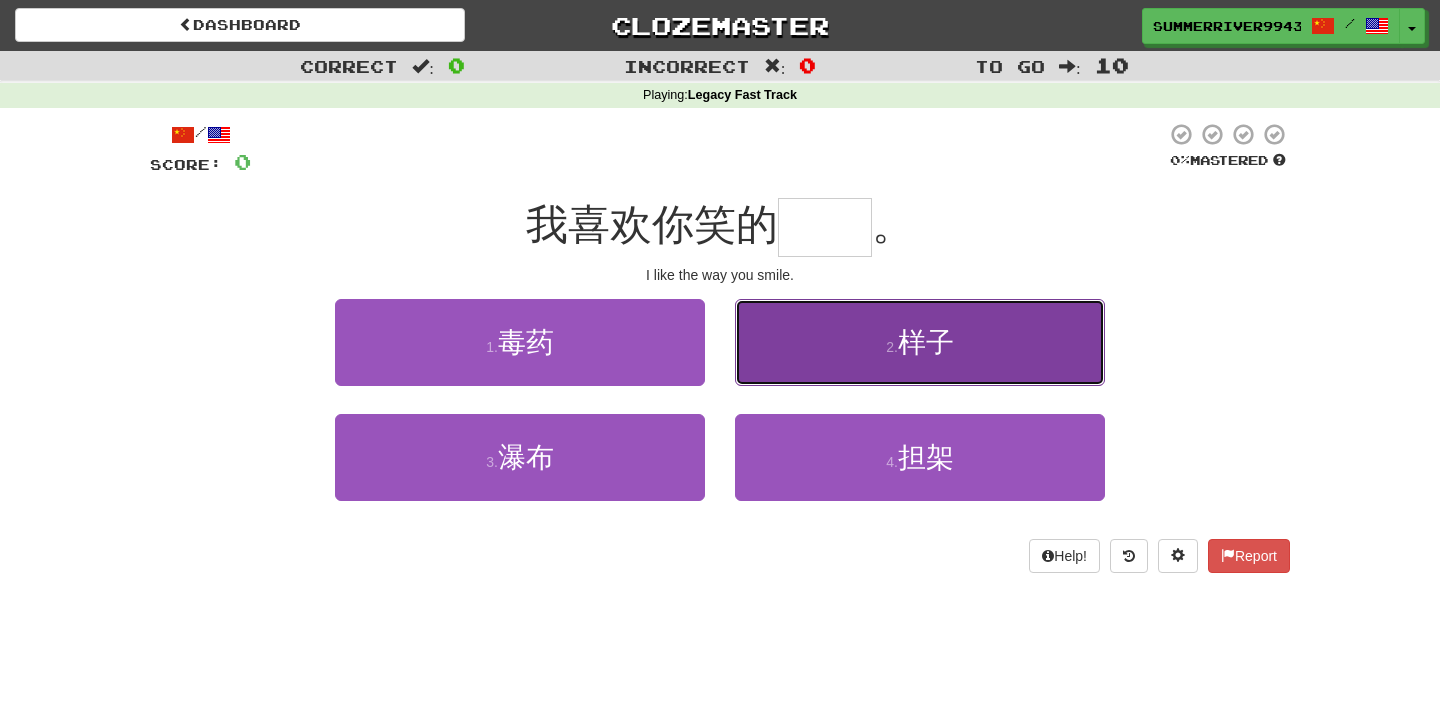 click on "2 .  样子" at bounding box center (920, 342) 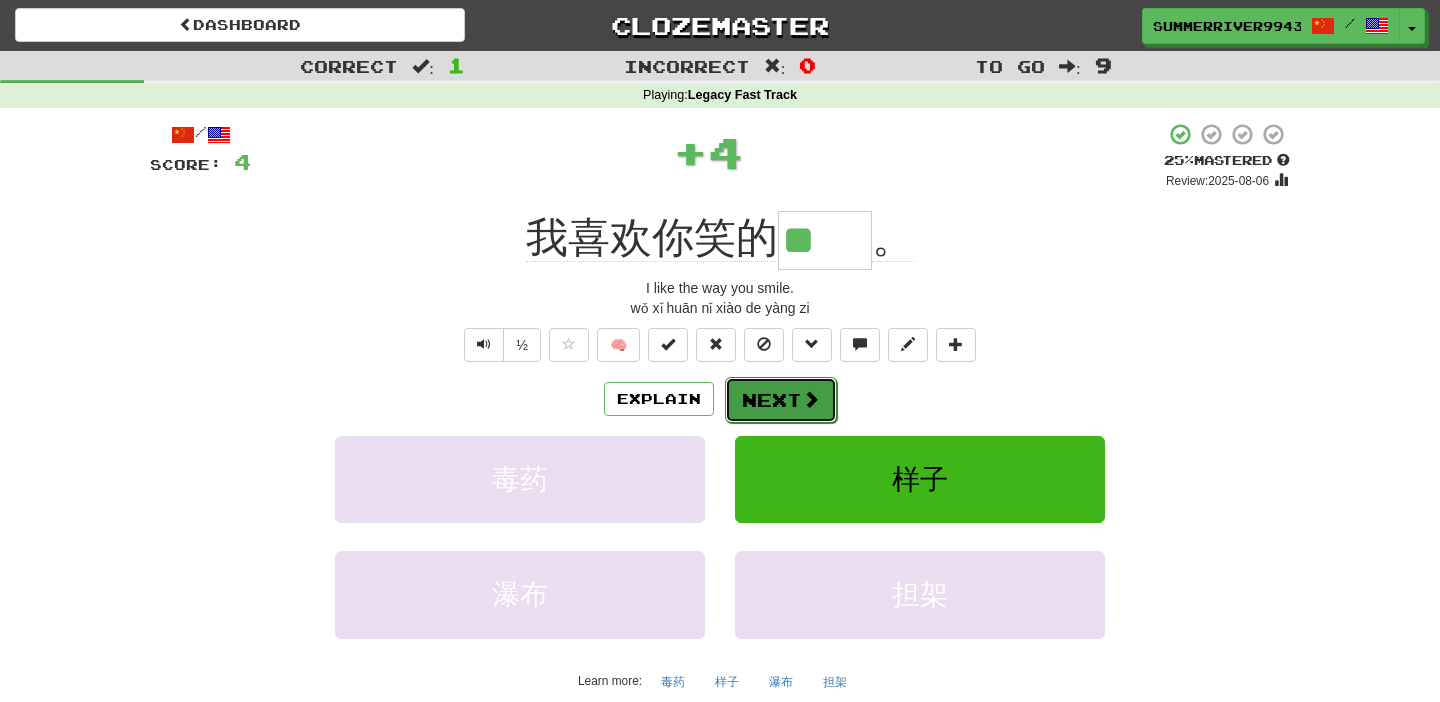 click on "Next" at bounding box center [781, 400] 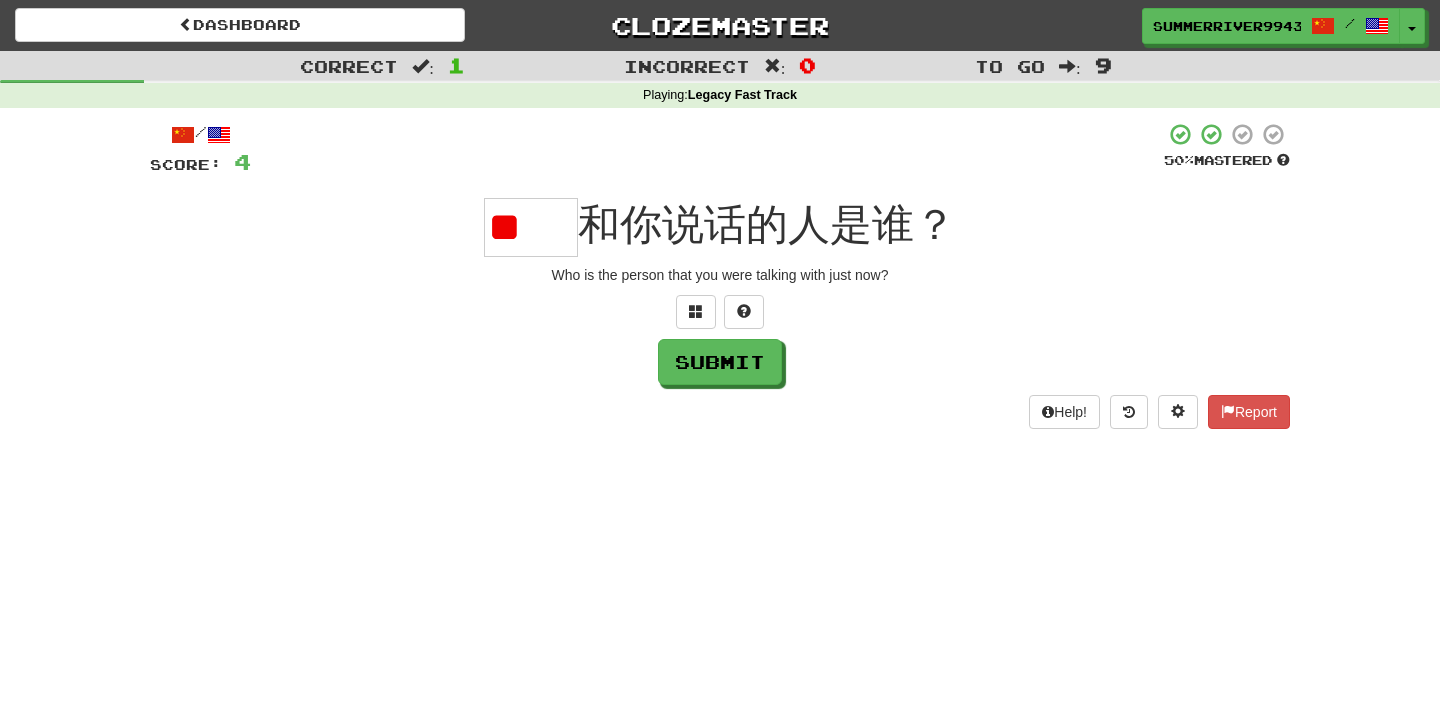 type on "*" 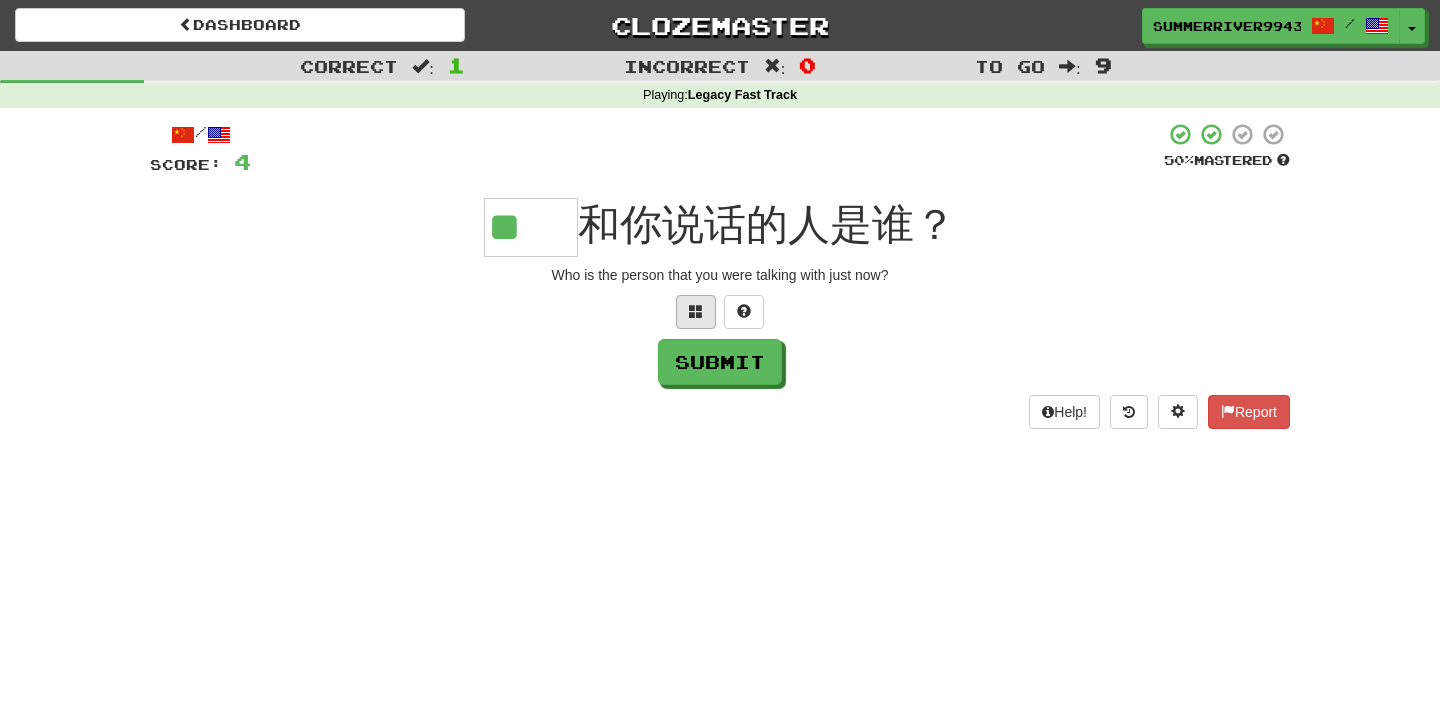 type on "**" 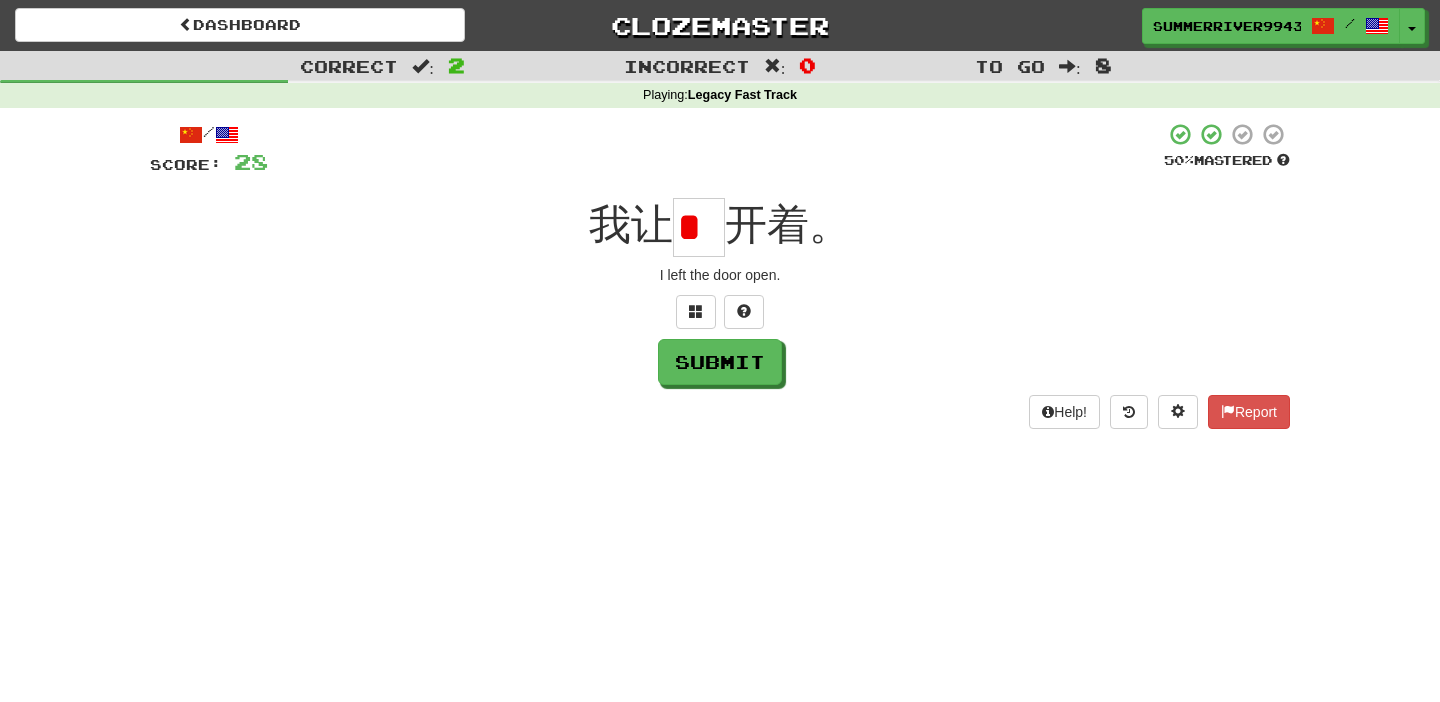 scroll, scrollTop: 0, scrollLeft: 0, axis: both 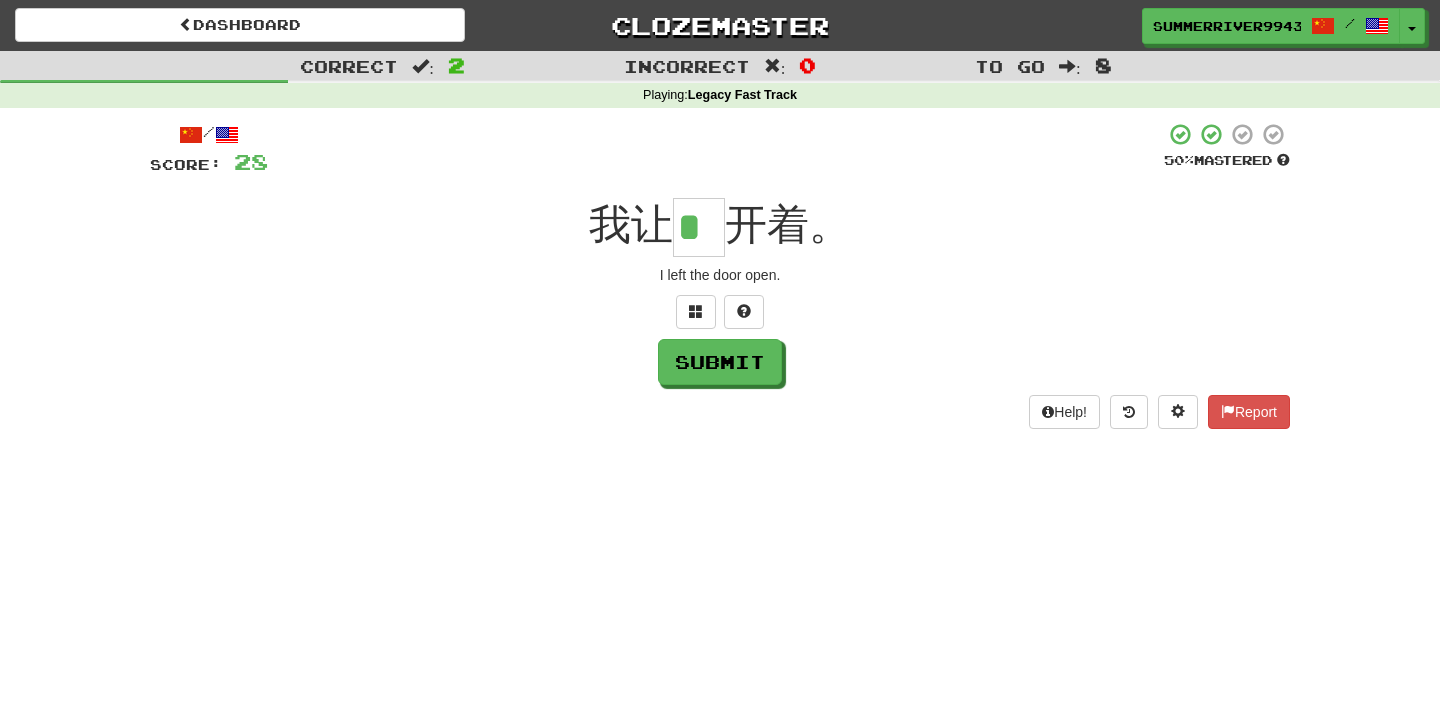 type on "*" 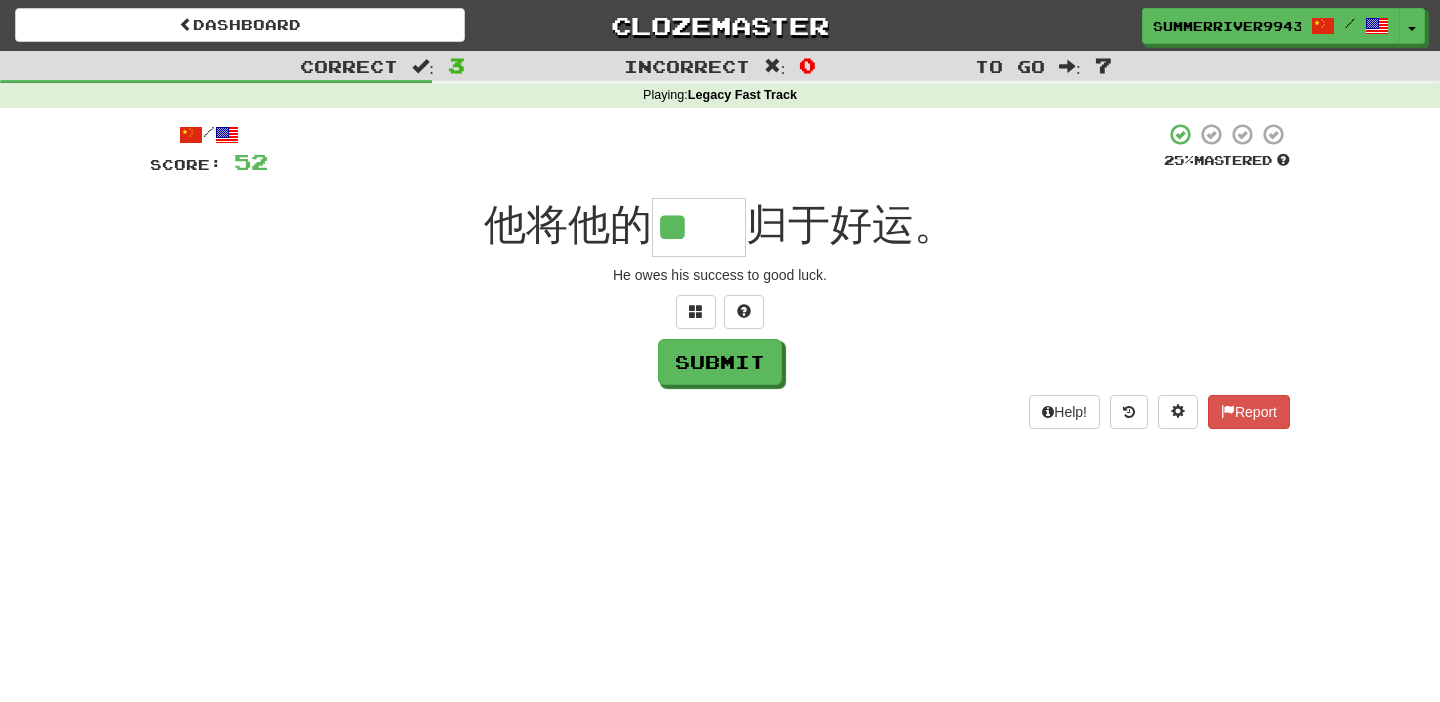 type on "**" 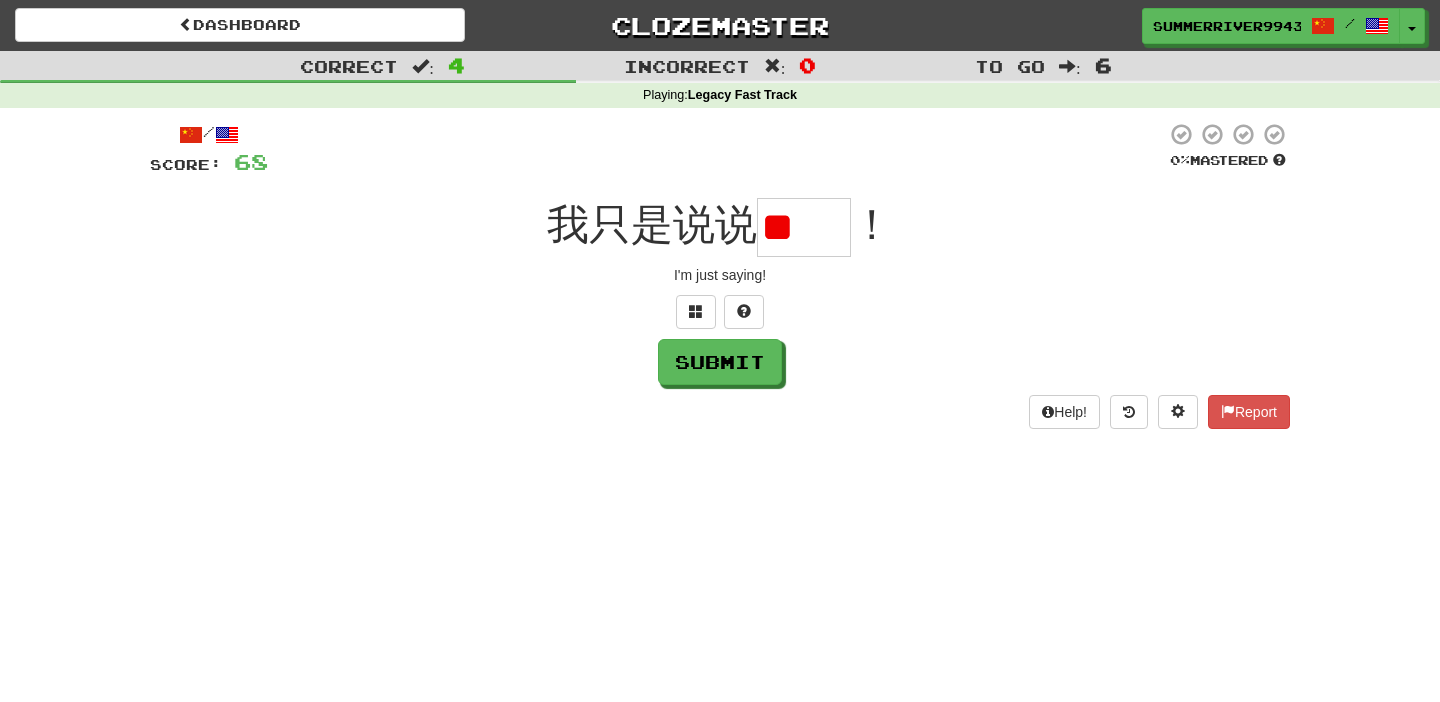 scroll, scrollTop: 0, scrollLeft: 0, axis: both 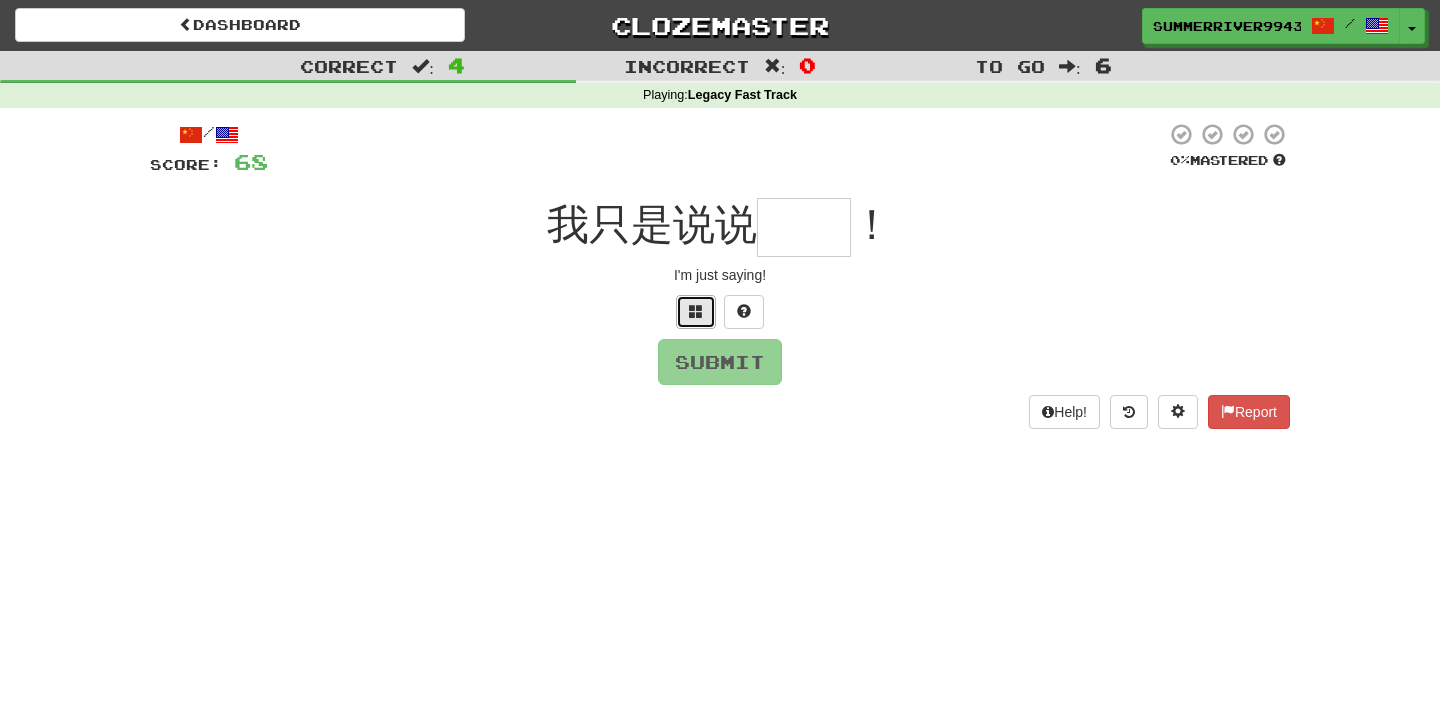 click at bounding box center [696, 311] 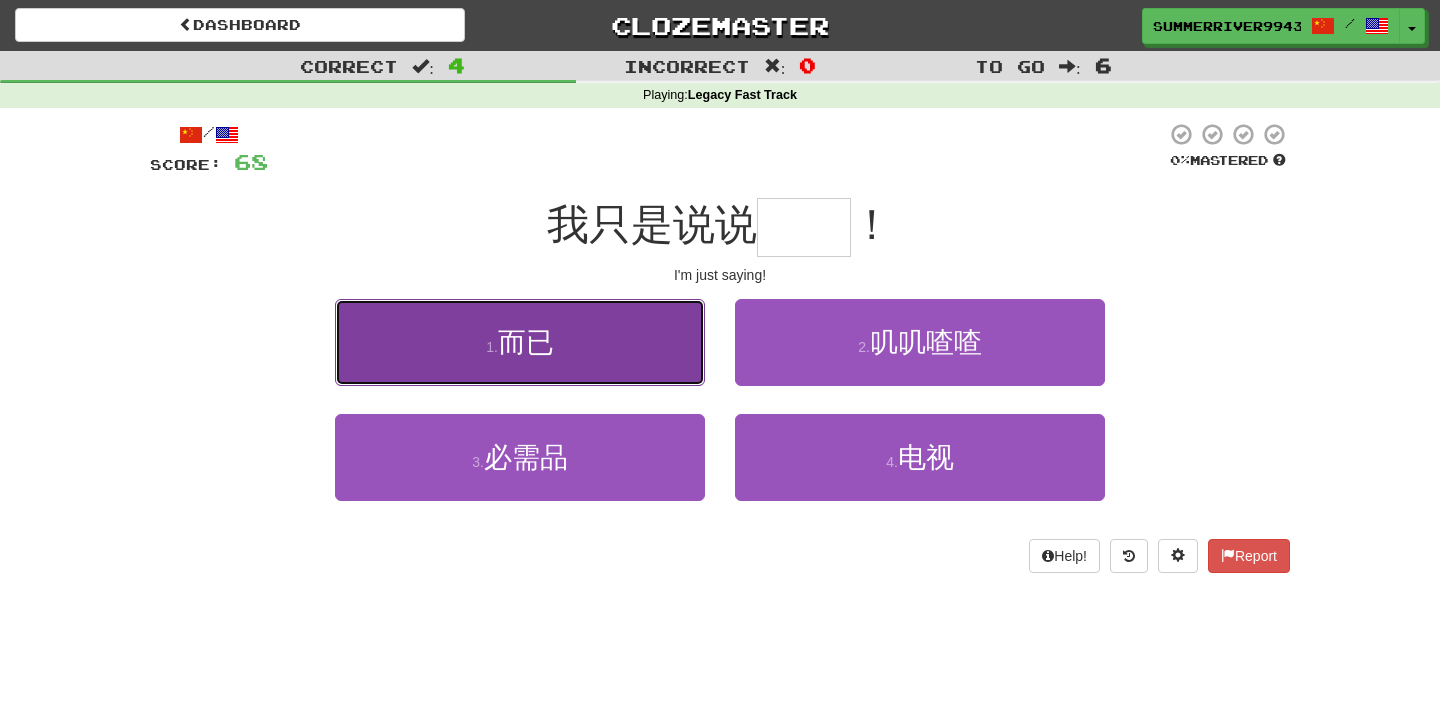 click on "1 .  而已" at bounding box center [520, 342] 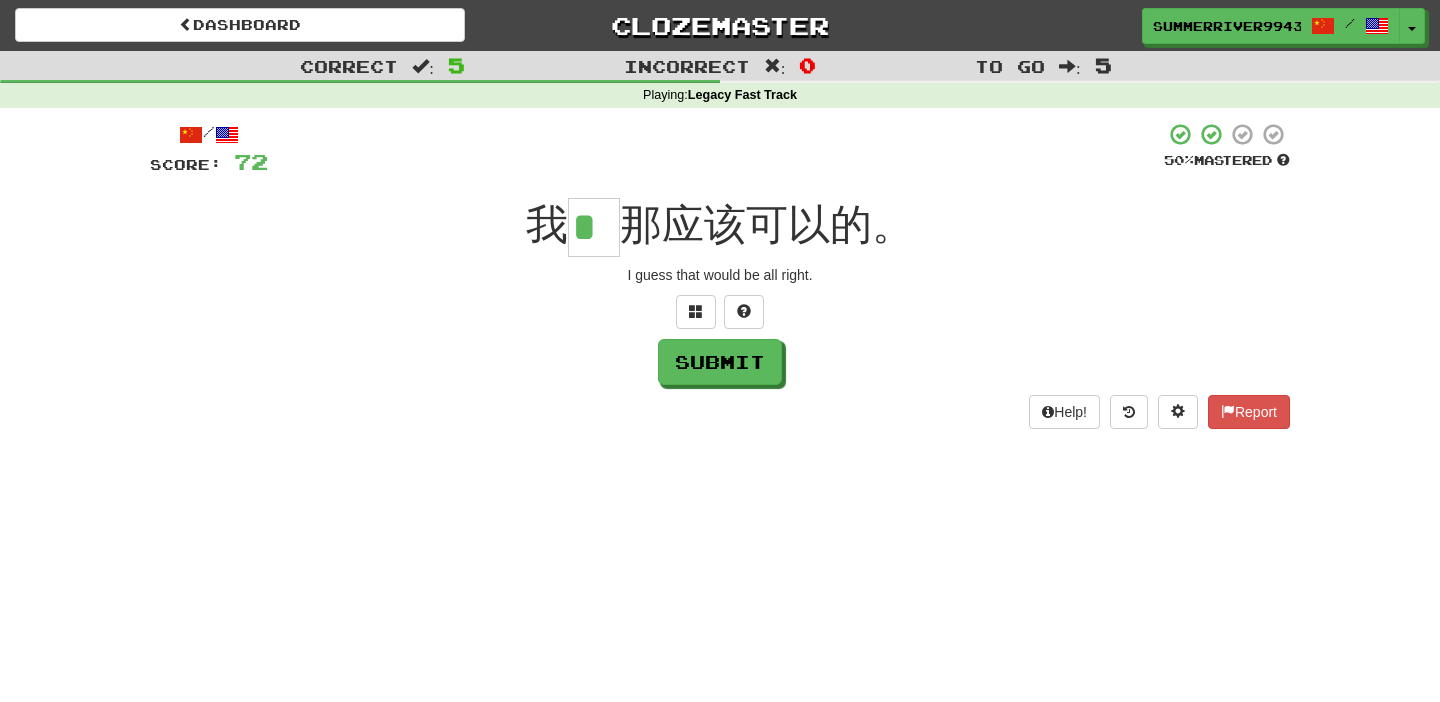 scroll, scrollTop: 0, scrollLeft: 0, axis: both 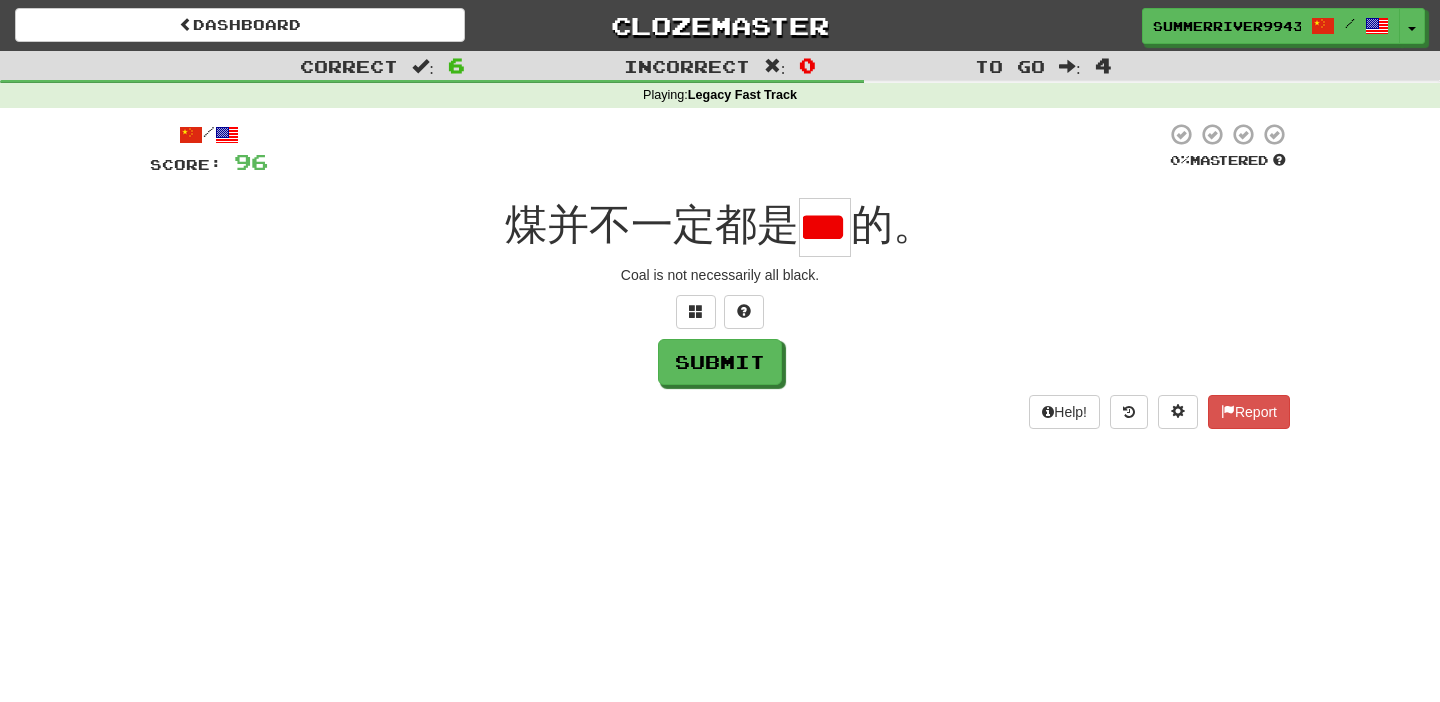 type on "*" 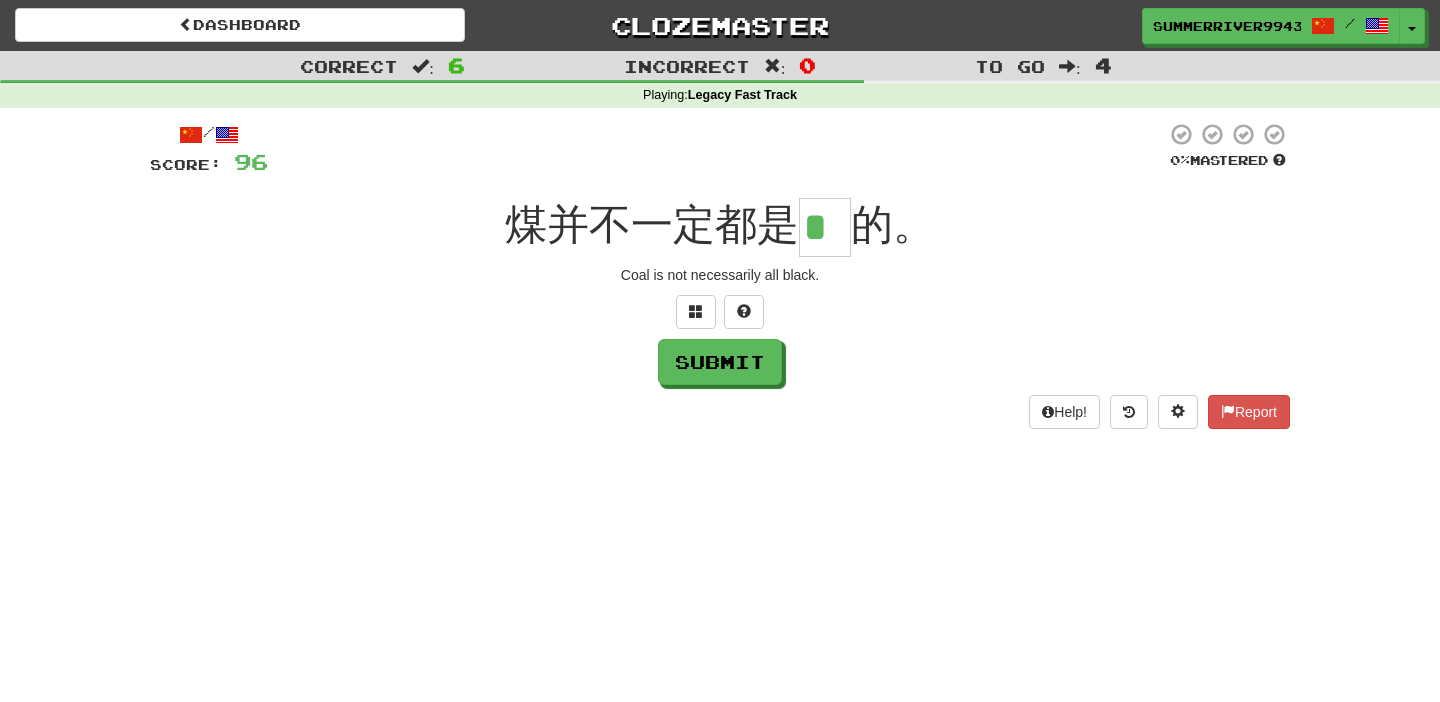 scroll, scrollTop: 0, scrollLeft: 0, axis: both 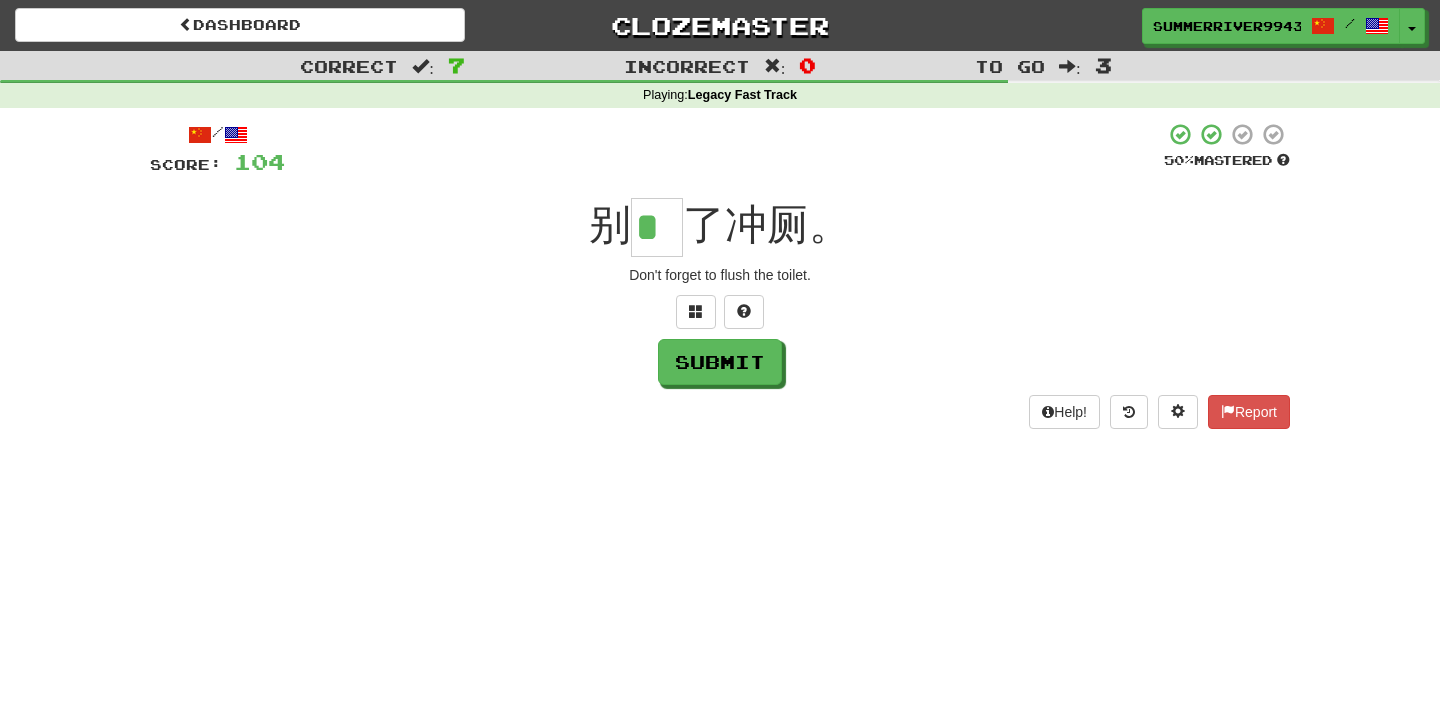 type on "*" 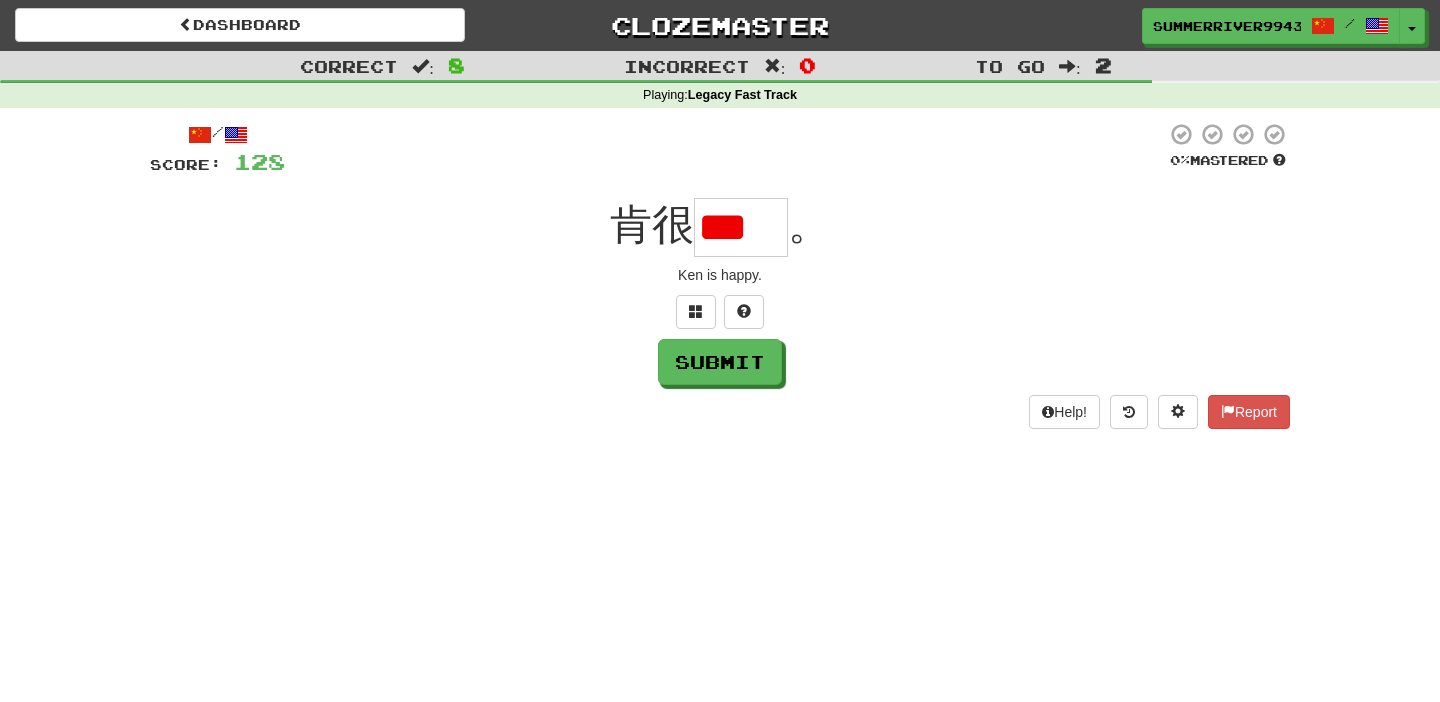type on "*" 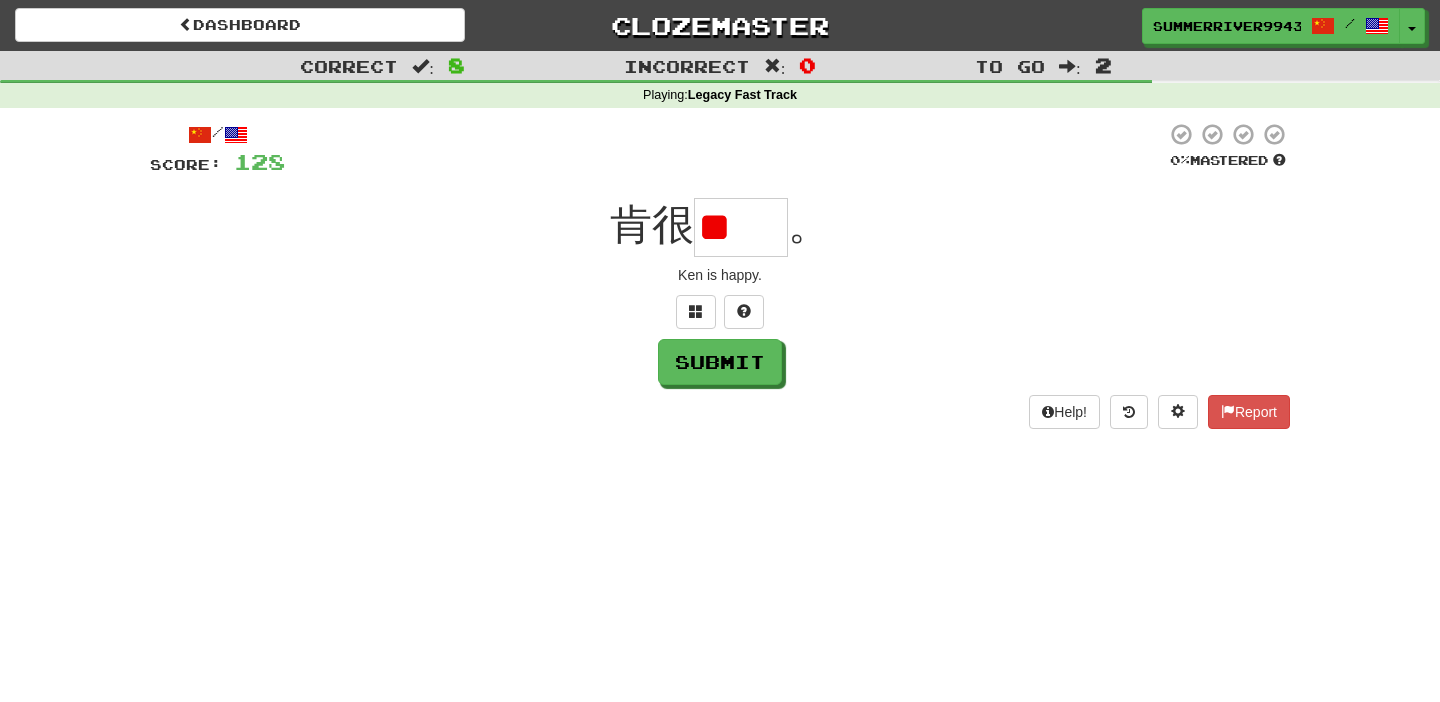 type on "*" 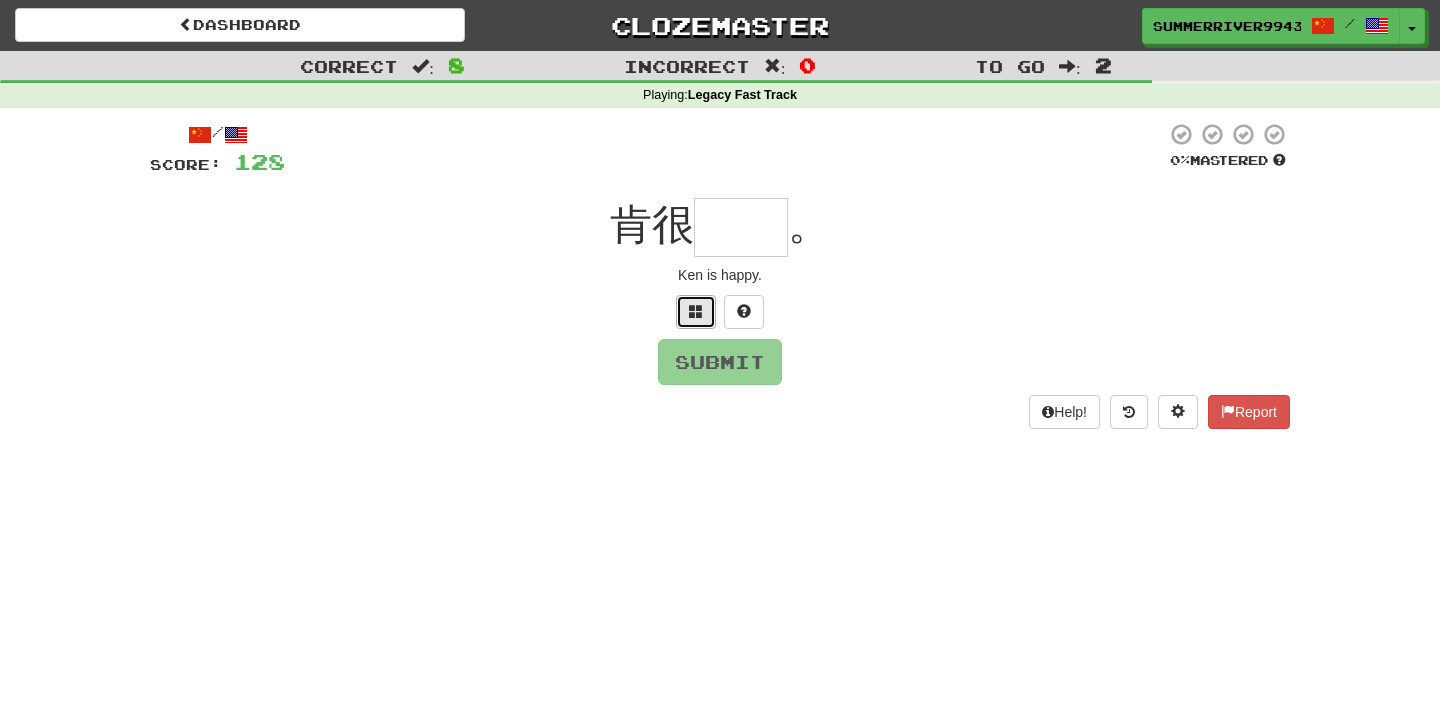 click at bounding box center (696, 312) 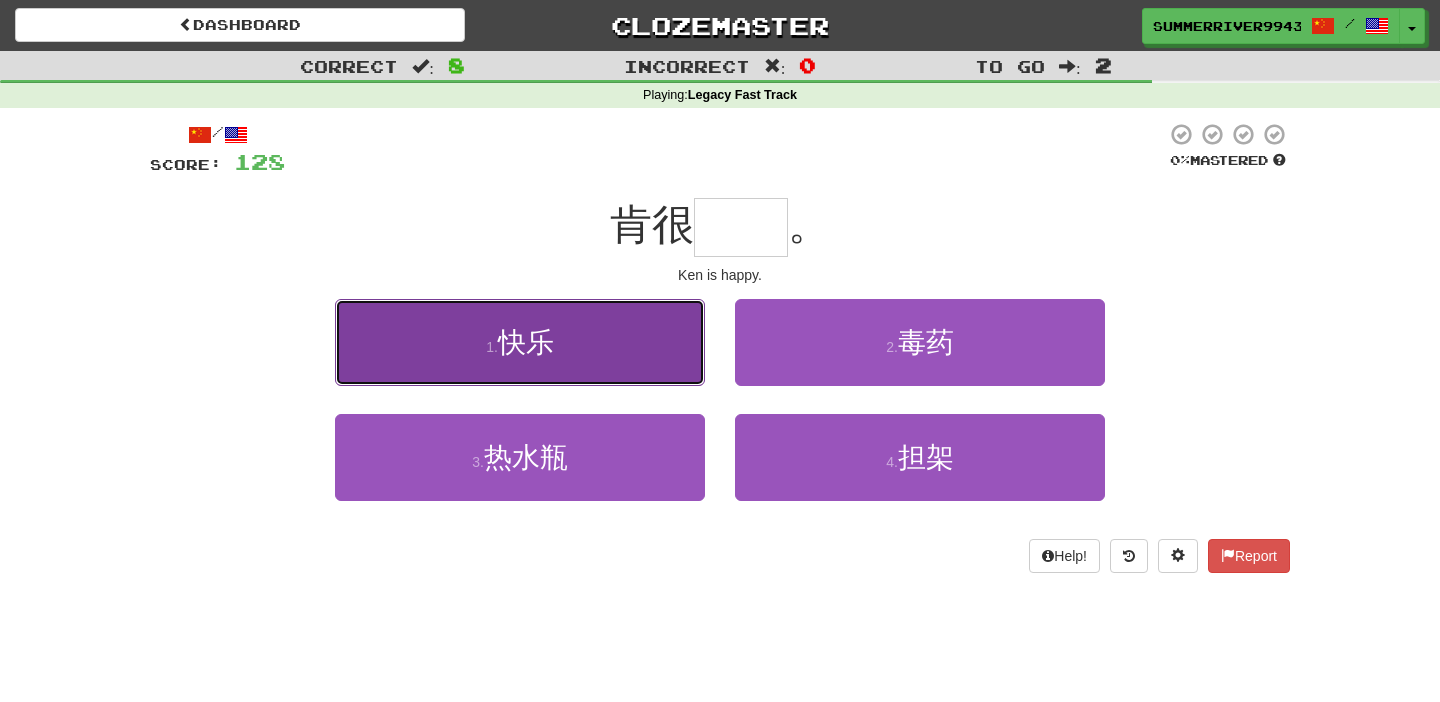 click on "1 .  快乐" at bounding box center [520, 342] 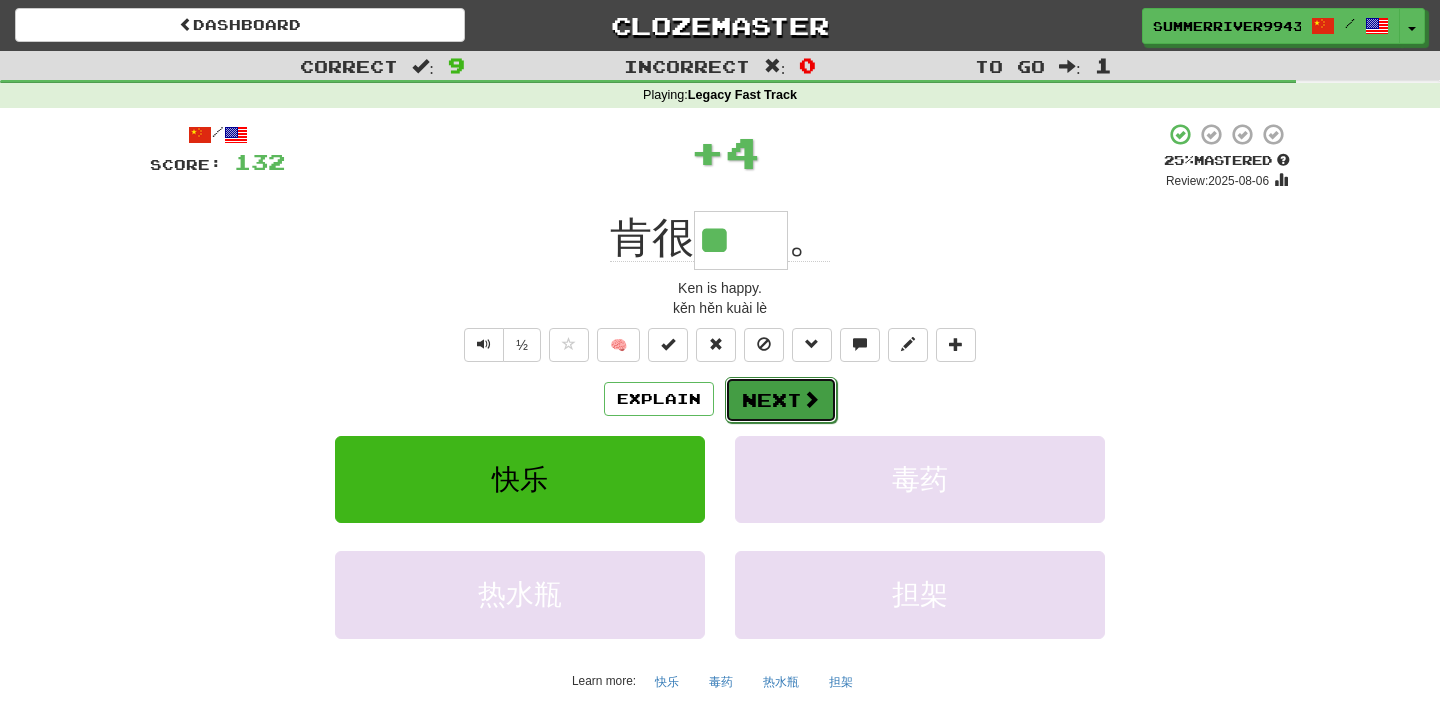 click on "Next" at bounding box center [781, 400] 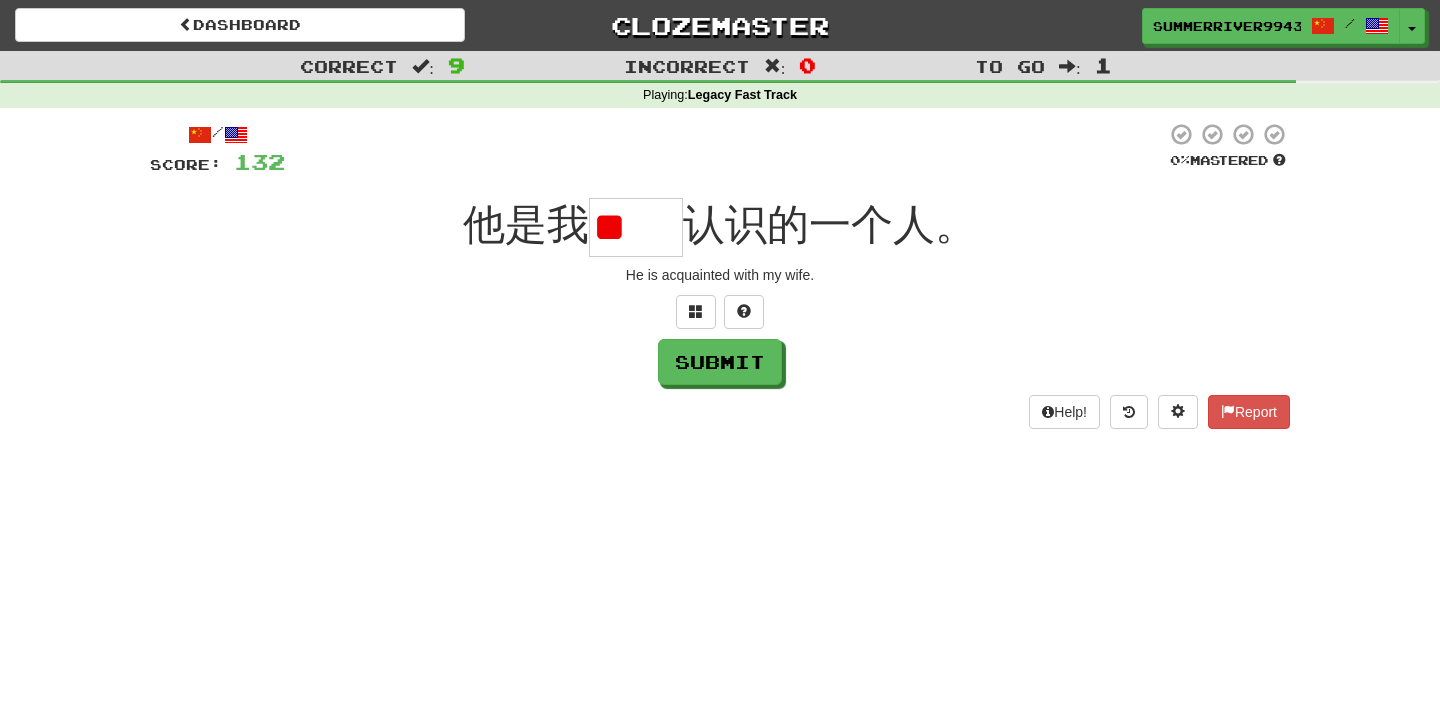 type on "*" 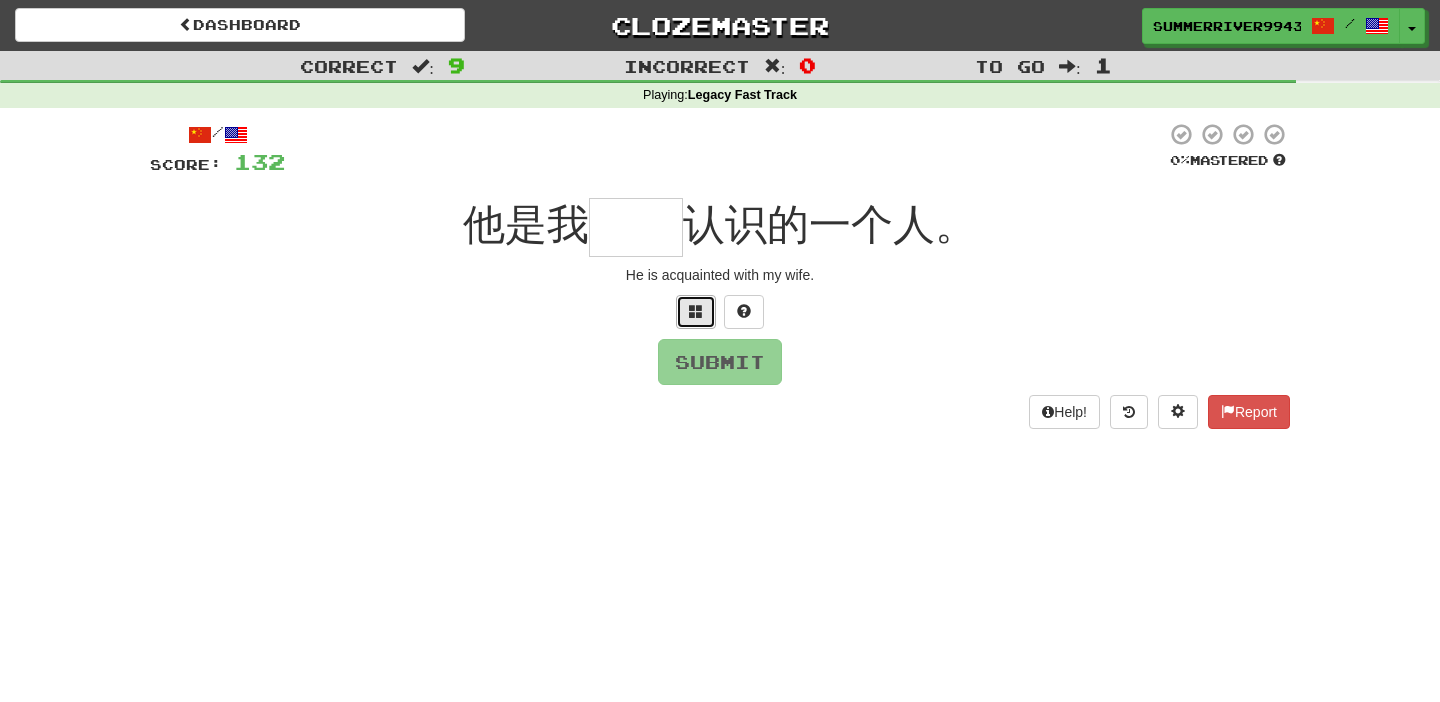 click at bounding box center [696, 312] 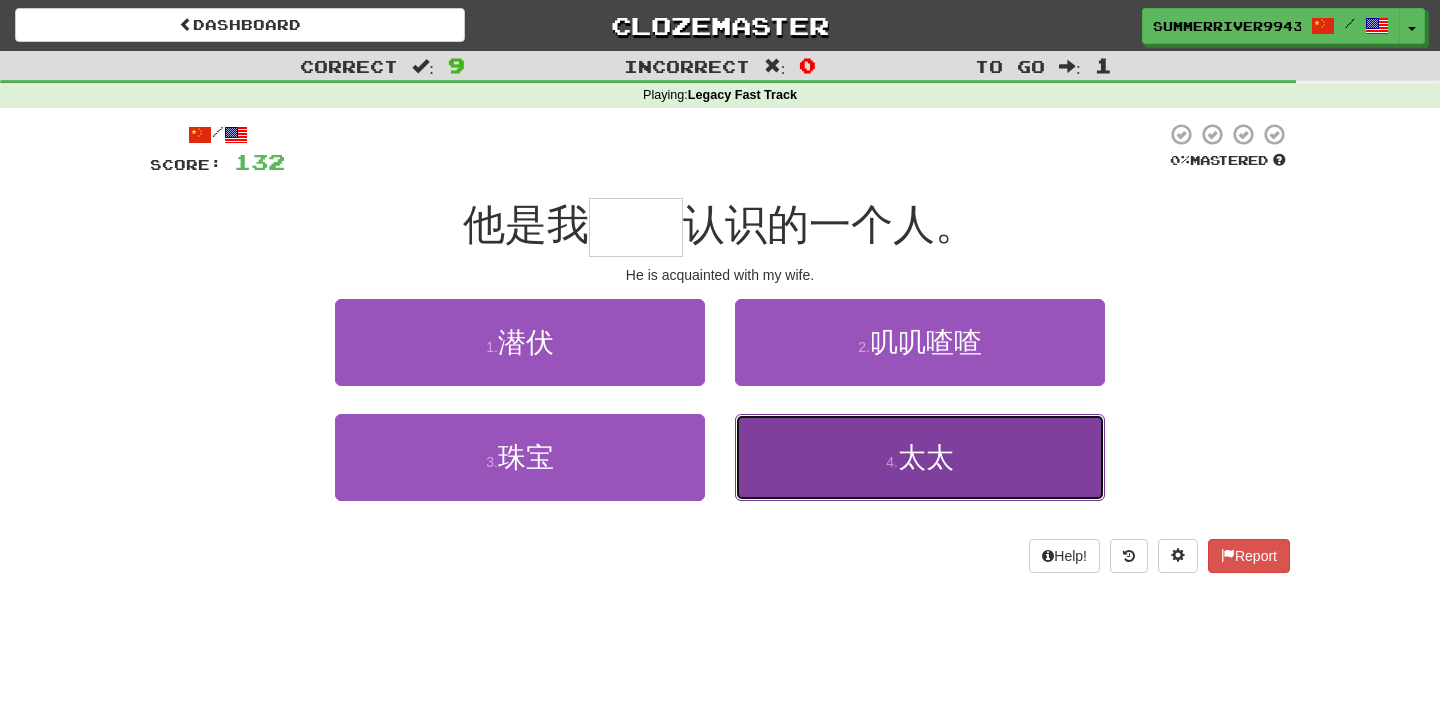 click on "4 .  太太" at bounding box center (920, 457) 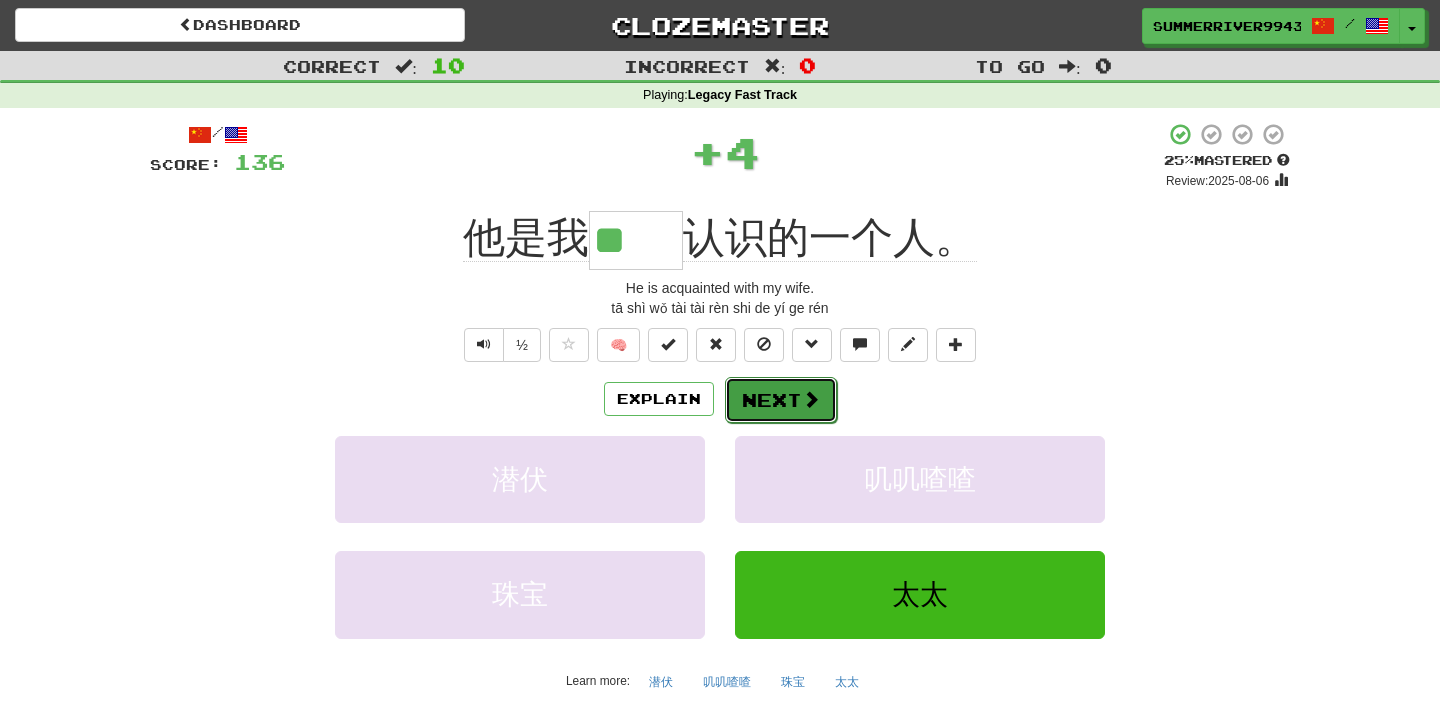 click on "Next" at bounding box center [781, 400] 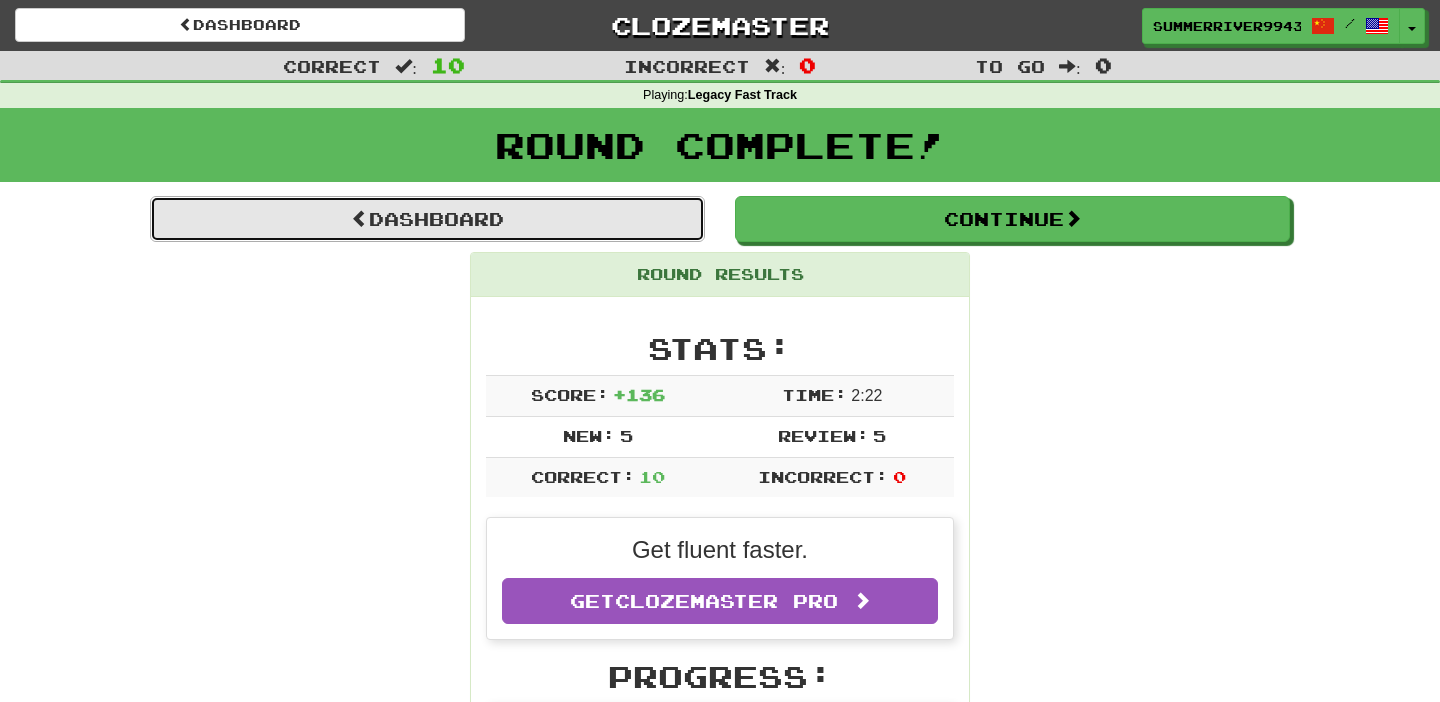 click on "Dashboard" at bounding box center [427, 219] 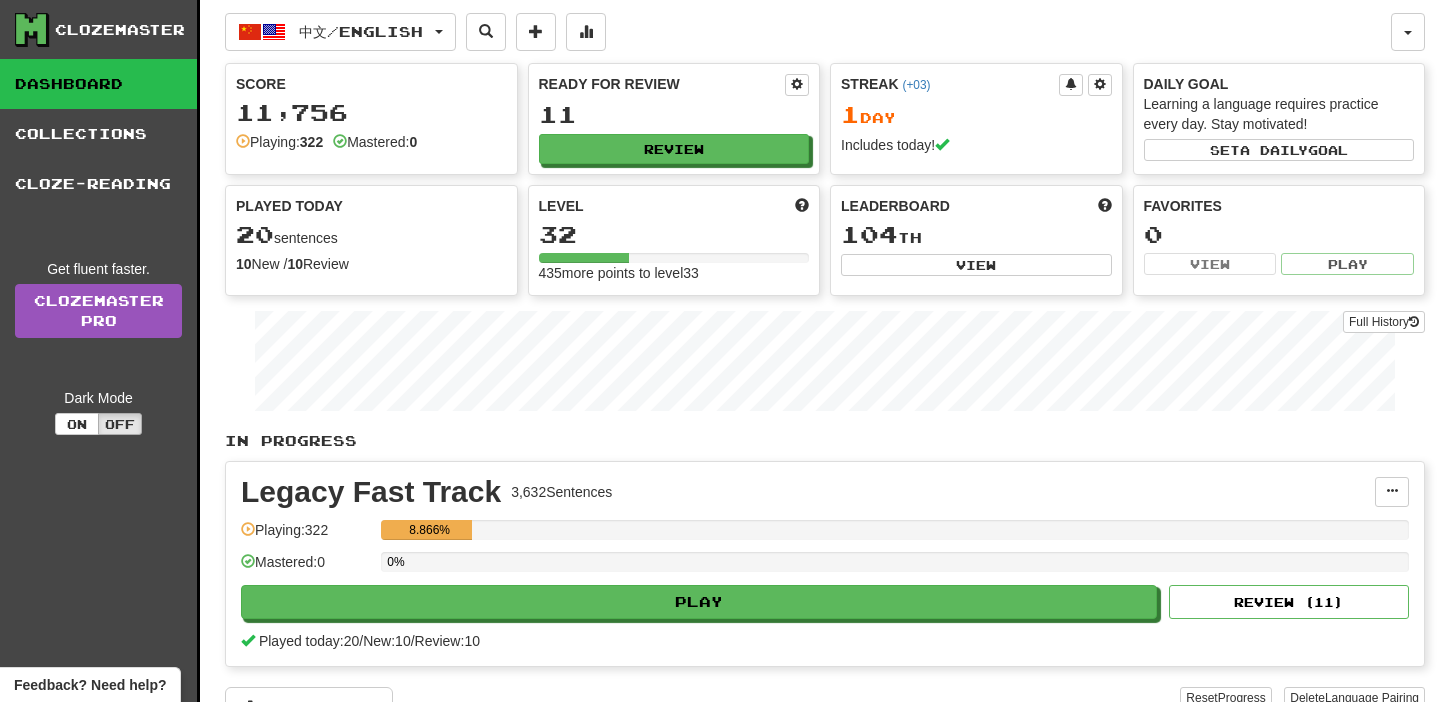 scroll, scrollTop: 0, scrollLeft: 0, axis: both 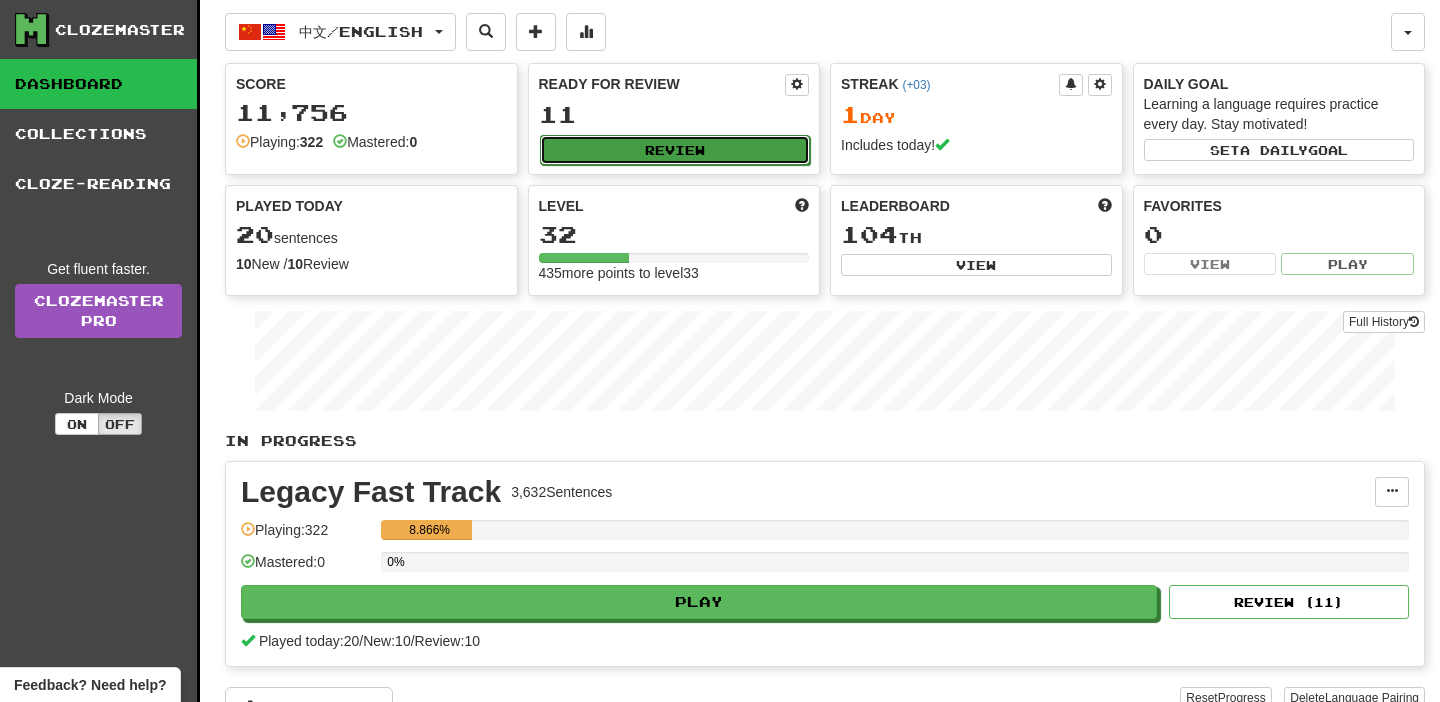 click on "Review" at bounding box center (675, 150) 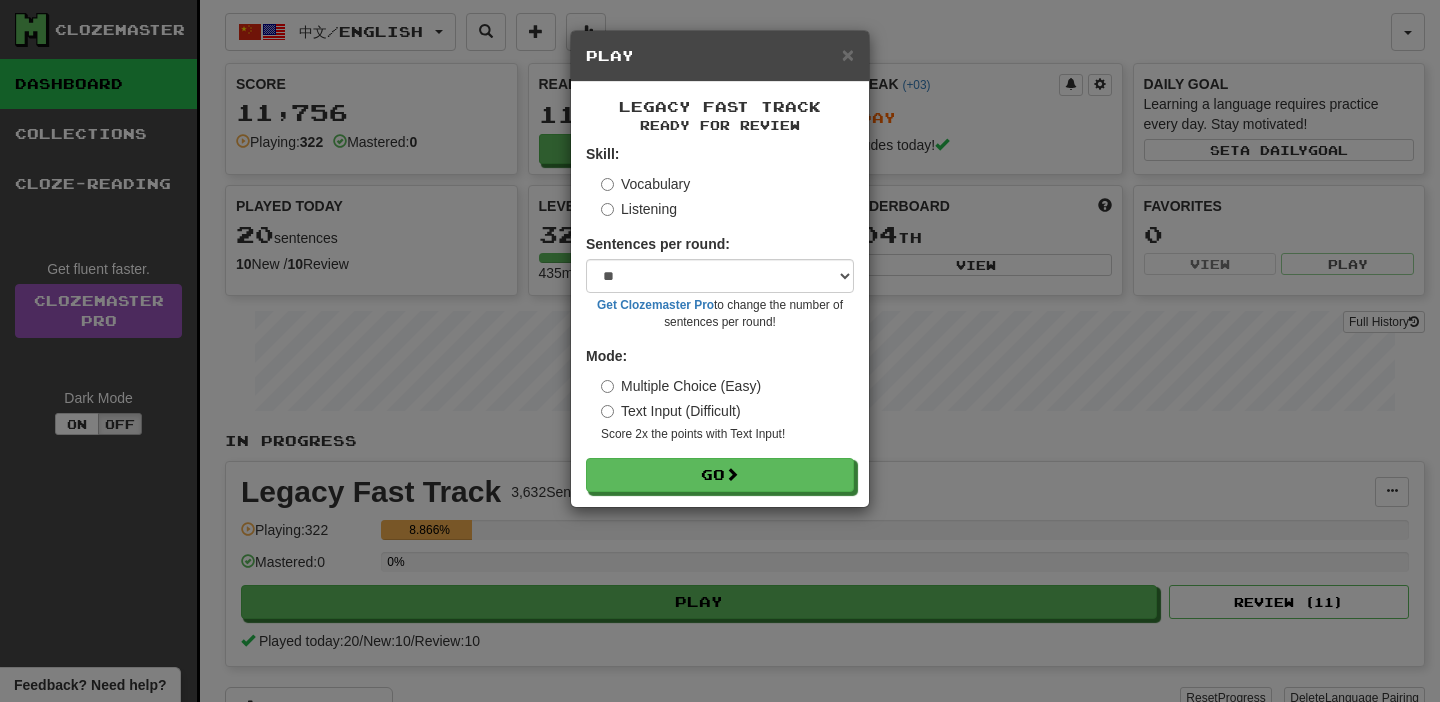 click on "Listening" at bounding box center [639, 209] 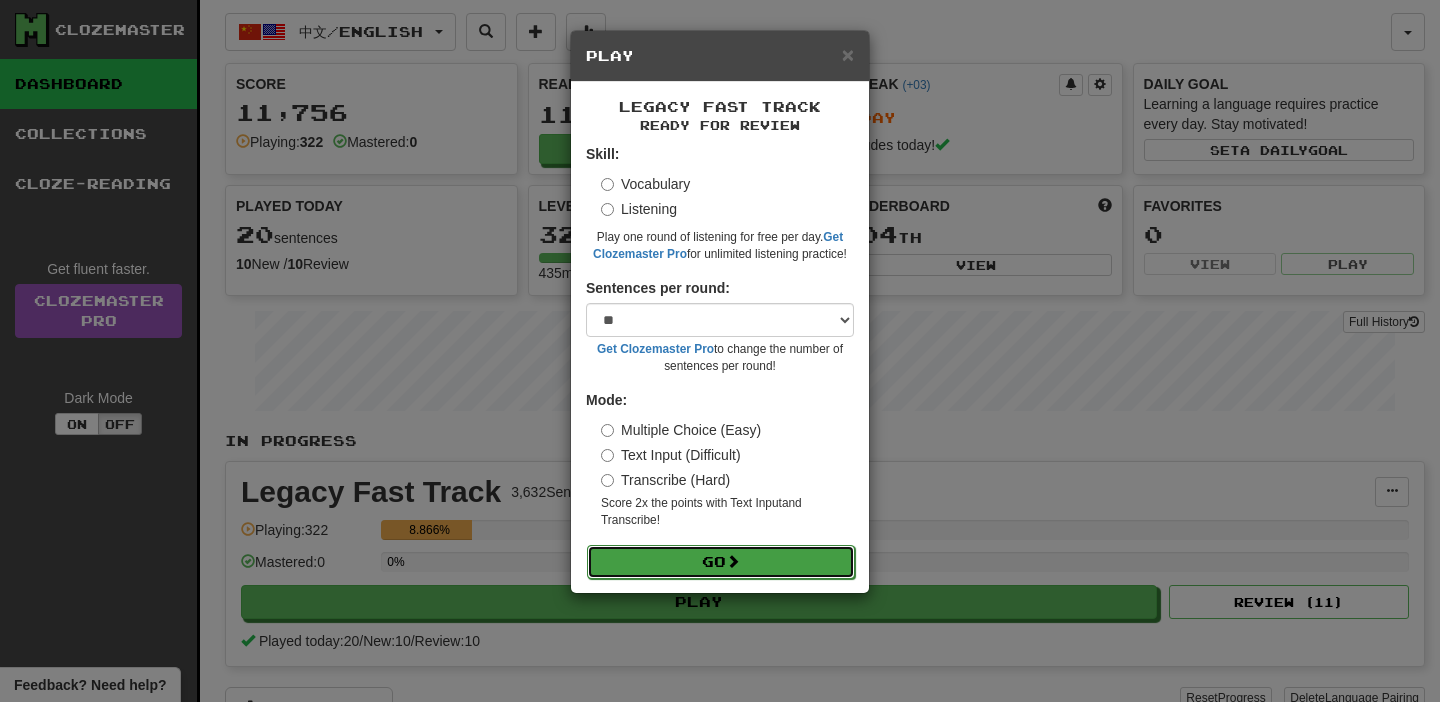 click on "Go" at bounding box center (721, 562) 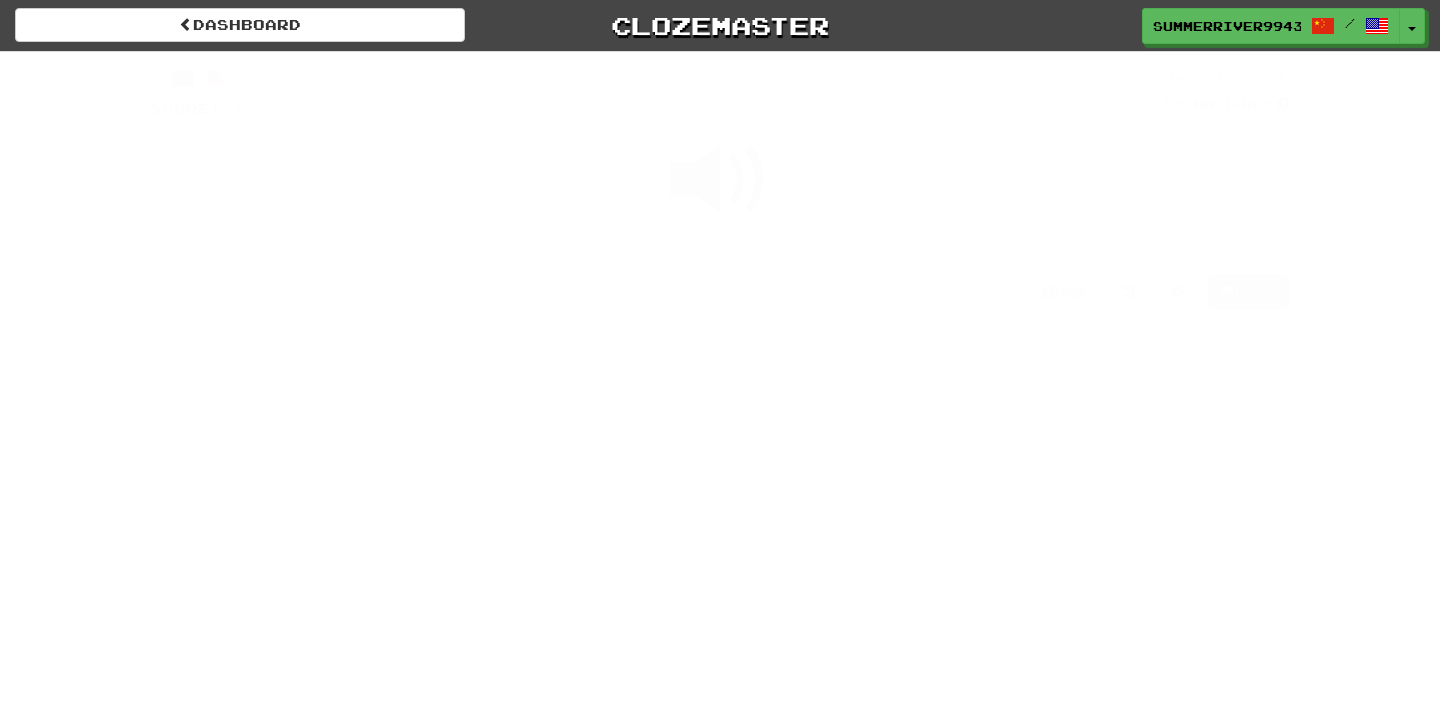 scroll, scrollTop: 0, scrollLeft: 0, axis: both 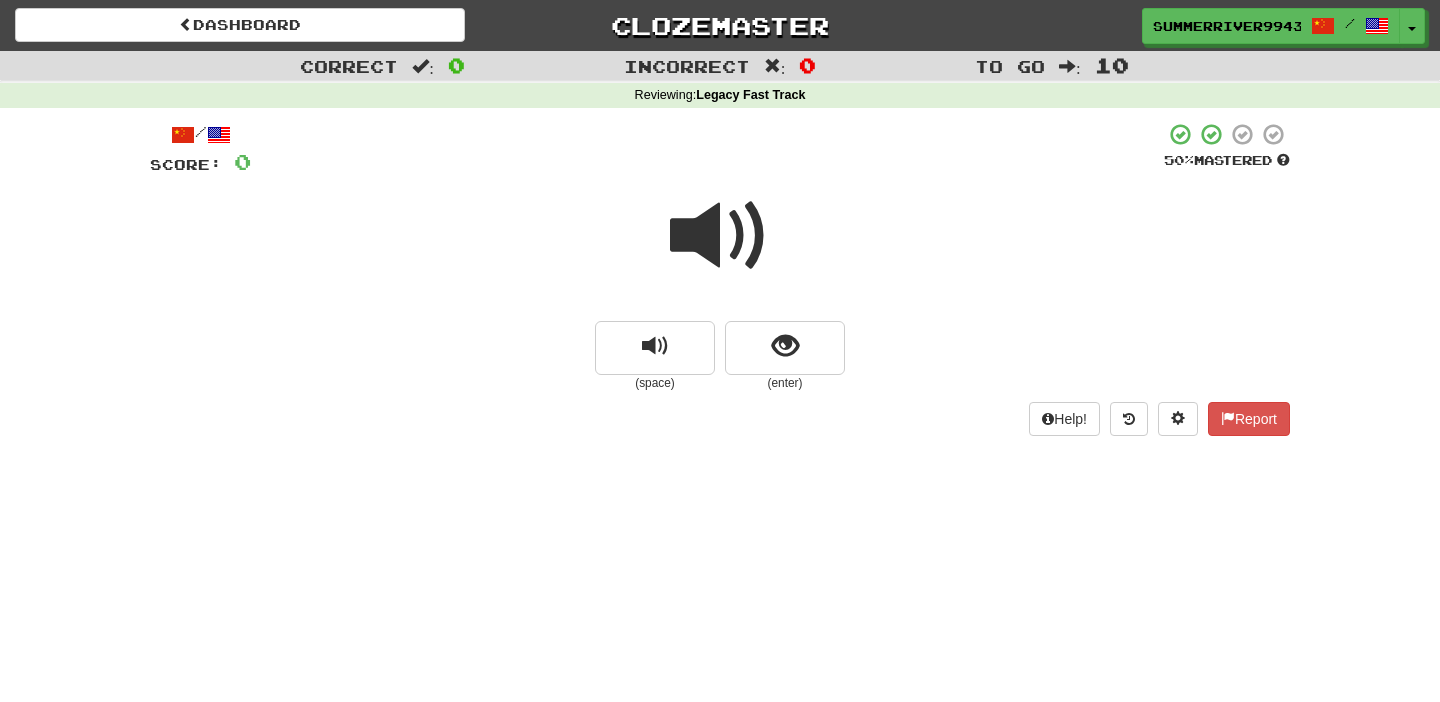 click at bounding box center [720, 236] 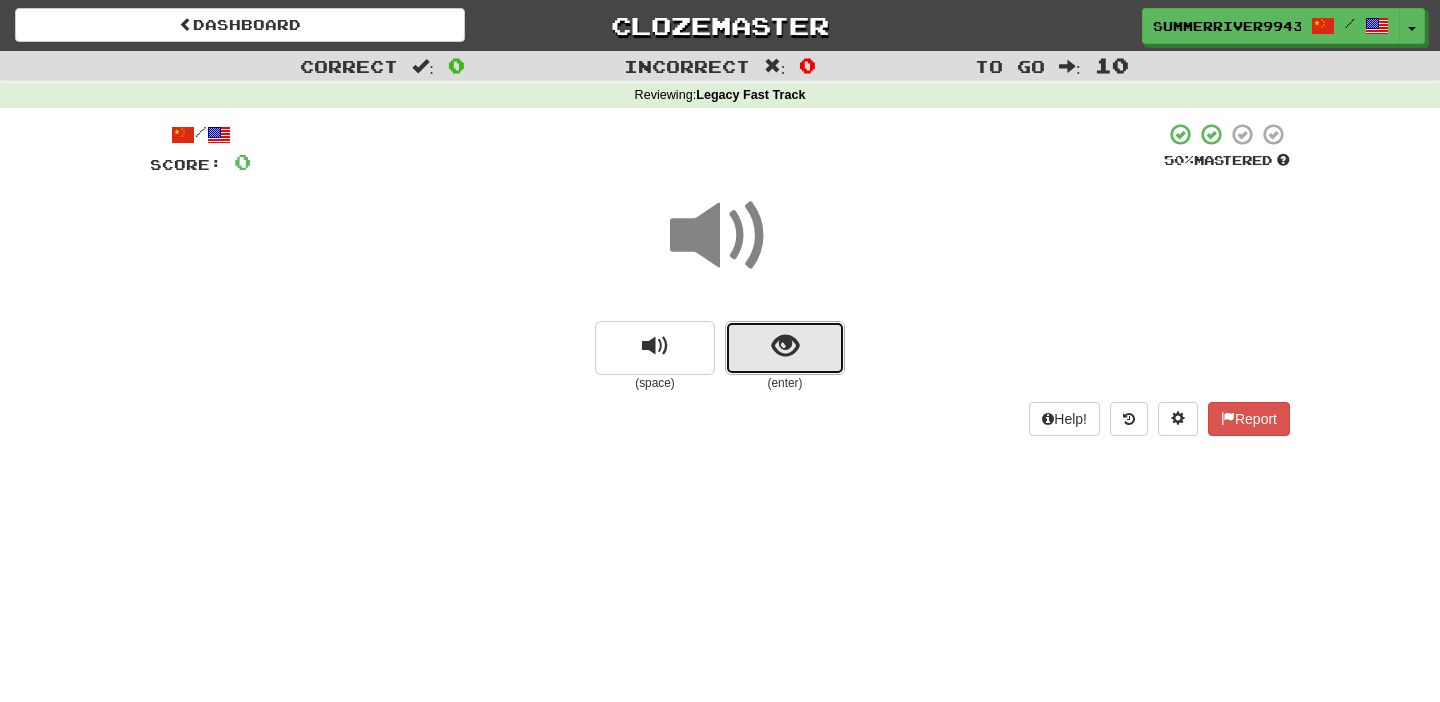 click at bounding box center (785, 346) 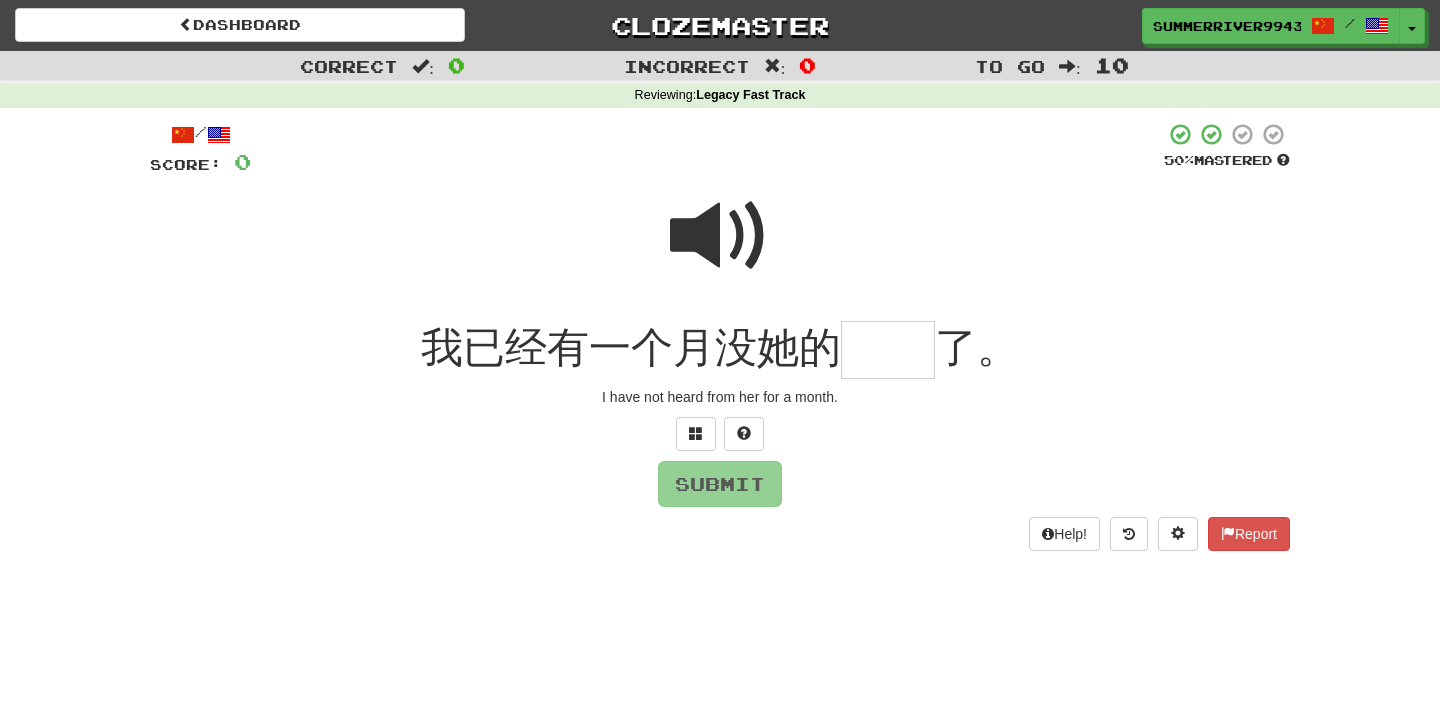 click at bounding box center [720, 236] 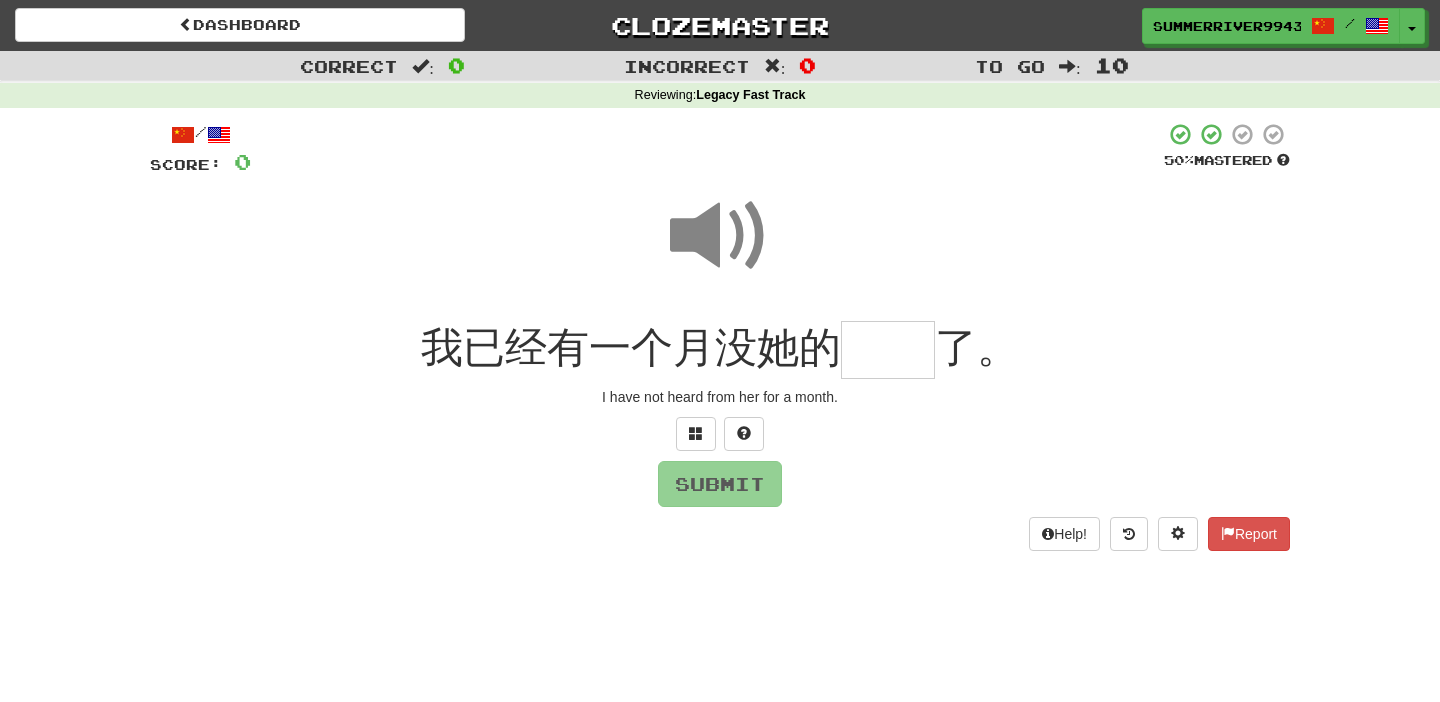 click at bounding box center [888, 350] 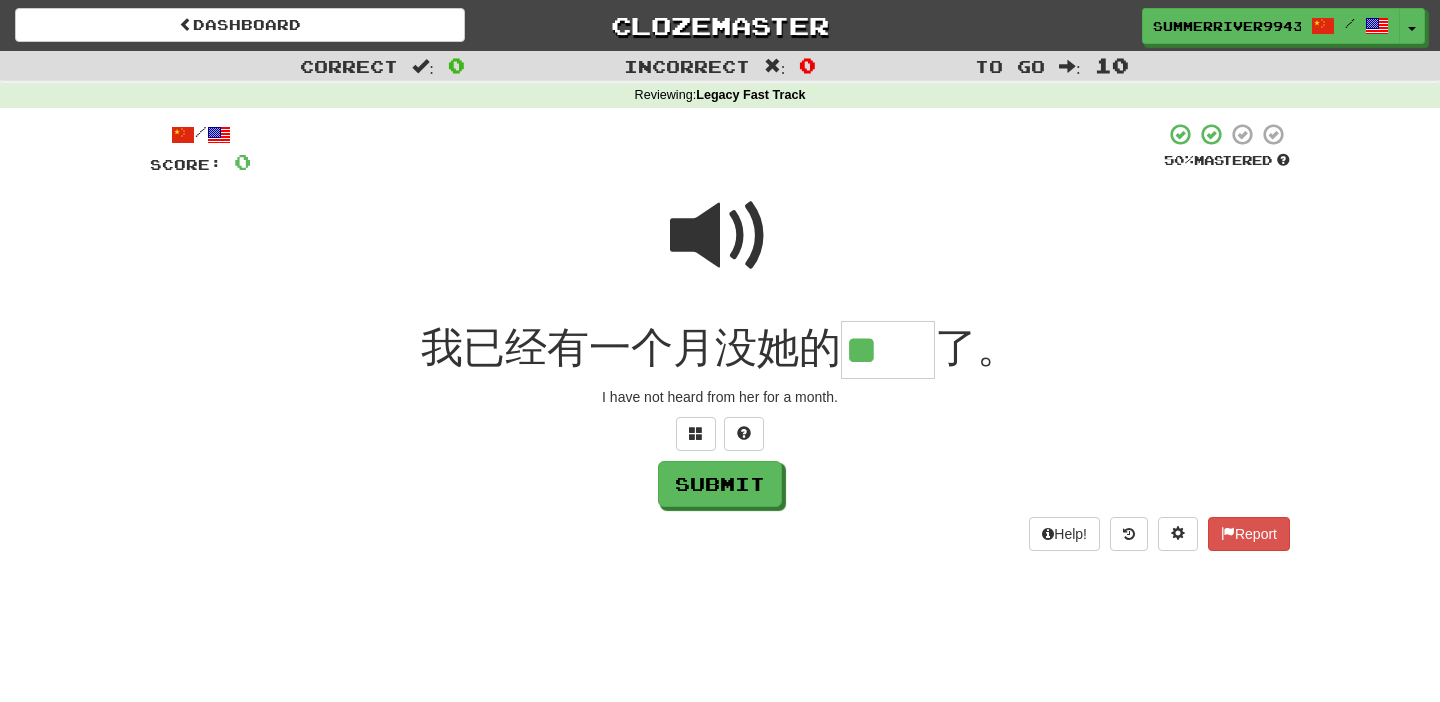 type on "**" 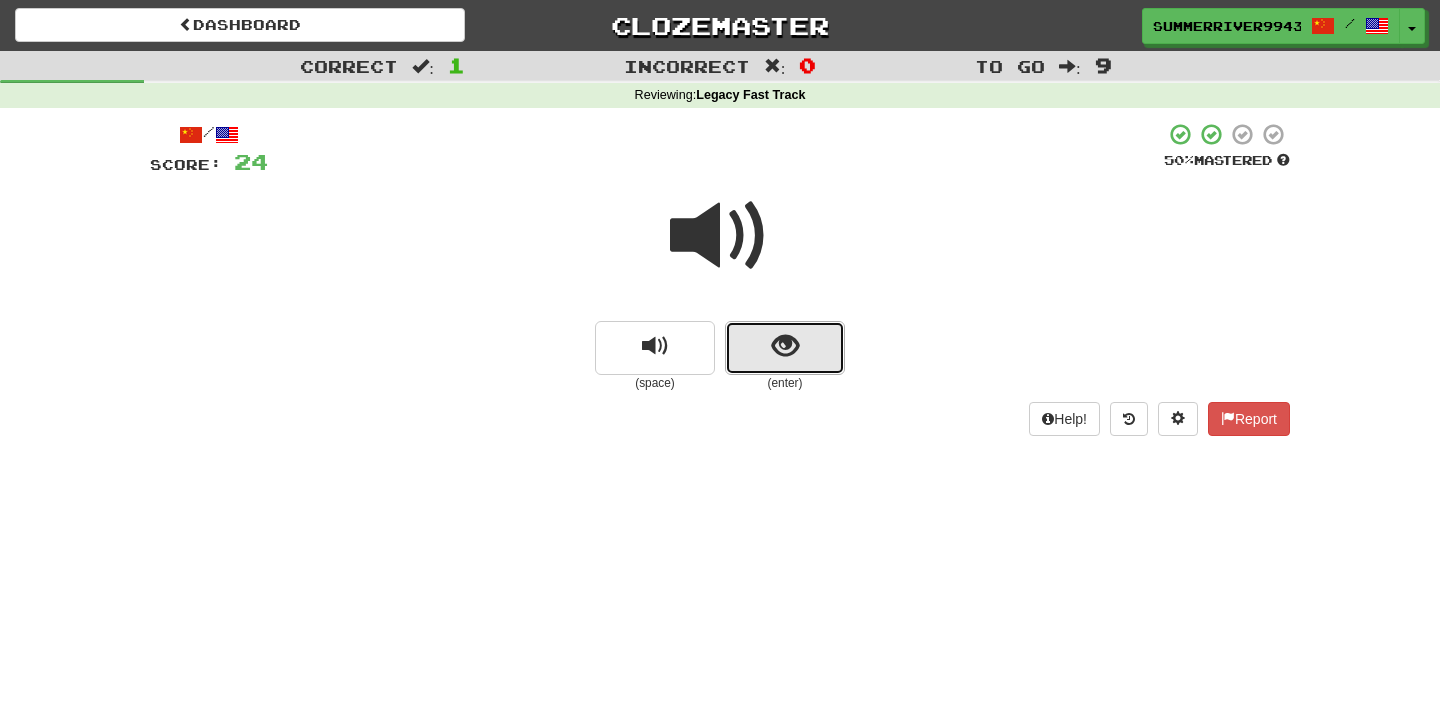 click at bounding box center [785, 346] 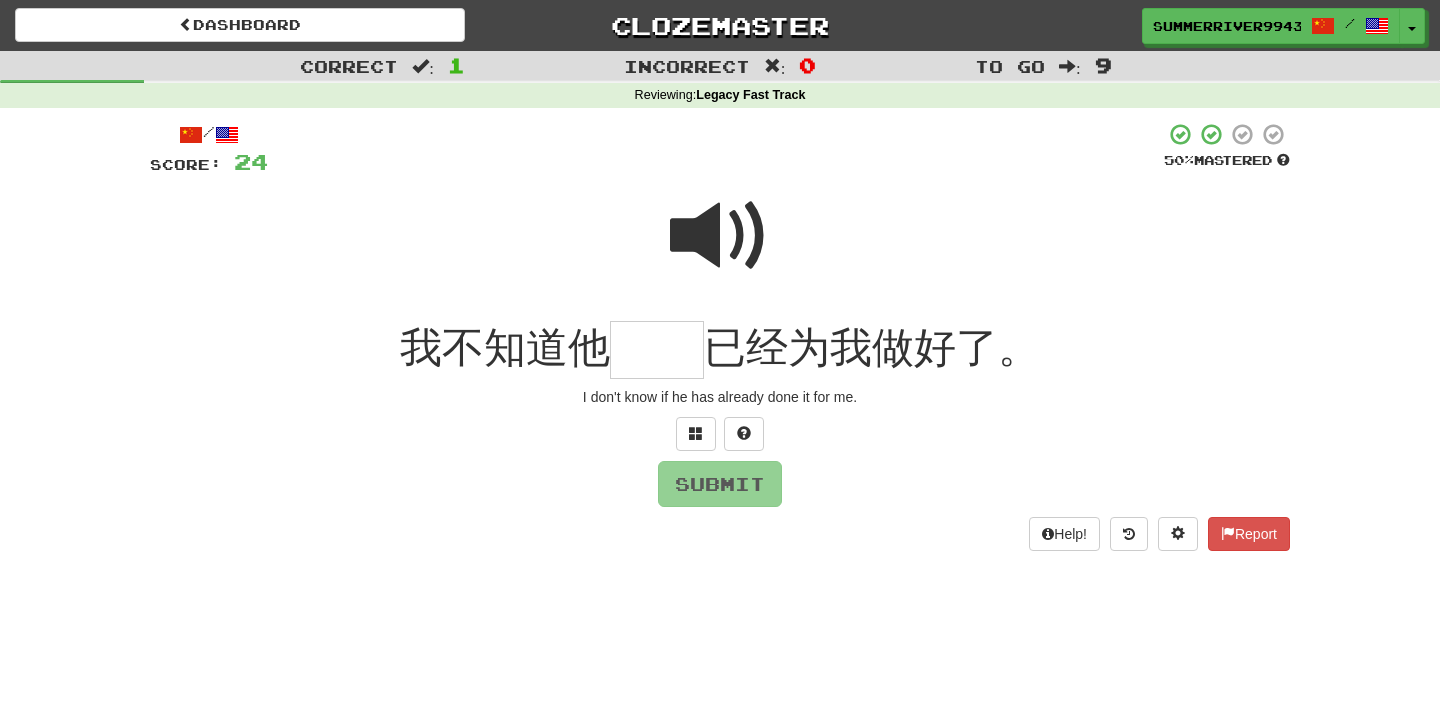 click at bounding box center [720, 236] 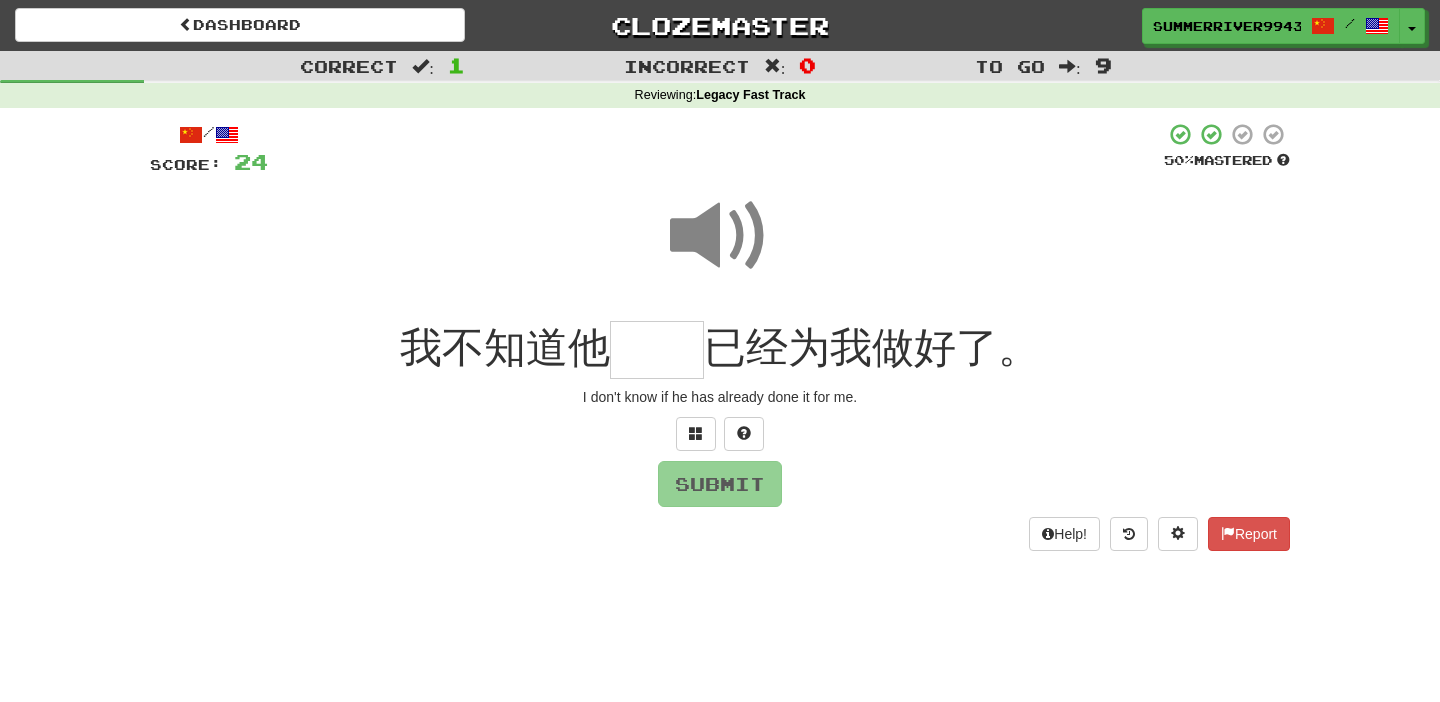 click at bounding box center [657, 350] 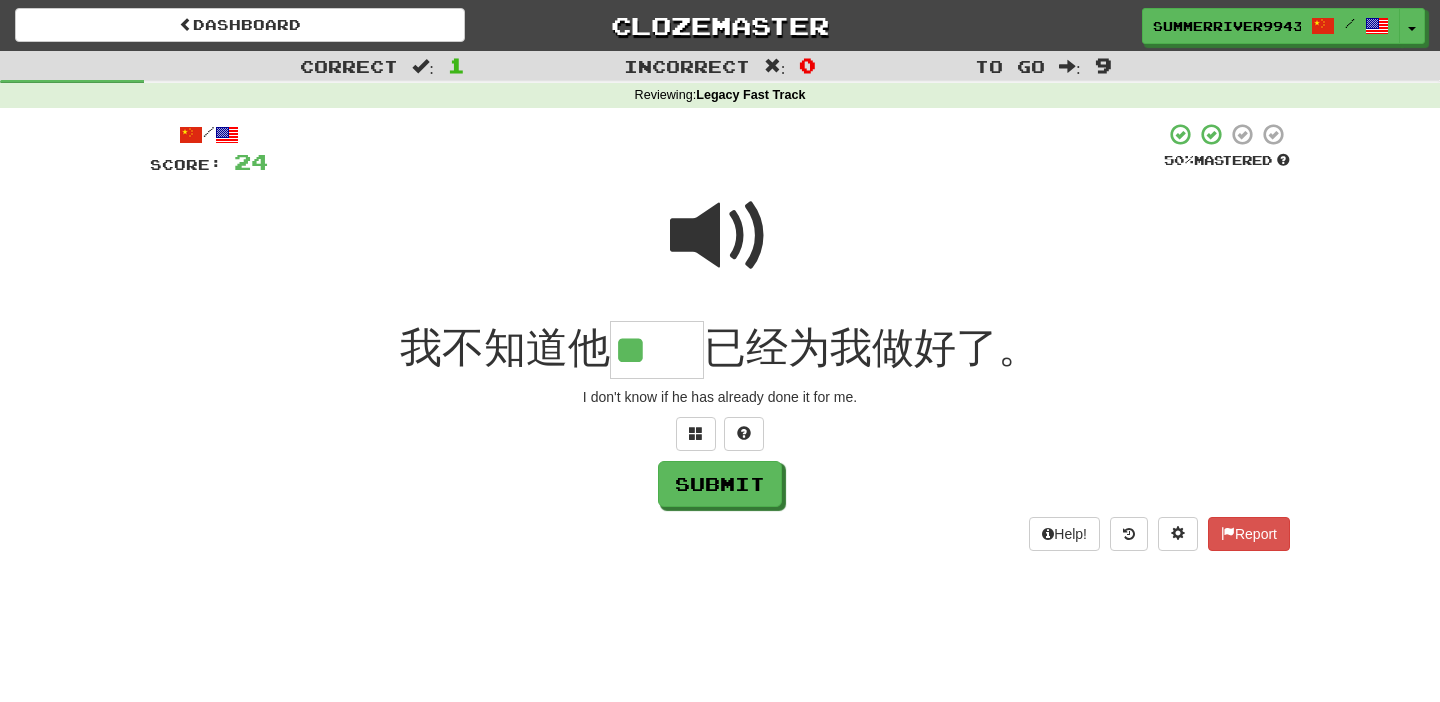 type on "**" 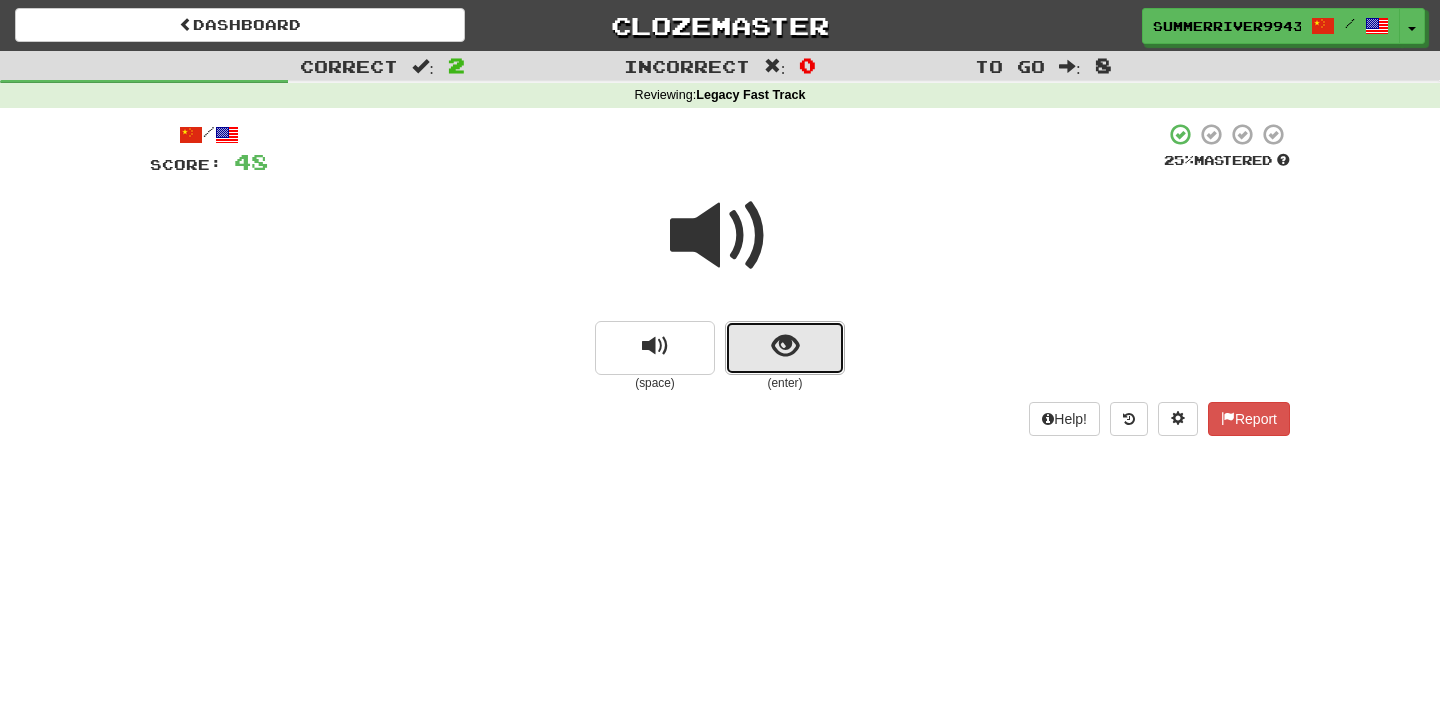 click at bounding box center [785, 348] 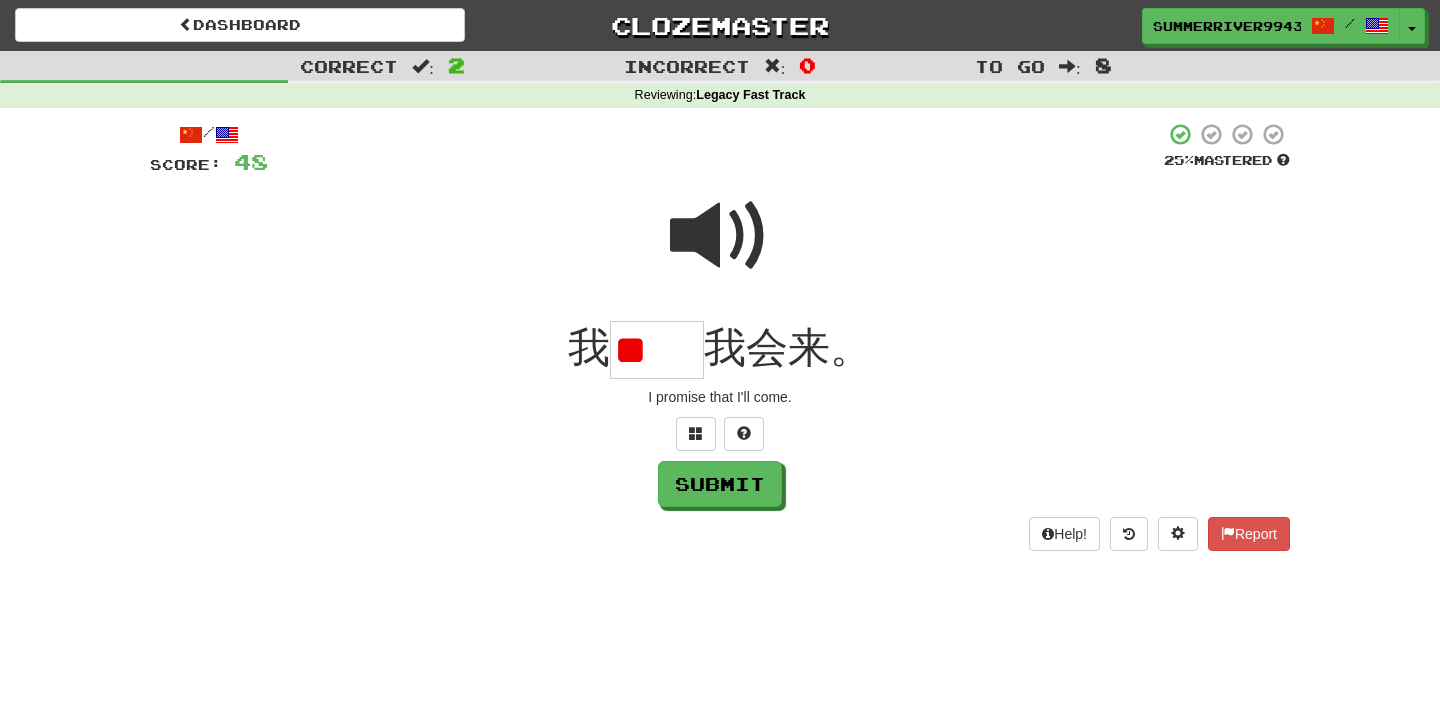scroll, scrollTop: 0, scrollLeft: 0, axis: both 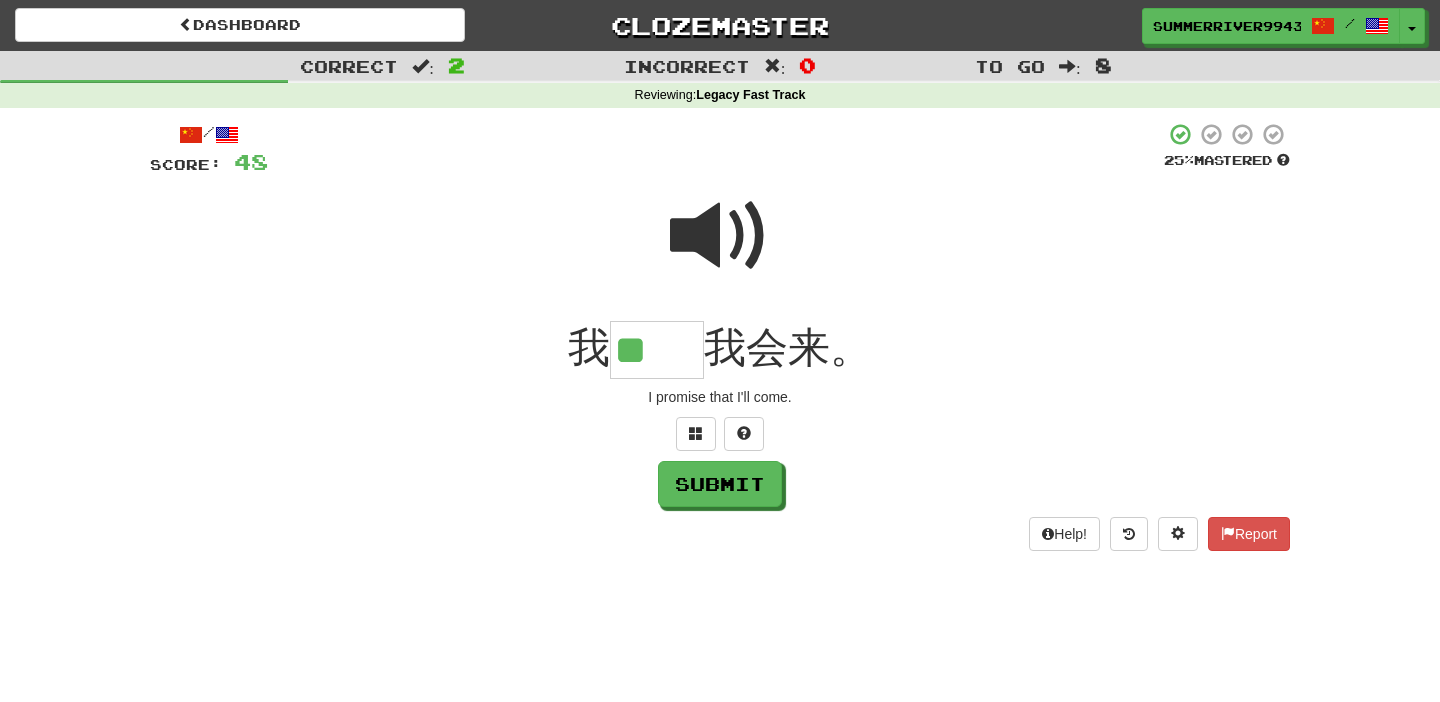 type on "**" 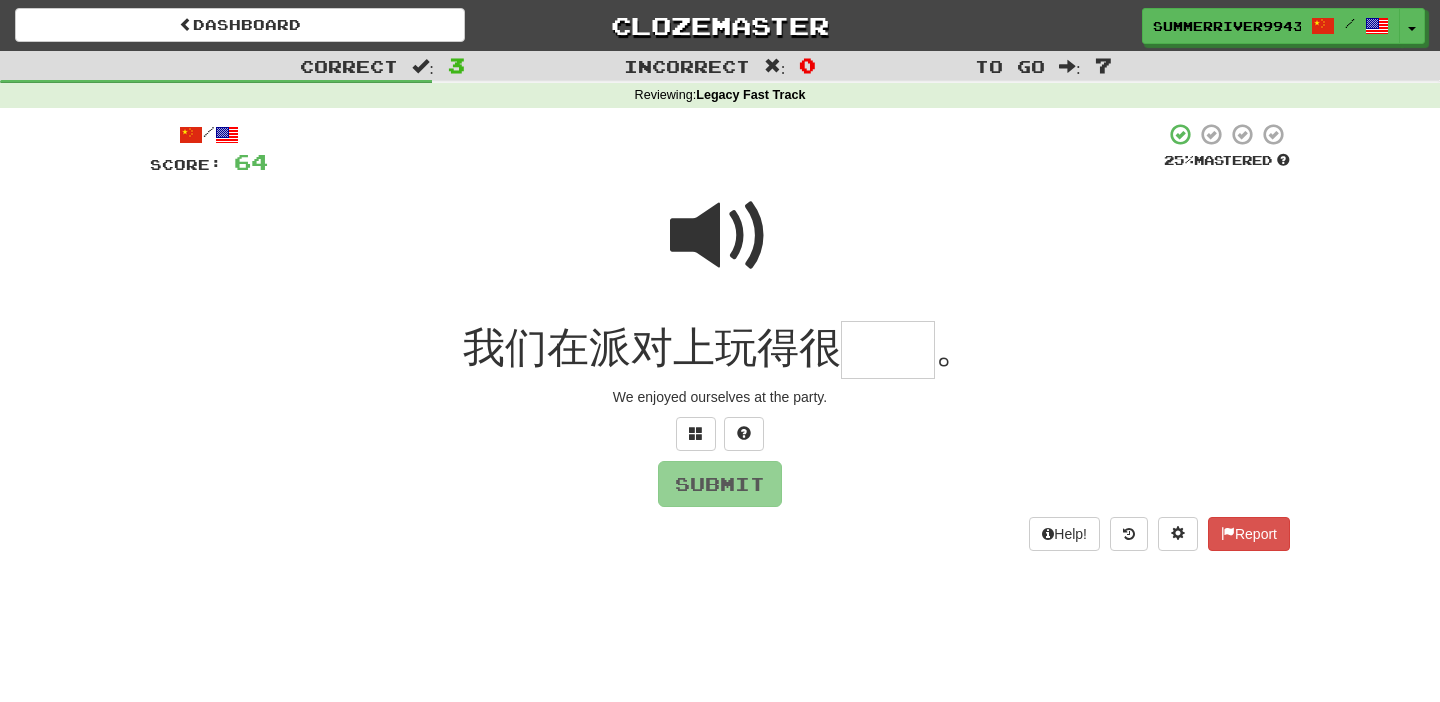 click at bounding box center [720, 236] 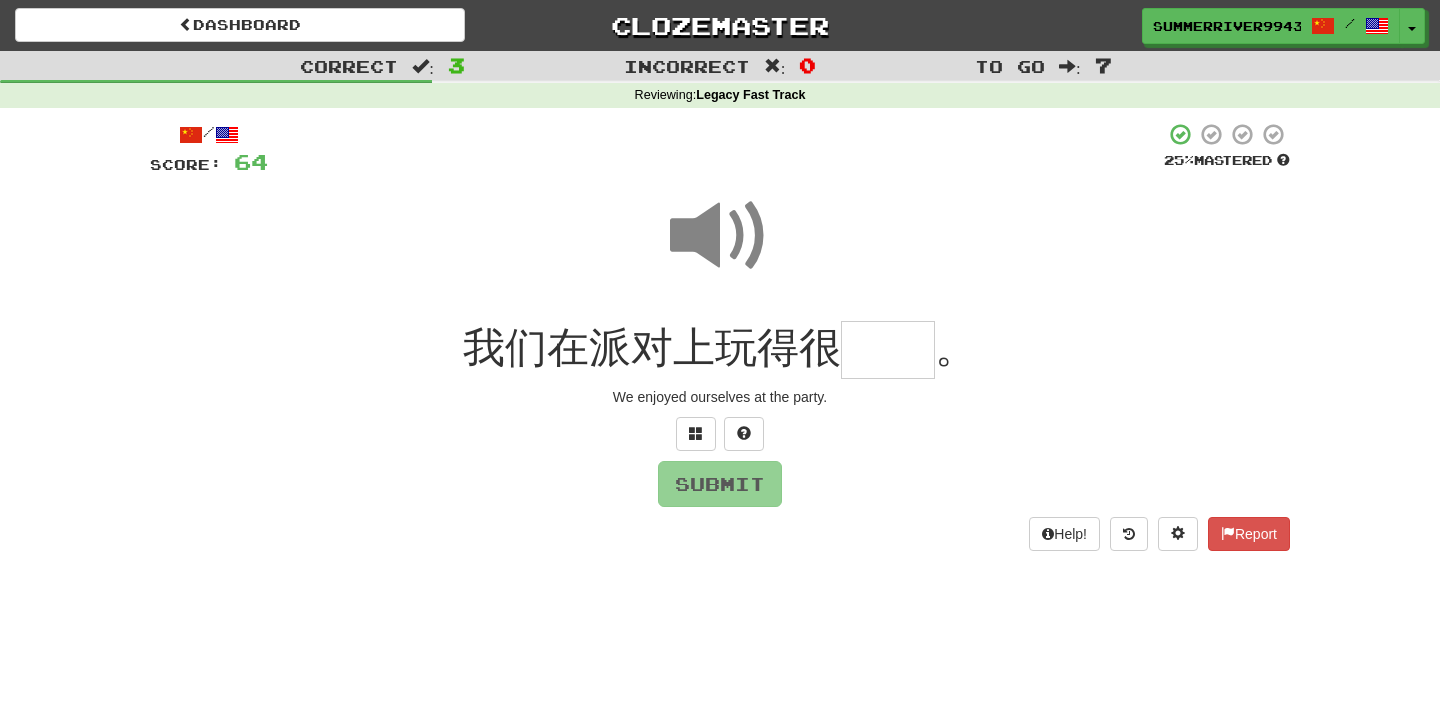 click at bounding box center (888, 350) 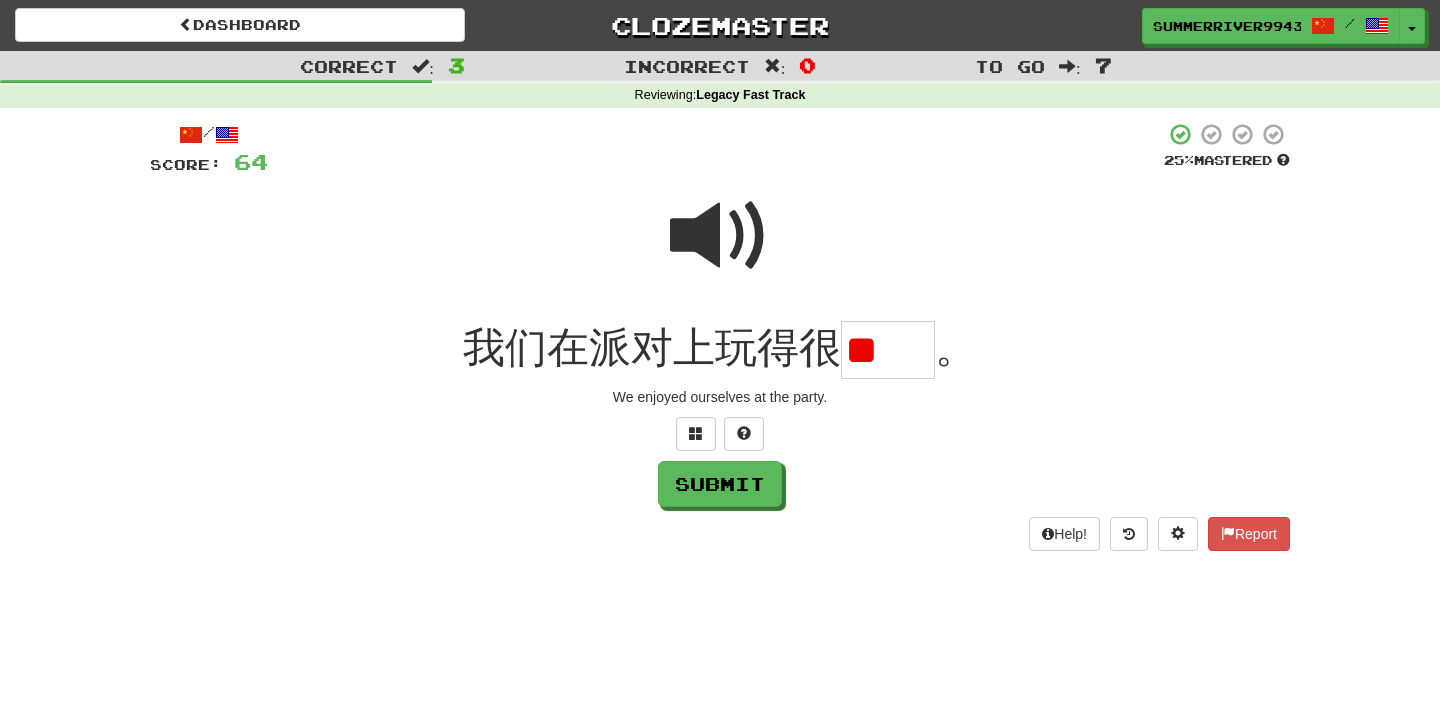 scroll, scrollTop: 0, scrollLeft: 0, axis: both 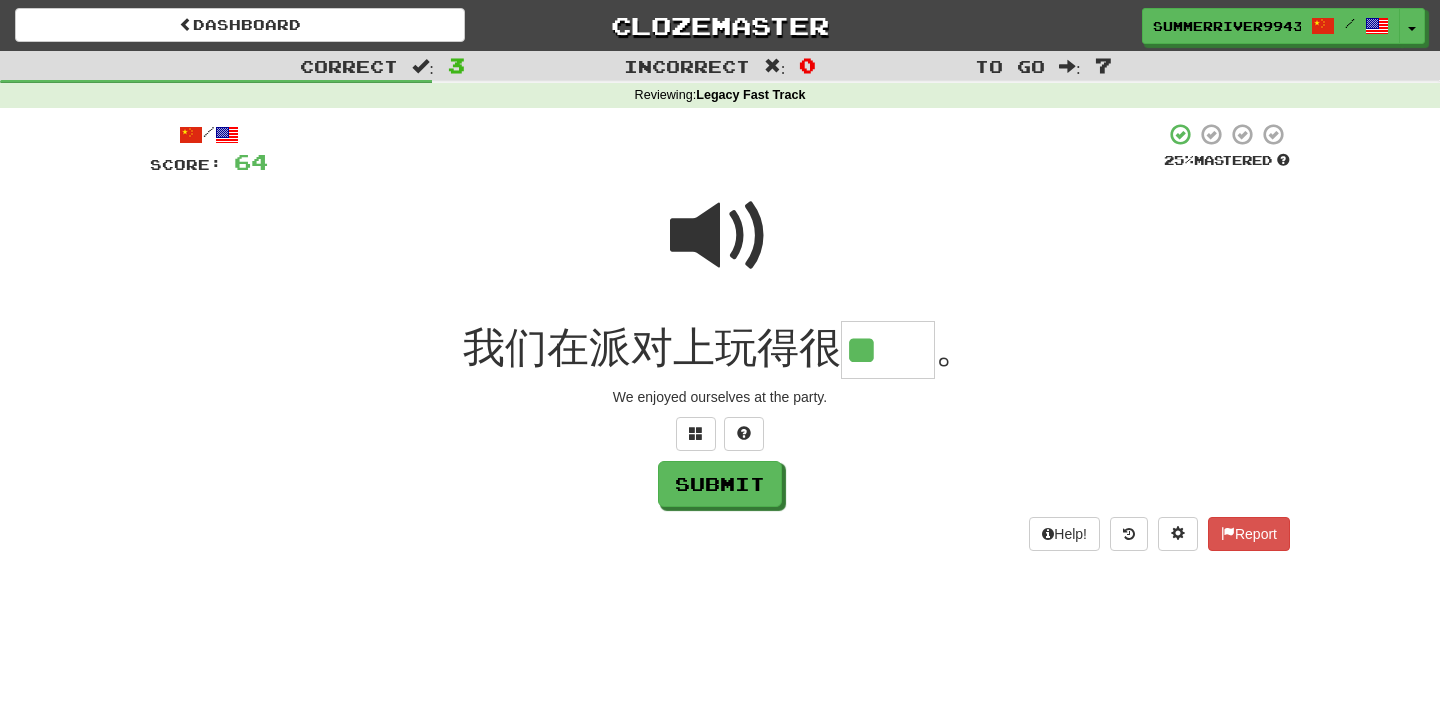 type on "**" 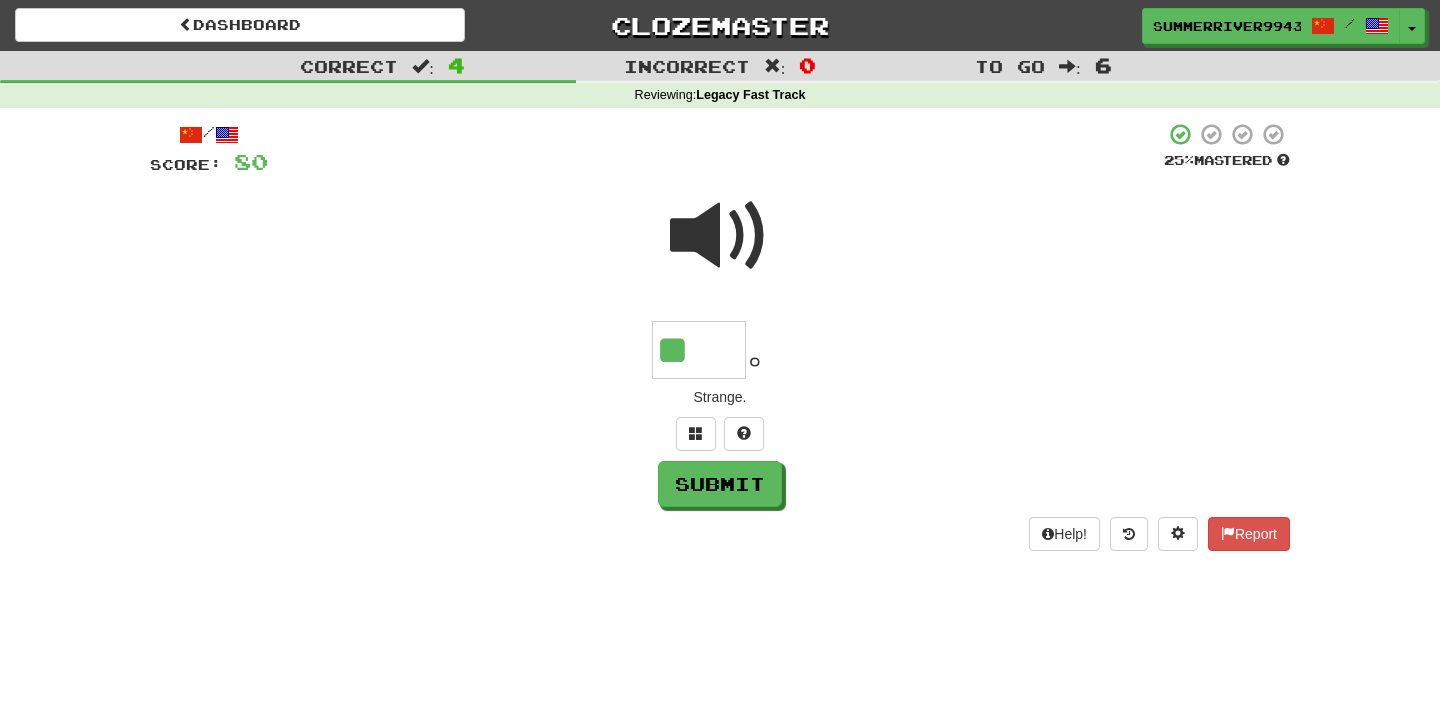 type on "**" 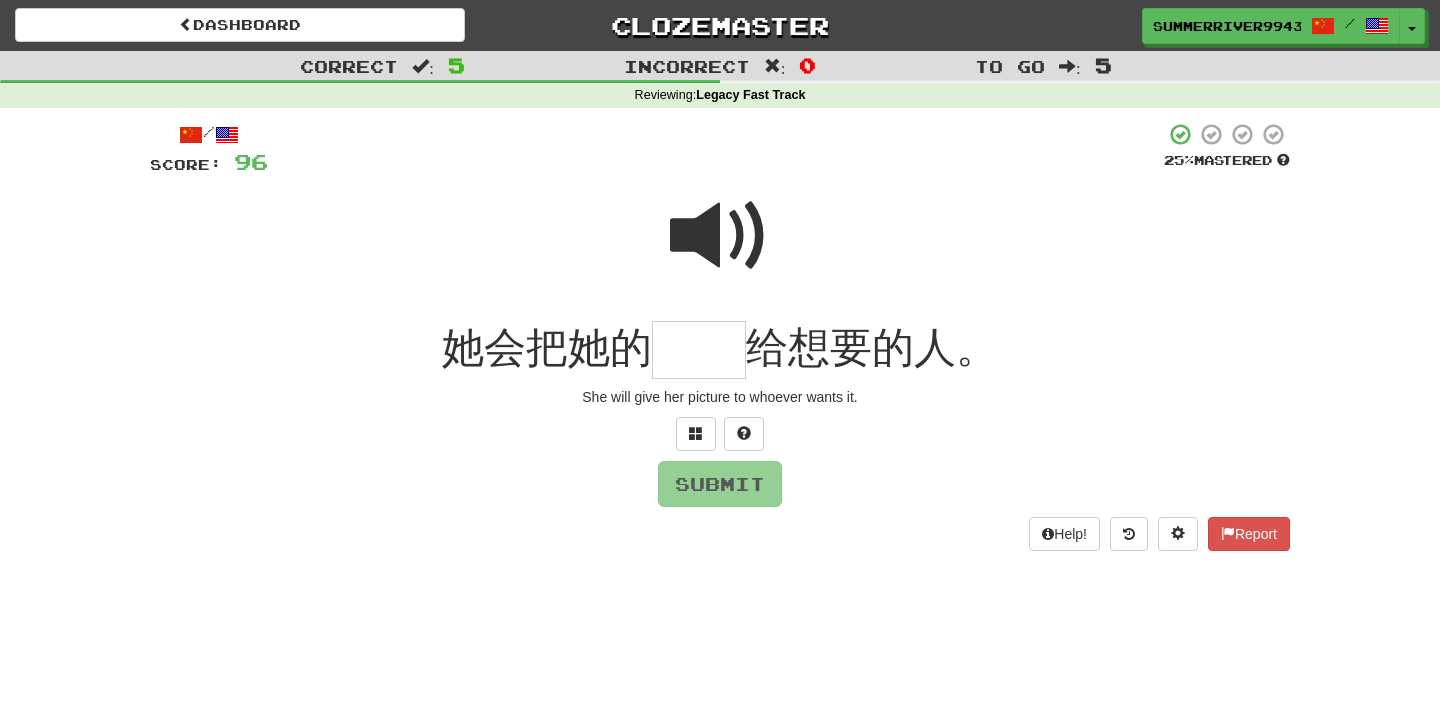 click at bounding box center (720, 236) 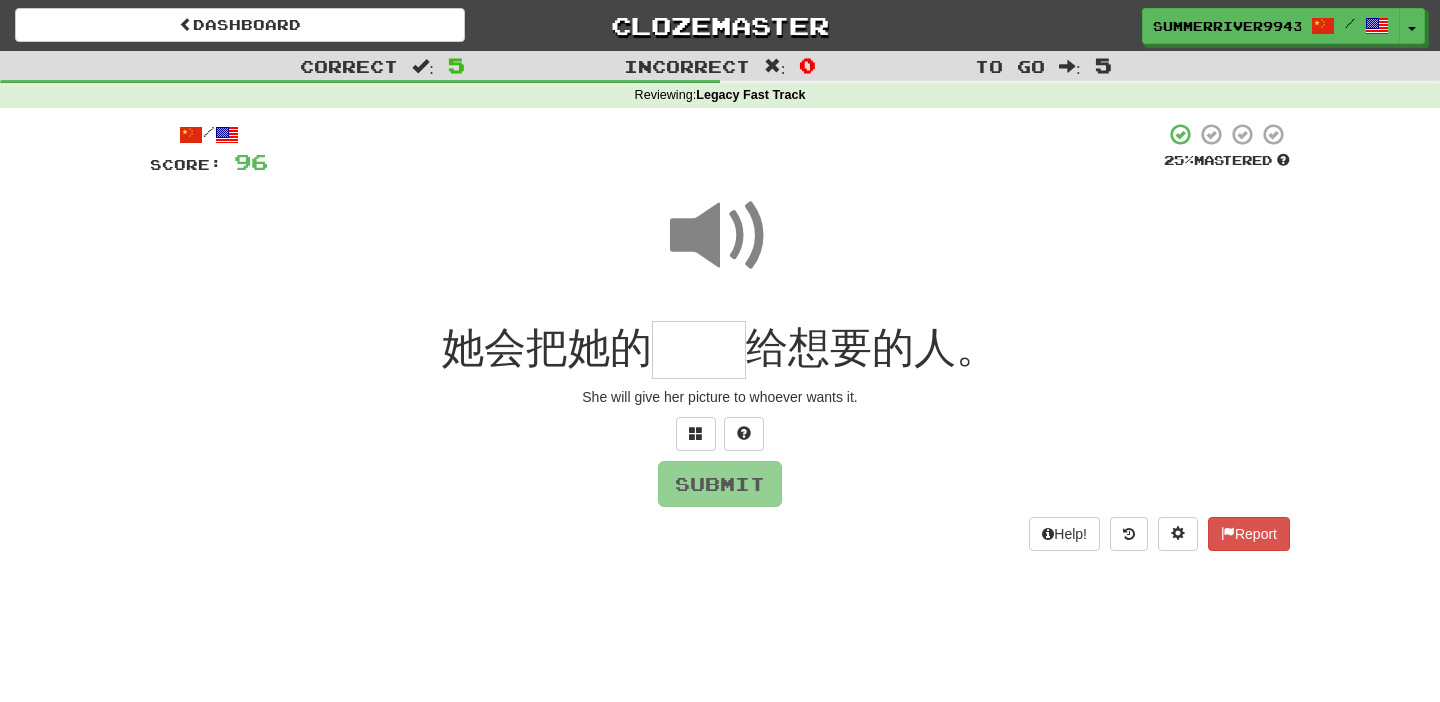click at bounding box center (699, 350) 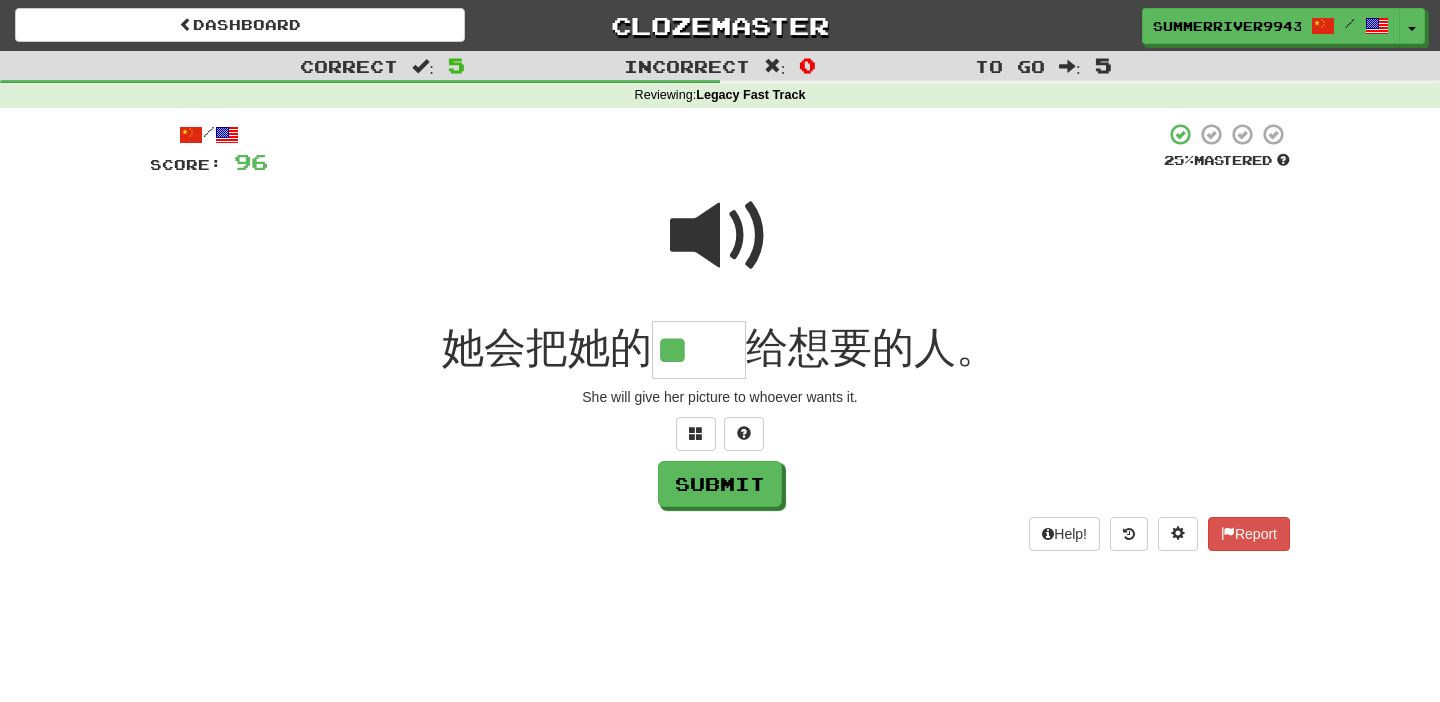 type on "**" 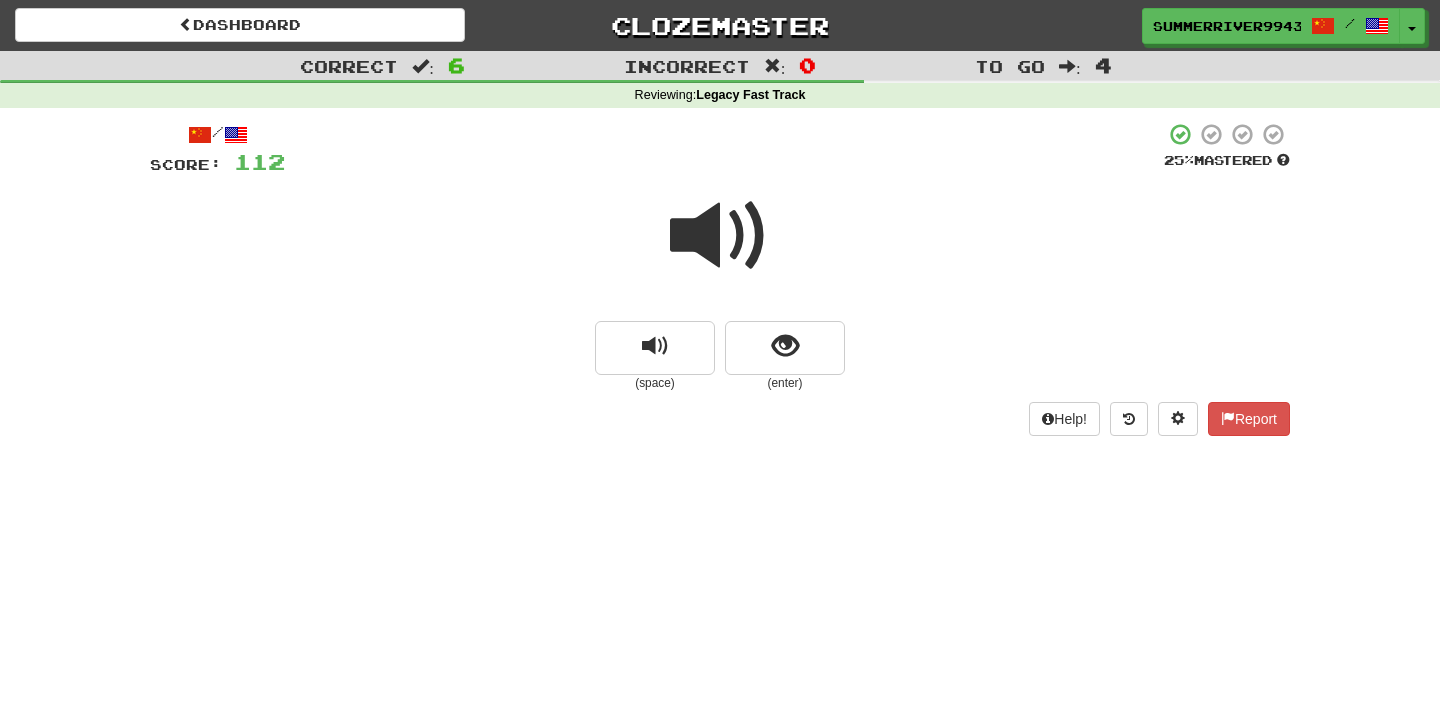 click on "(enter)" at bounding box center [785, 383] 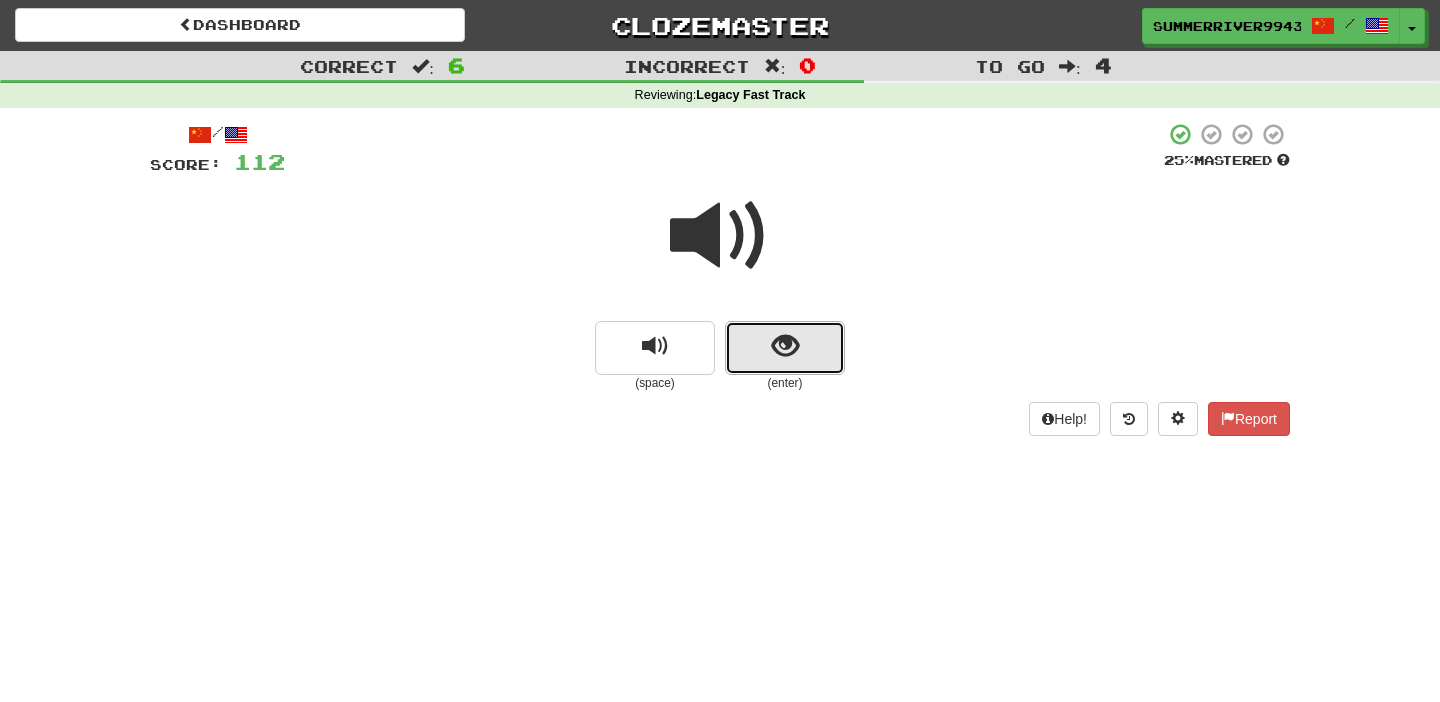 click at bounding box center (785, 348) 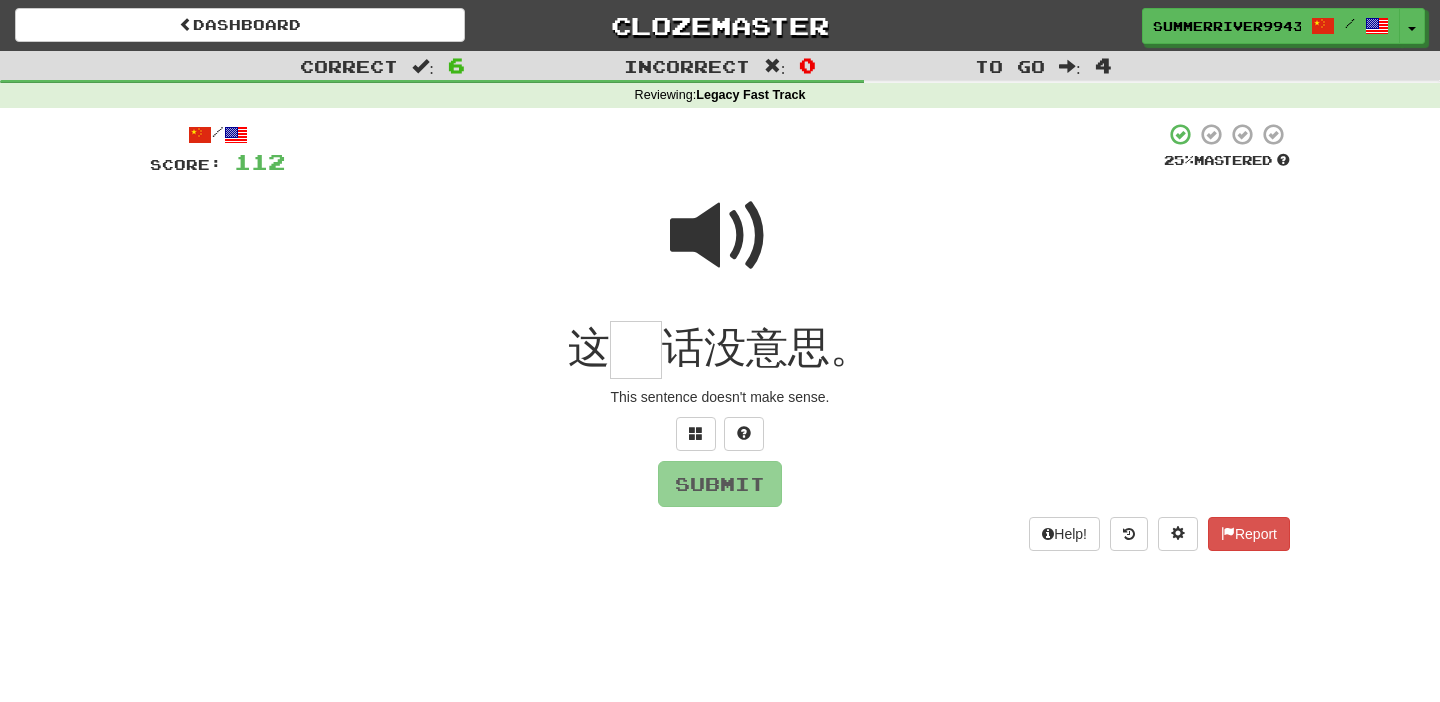 click at bounding box center [720, 236] 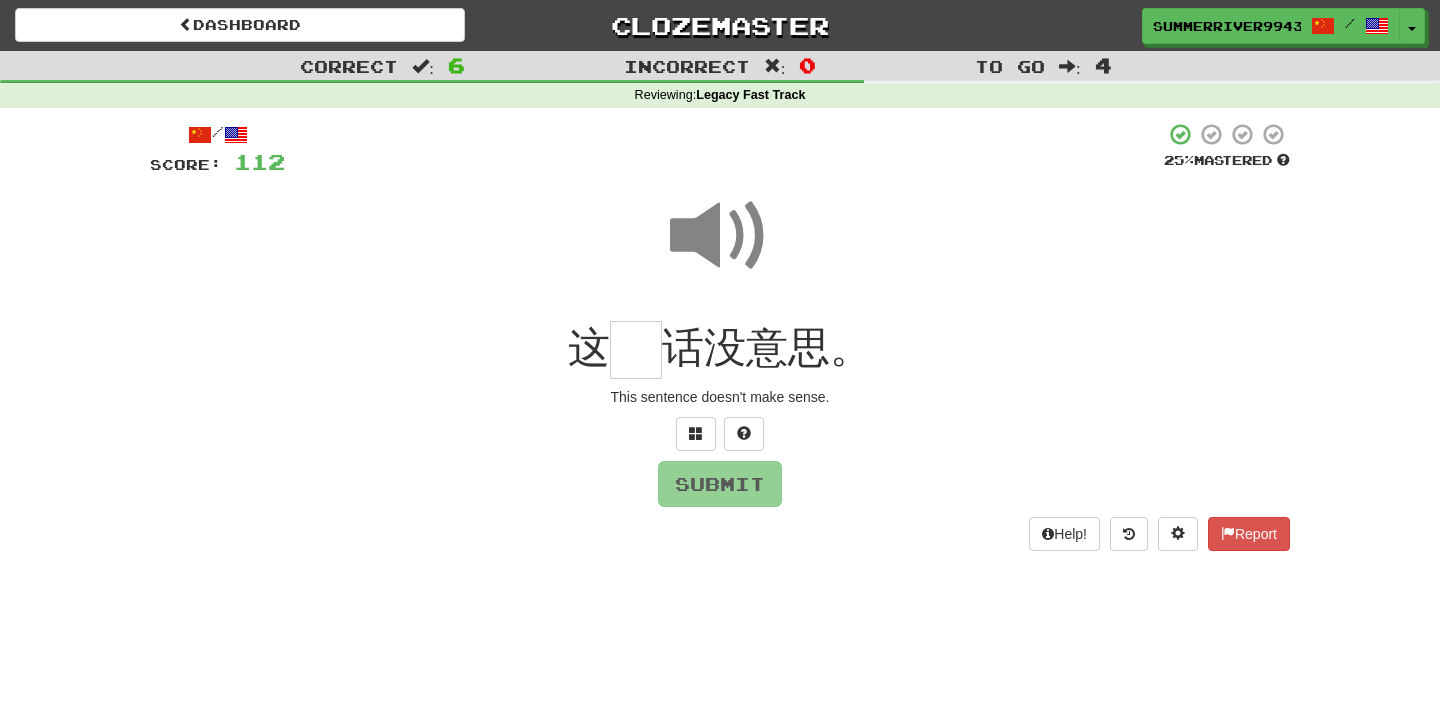 click at bounding box center [636, 350] 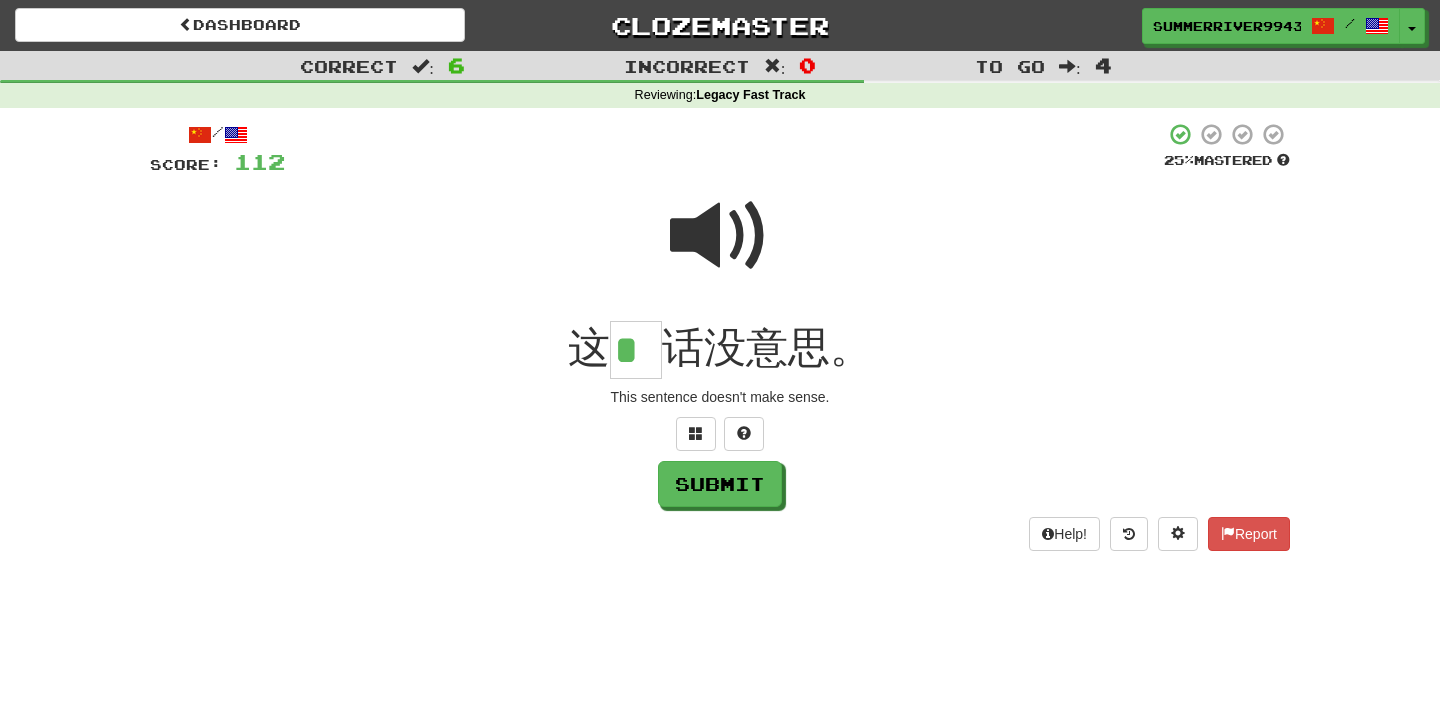 type on "*" 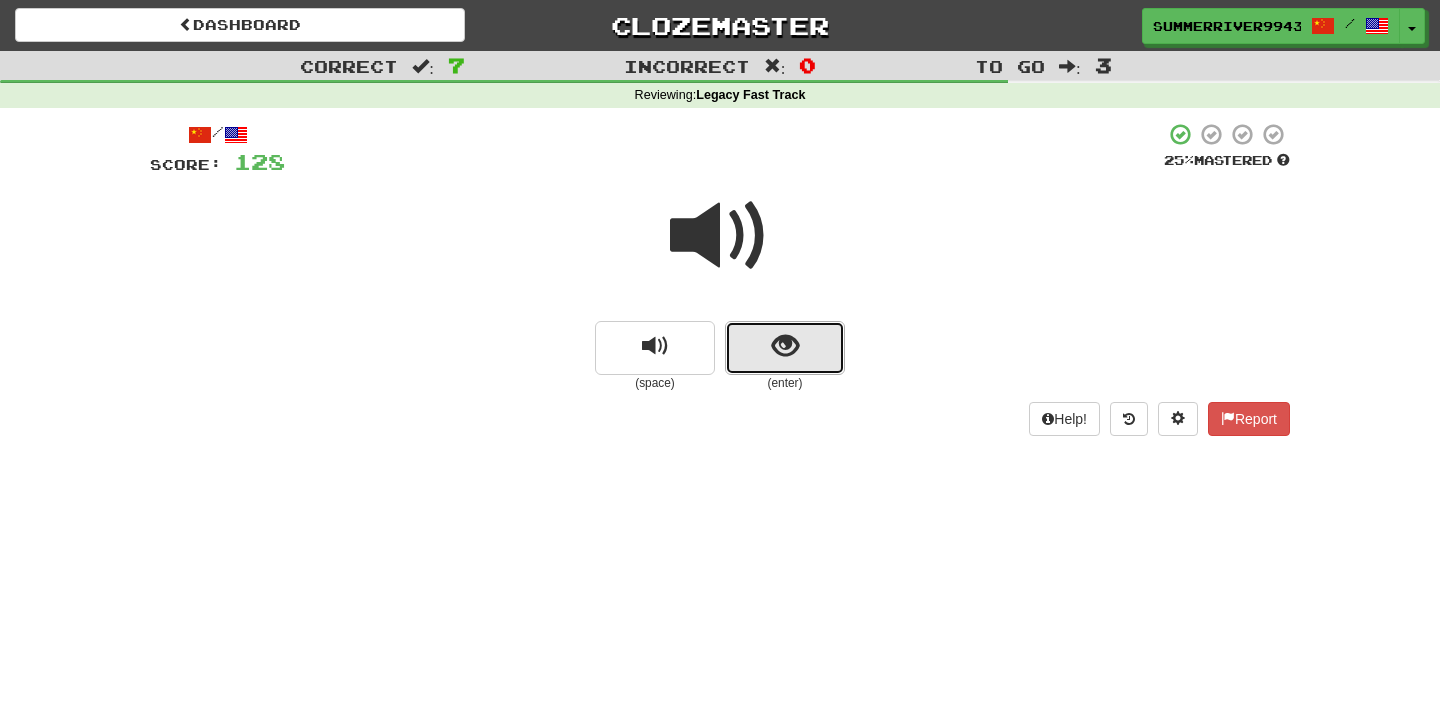 click at bounding box center (785, 348) 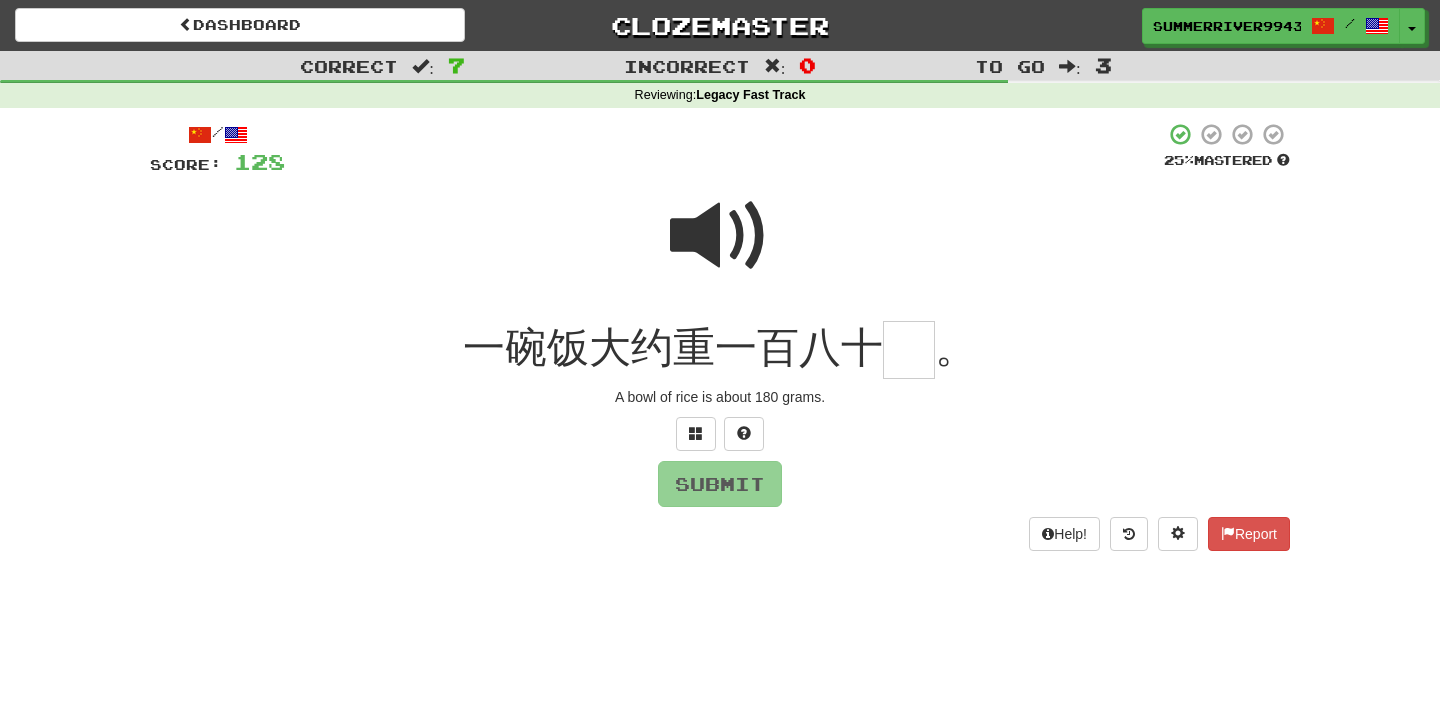 click at bounding box center (720, 236) 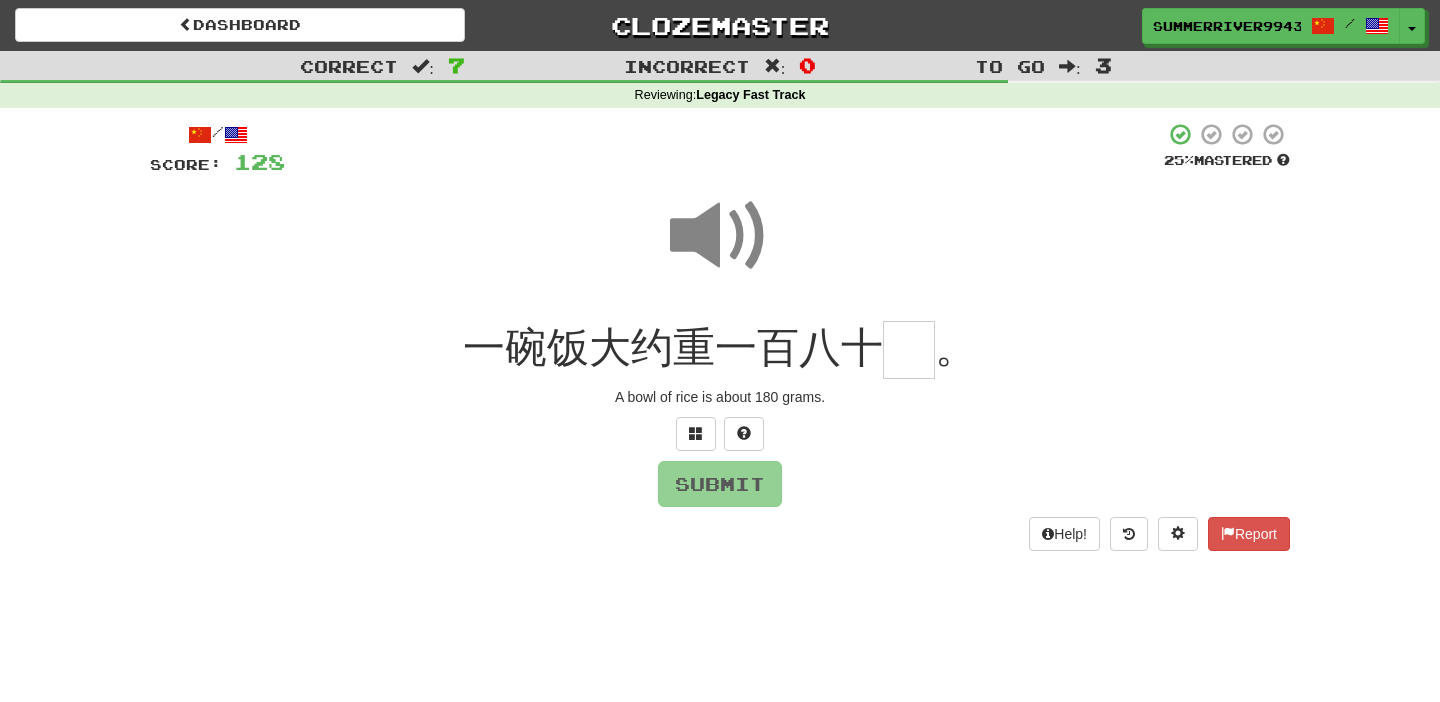 click on "。" at bounding box center (956, 347) 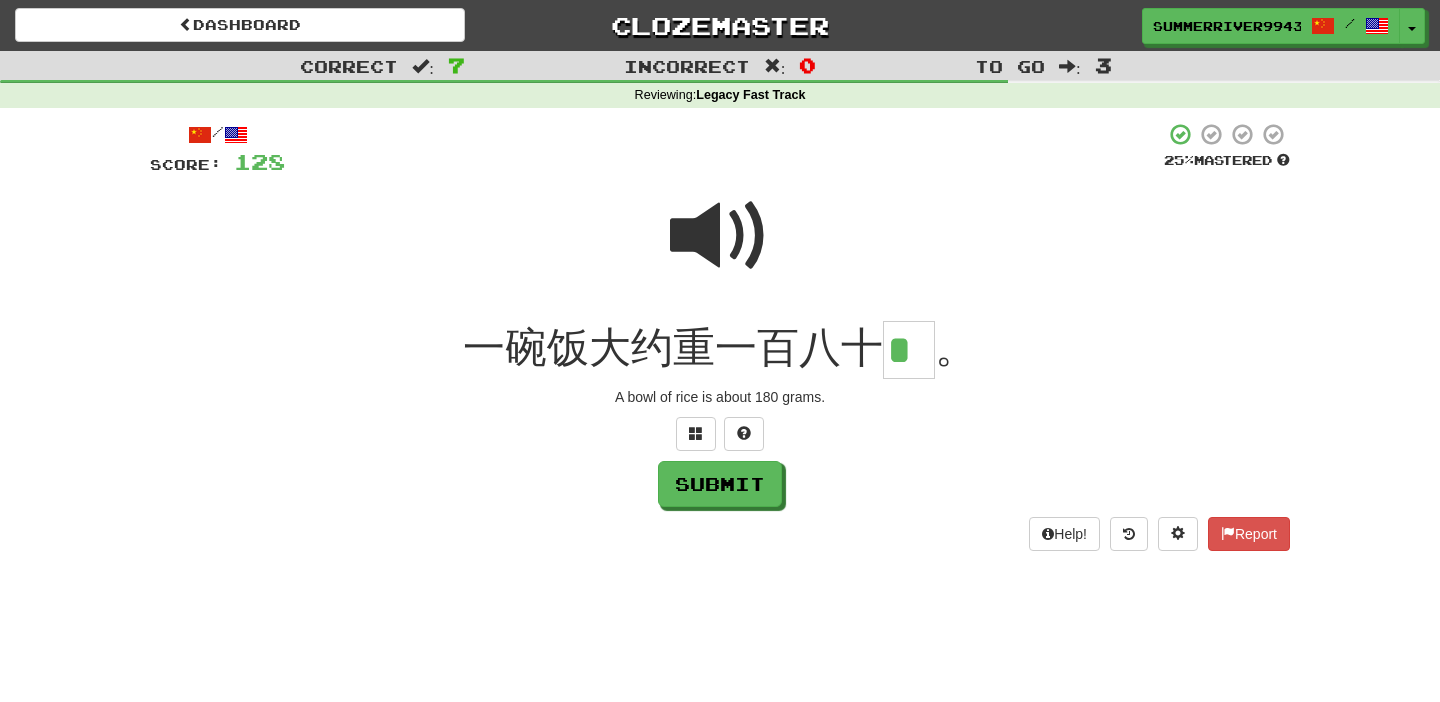 type on "*" 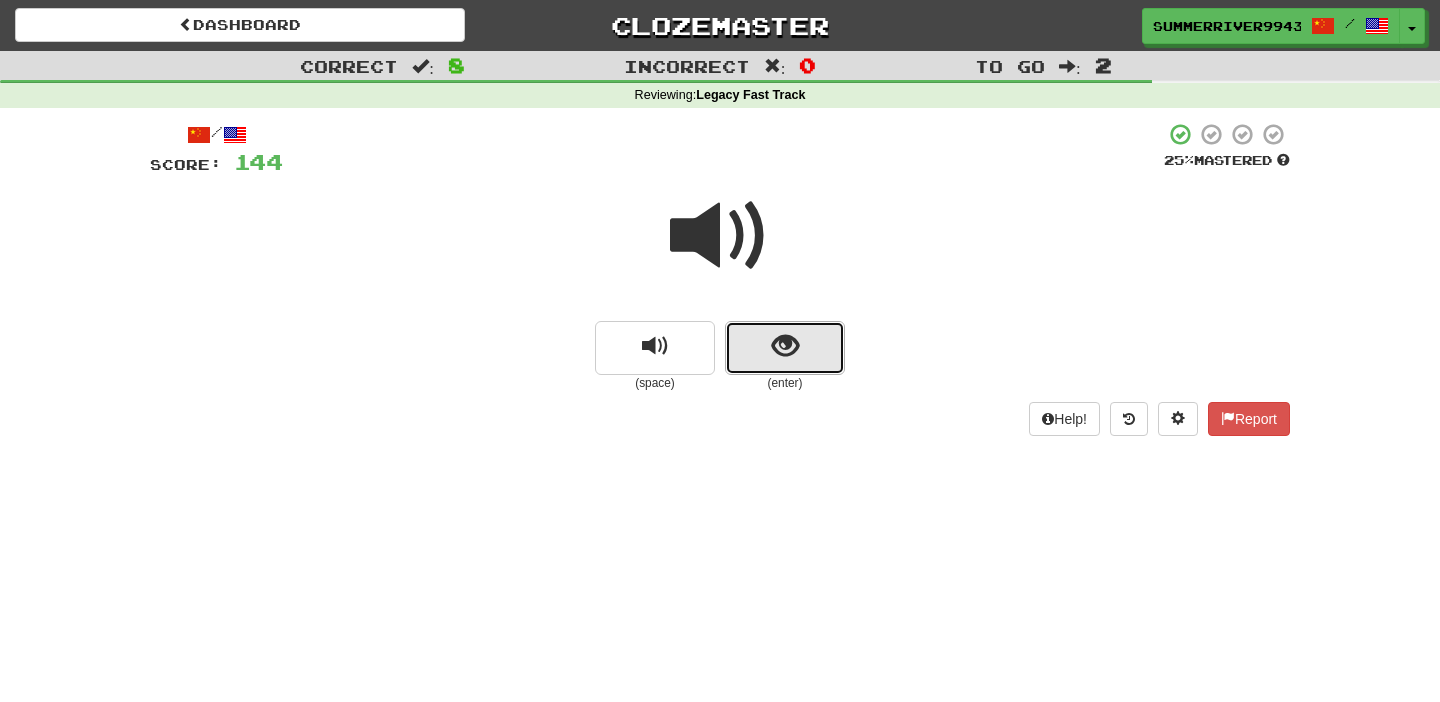 click at bounding box center [785, 348] 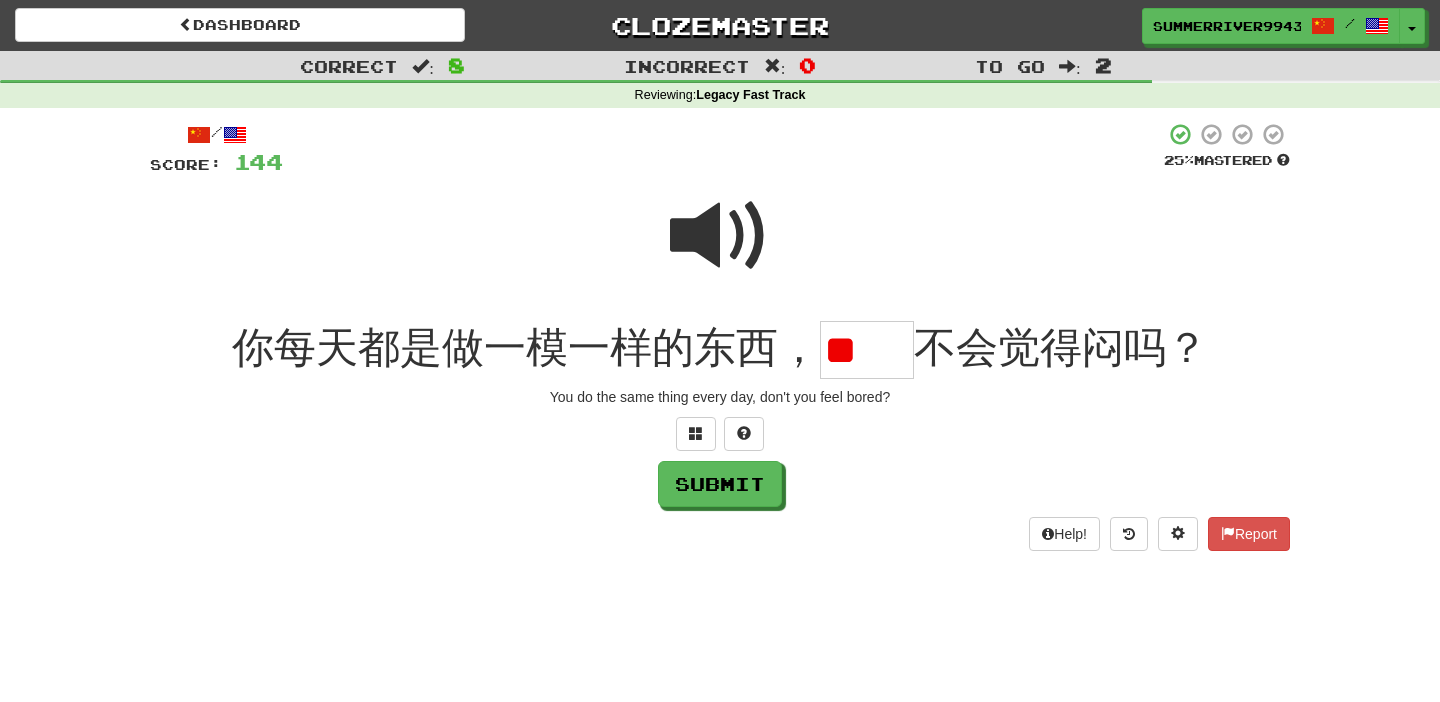 scroll, scrollTop: 0, scrollLeft: 0, axis: both 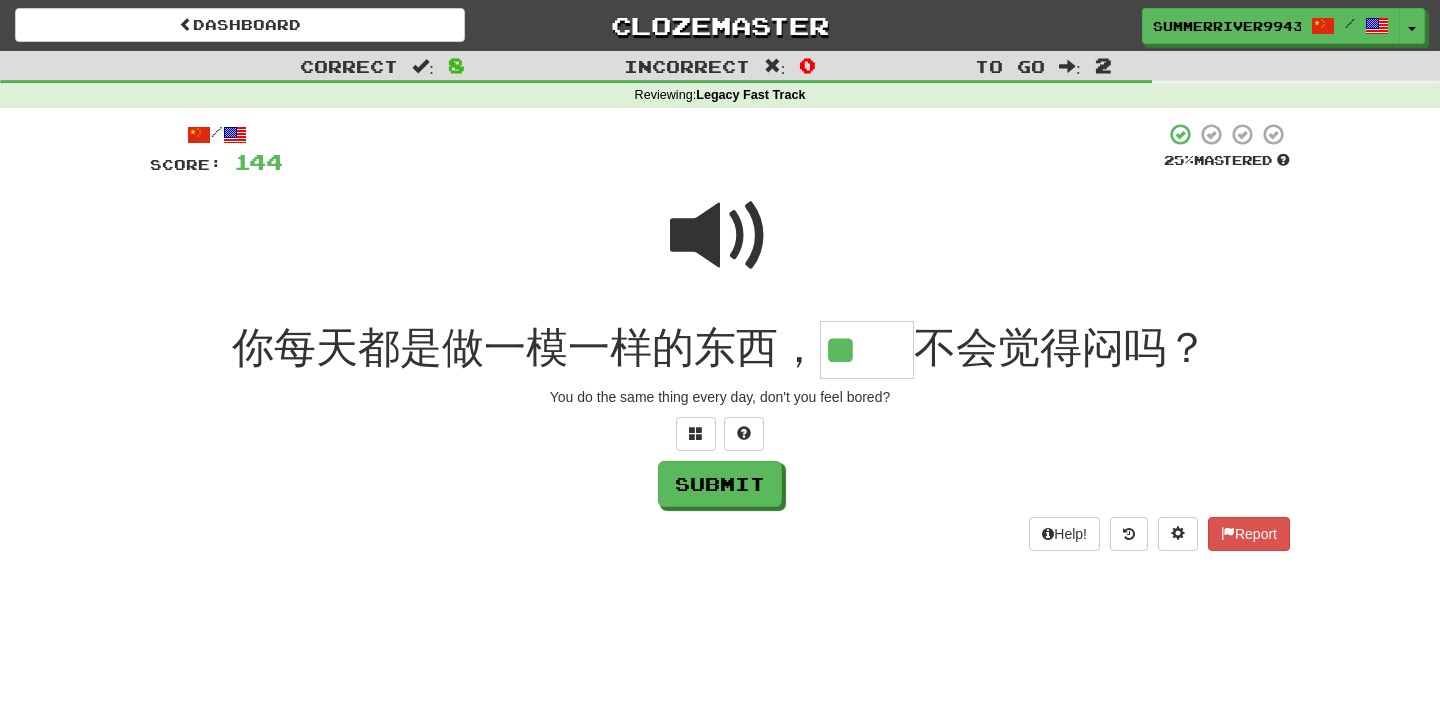 type on "**" 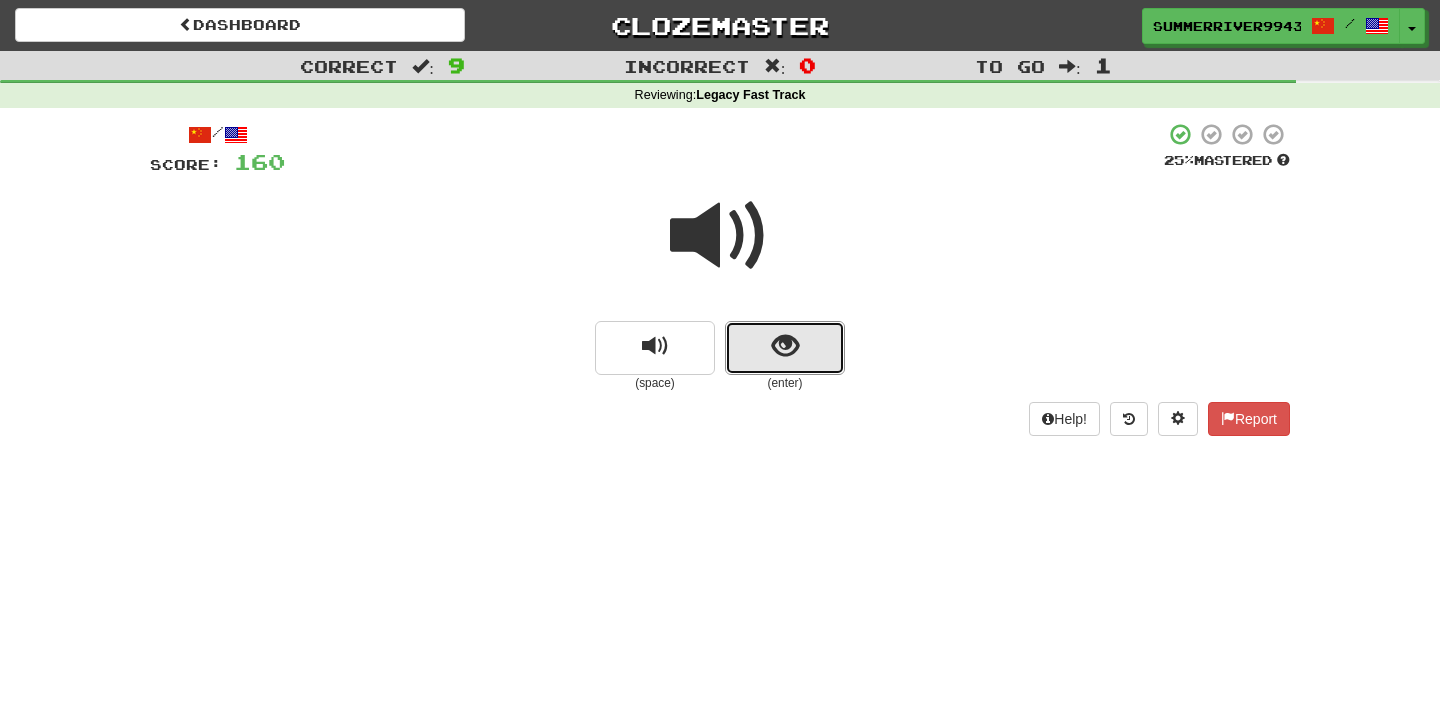 click at bounding box center [785, 346] 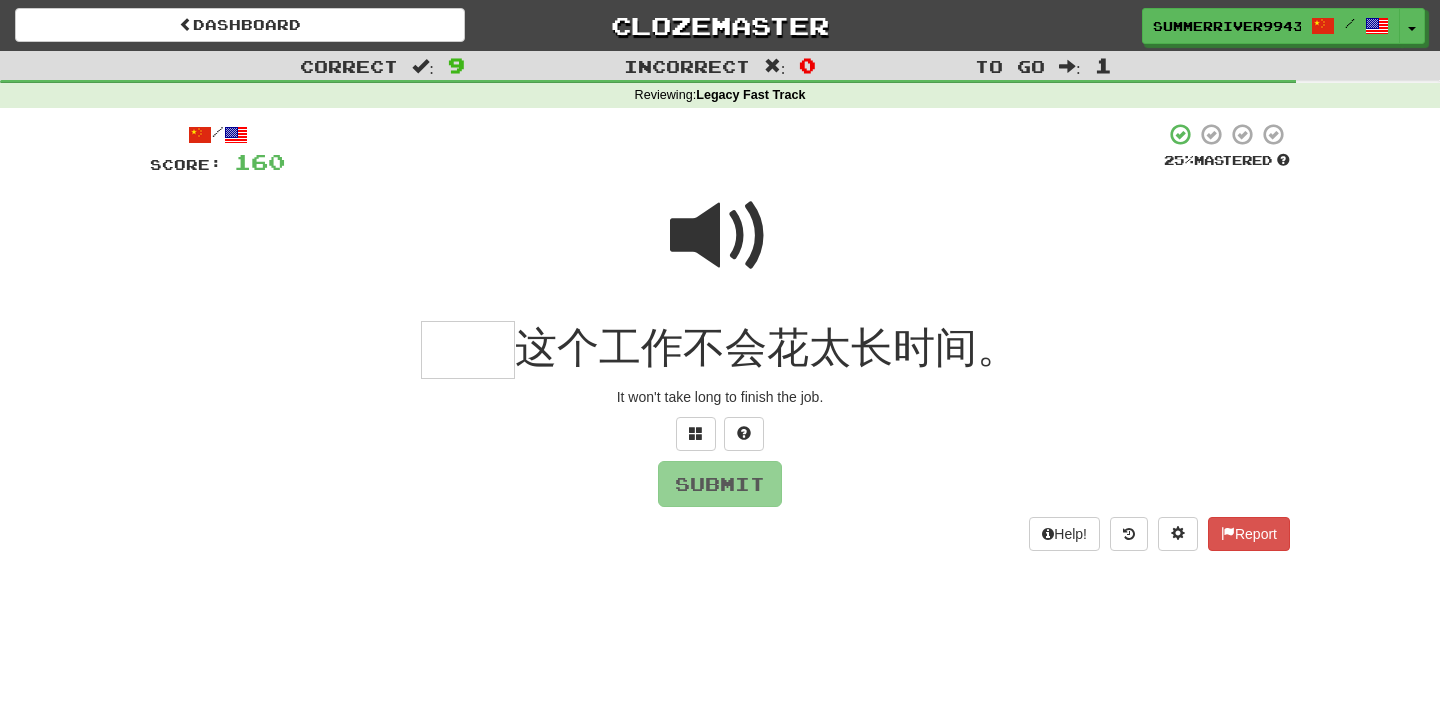 click at bounding box center [720, 236] 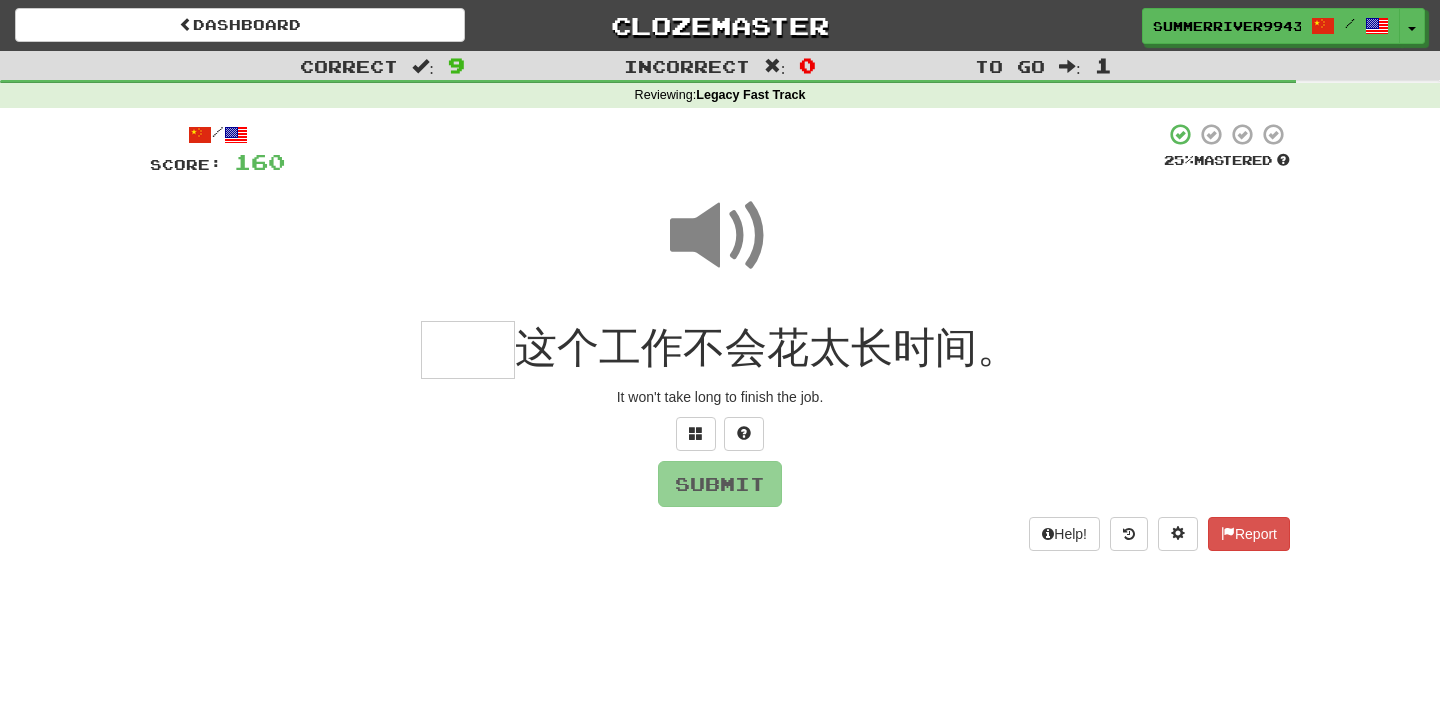 click at bounding box center [468, 350] 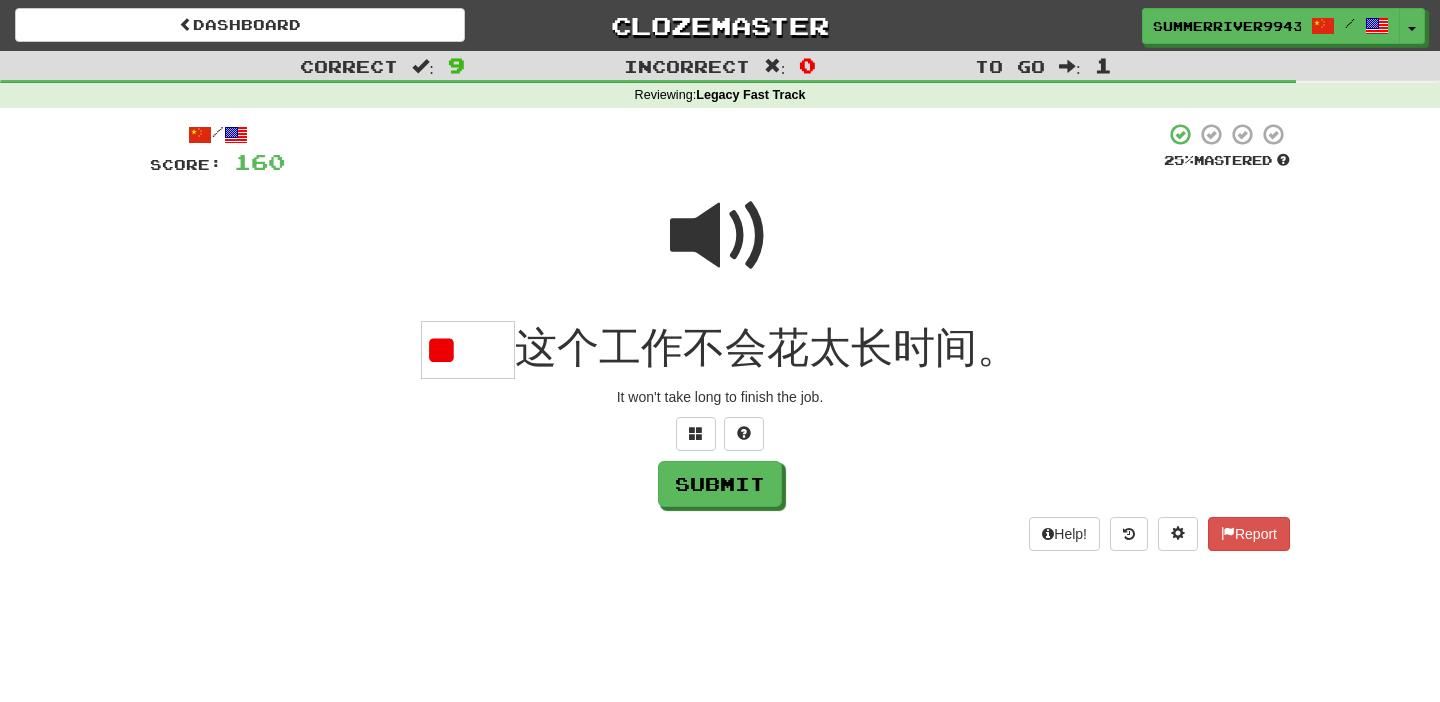 scroll, scrollTop: 0, scrollLeft: 0, axis: both 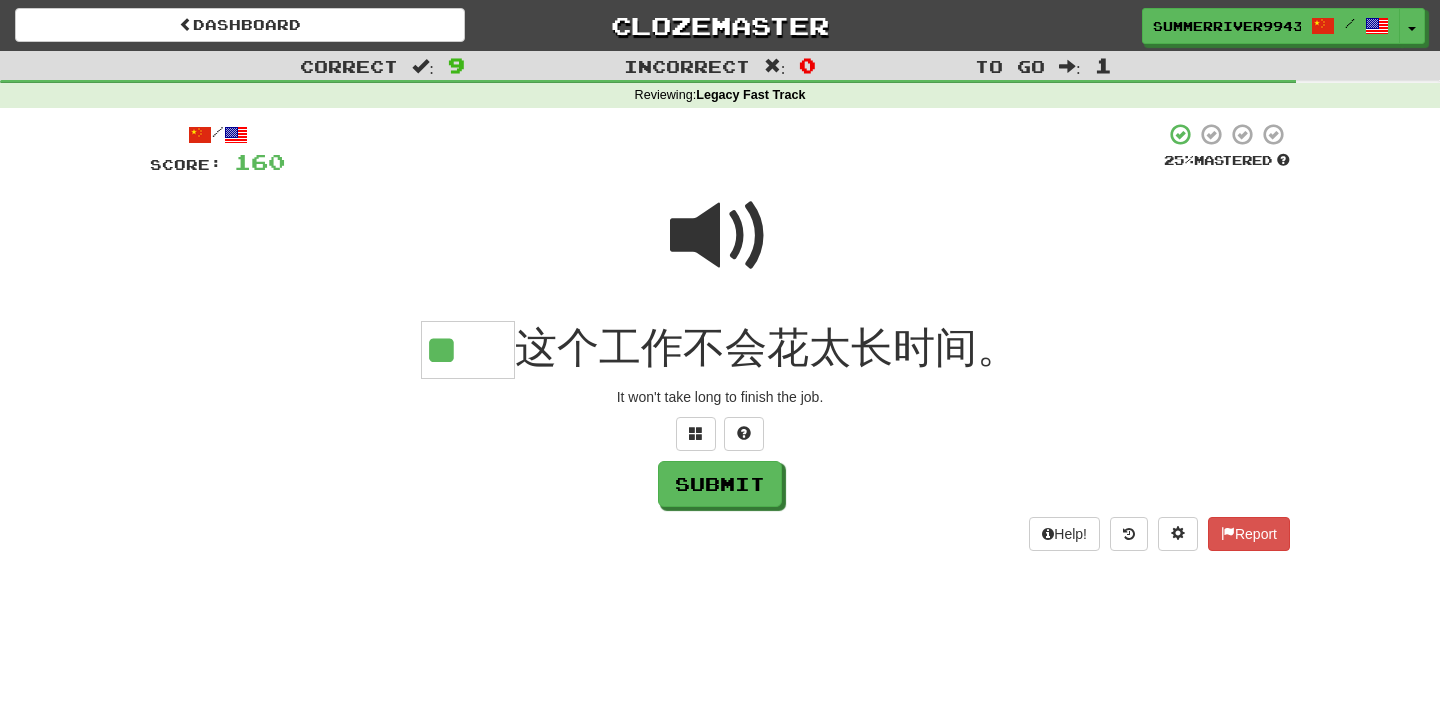 type on "**" 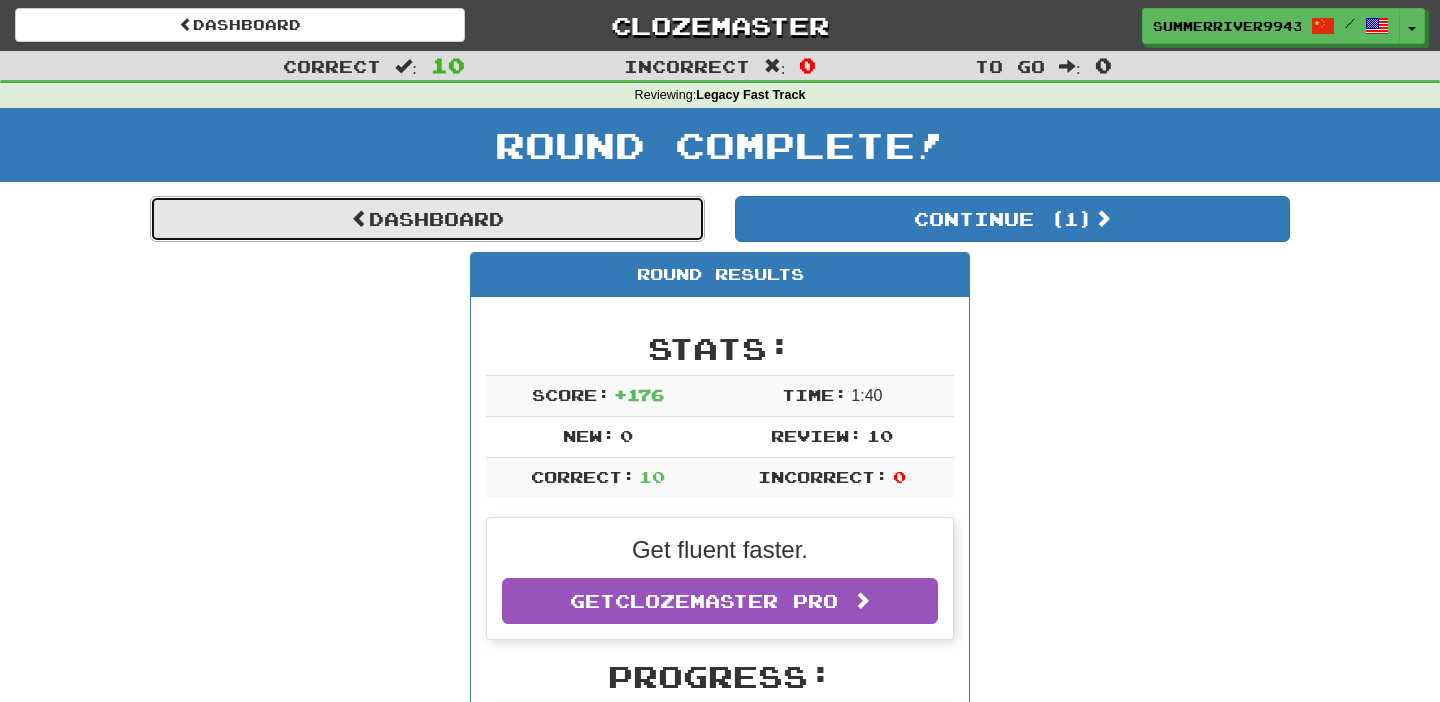 click on "Dashboard" at bounding box center (427, 219) 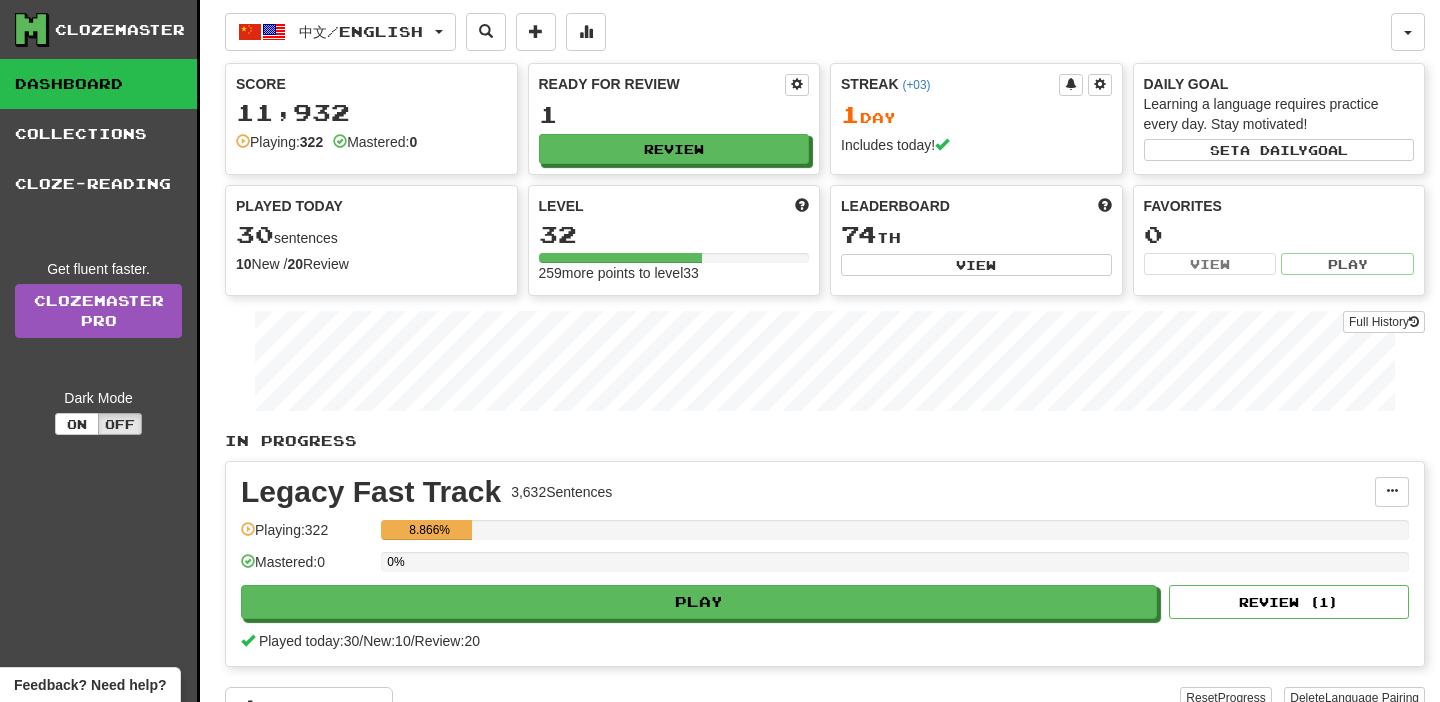 scroll, scrollTop: 0, scrollLeft: 0, axis: both 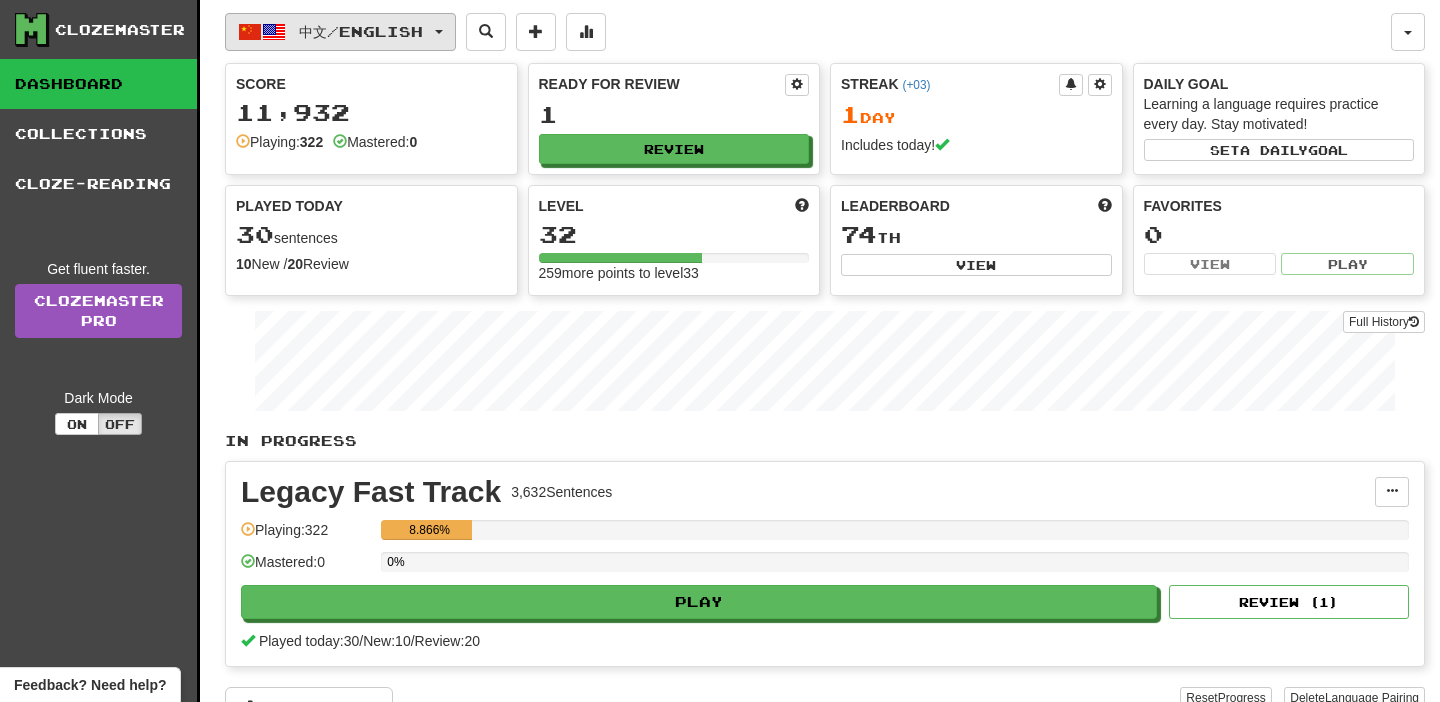 click on "中文  /  English" at bounding box center (361, 31) 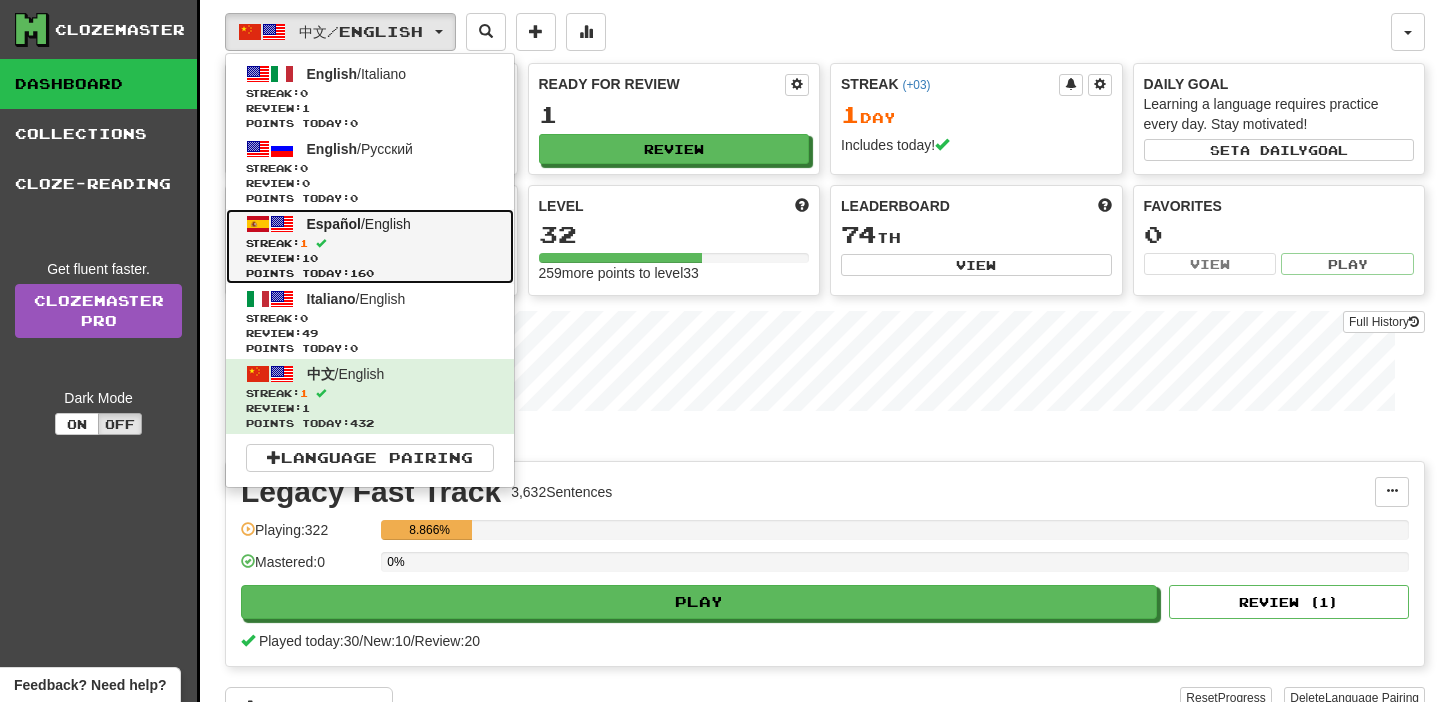 click on "Streak:  1" at bounding box center [370, 243] 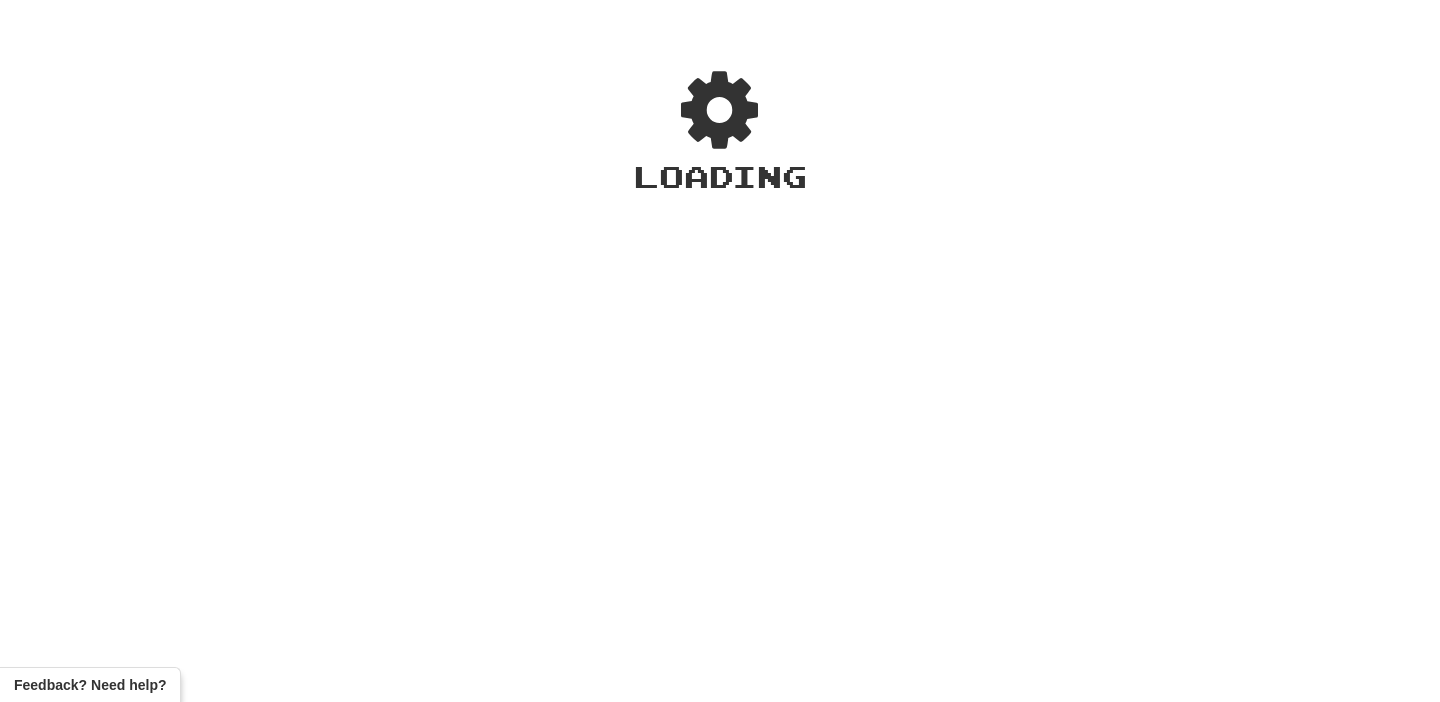 scroll, scrollTop: 0, scrollLeft: 0, axis: both 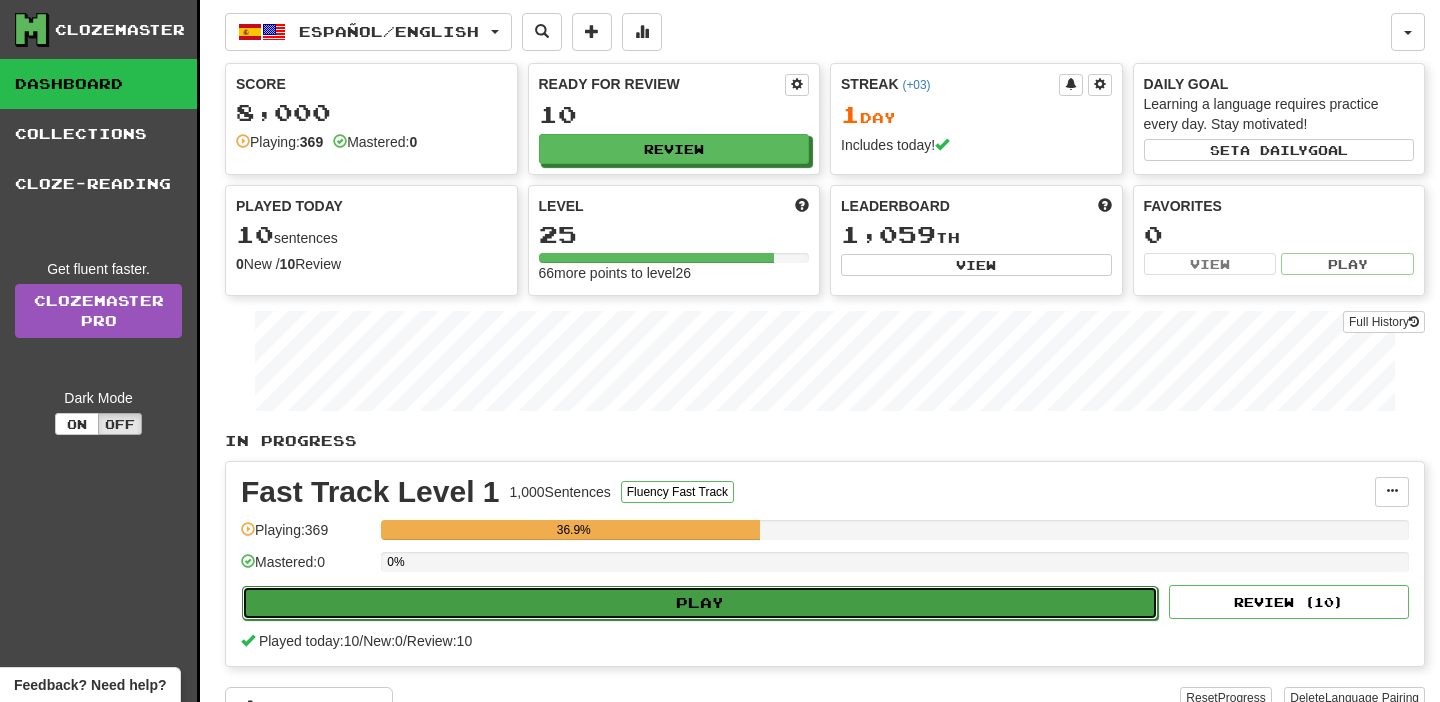 click on "Play" at bounding box center [700, 603] 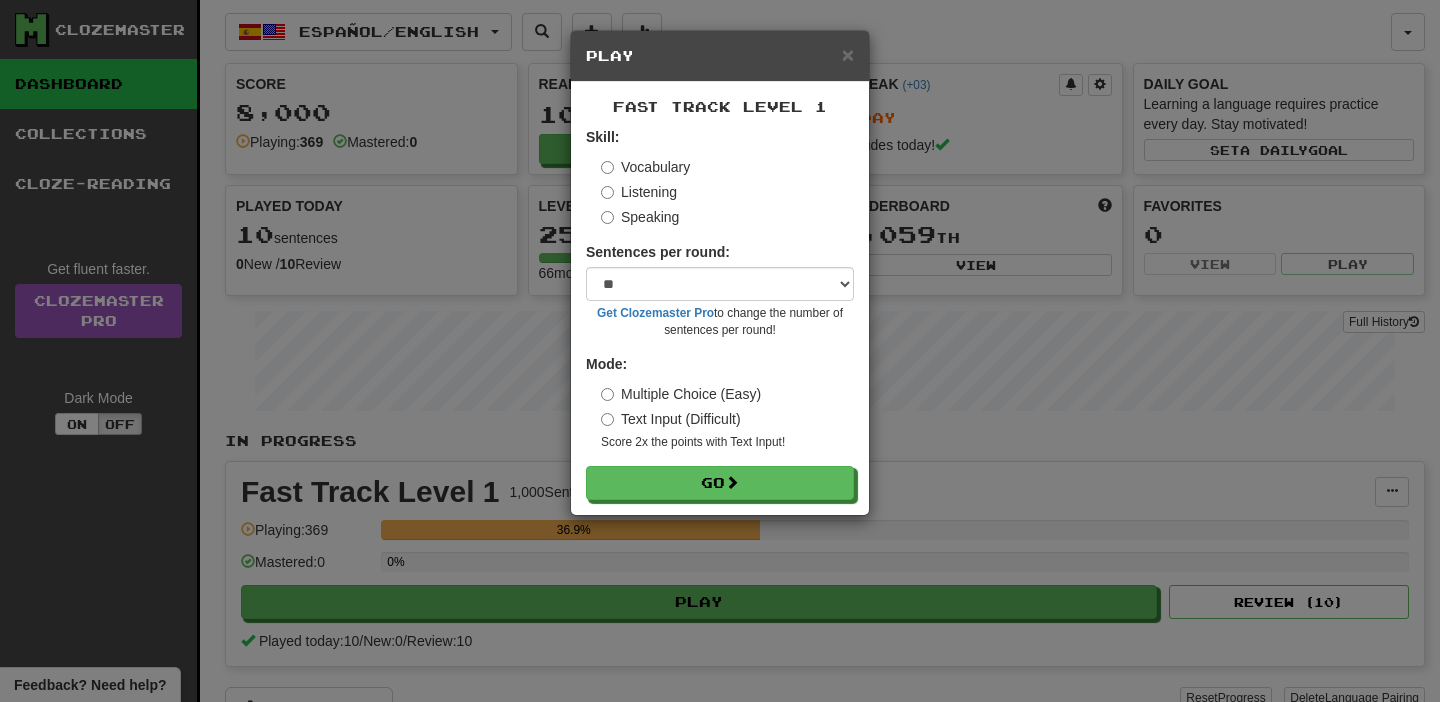 click on "Listening" at bounding box center [639, 192] 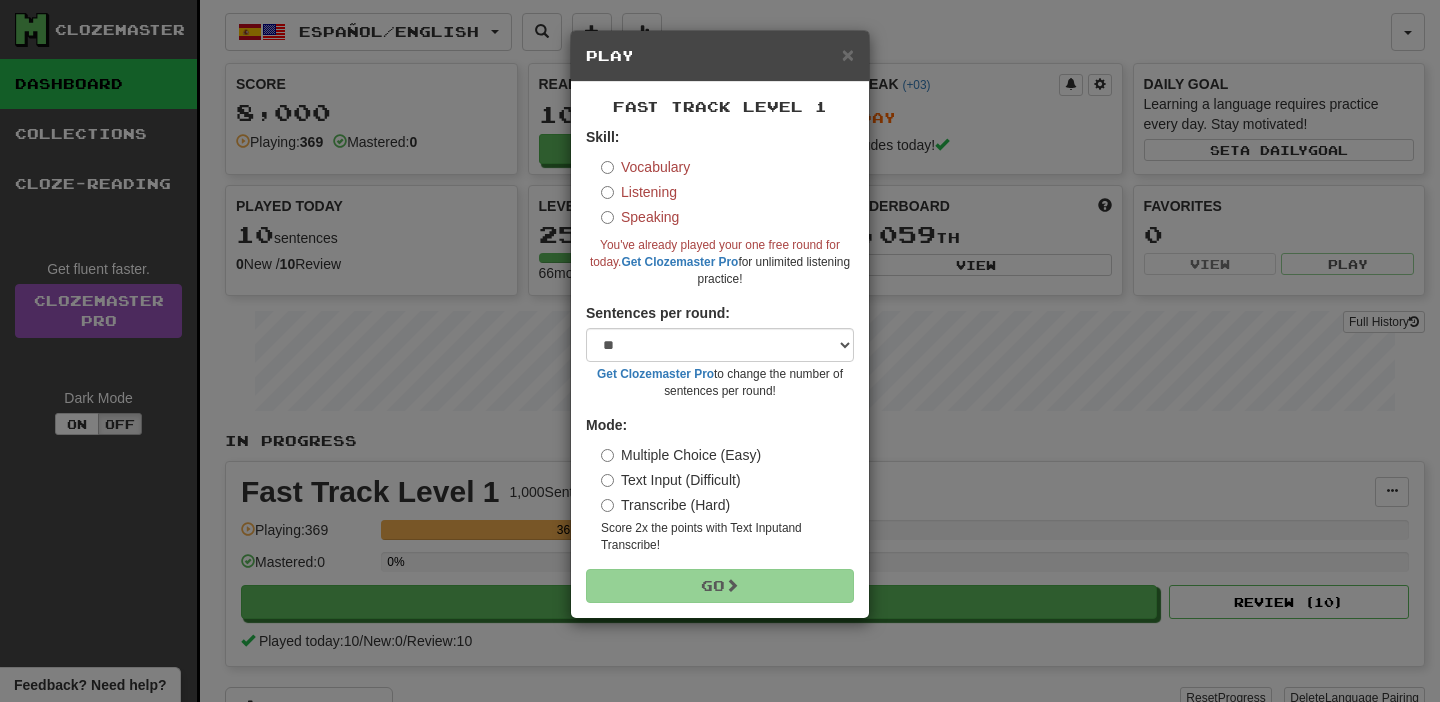 click on "Vocabulary" at bounding box center [645, 167] 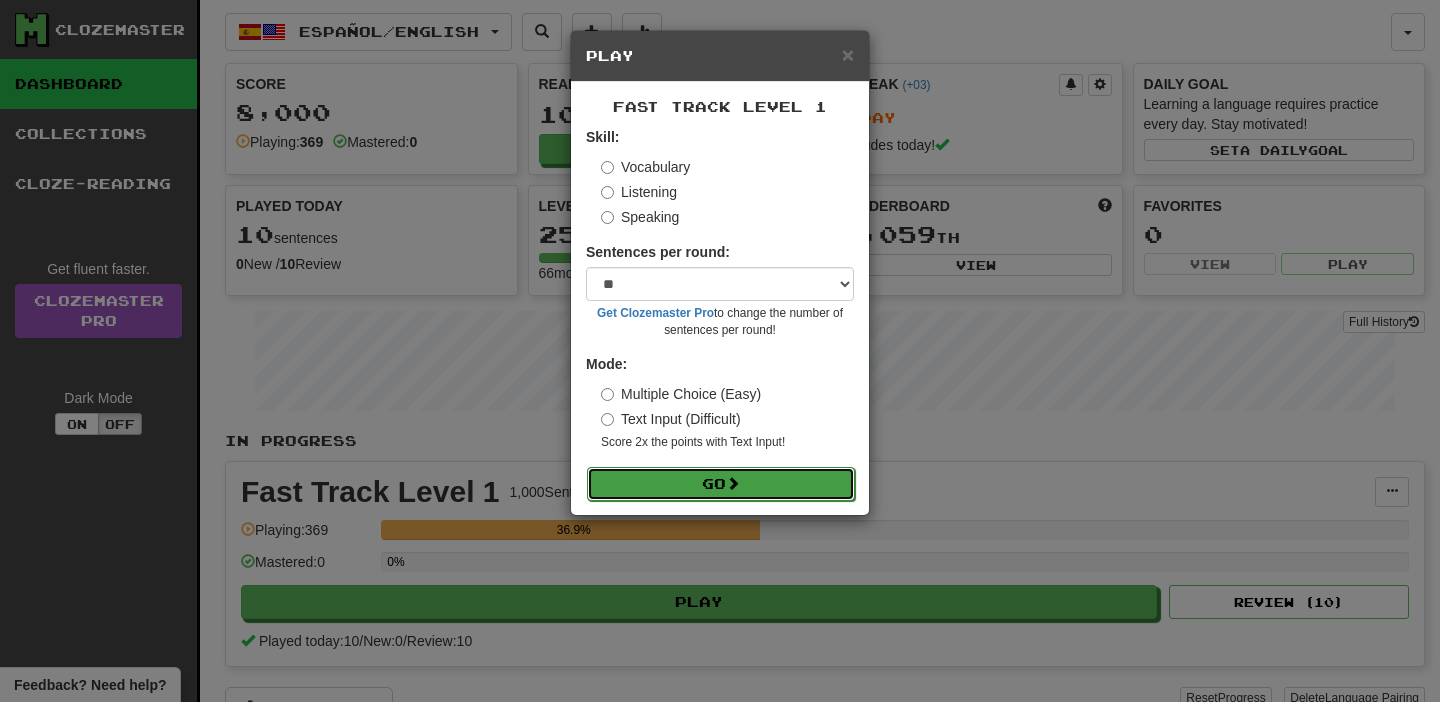 click on "Go" at bounding box center (721, 484) 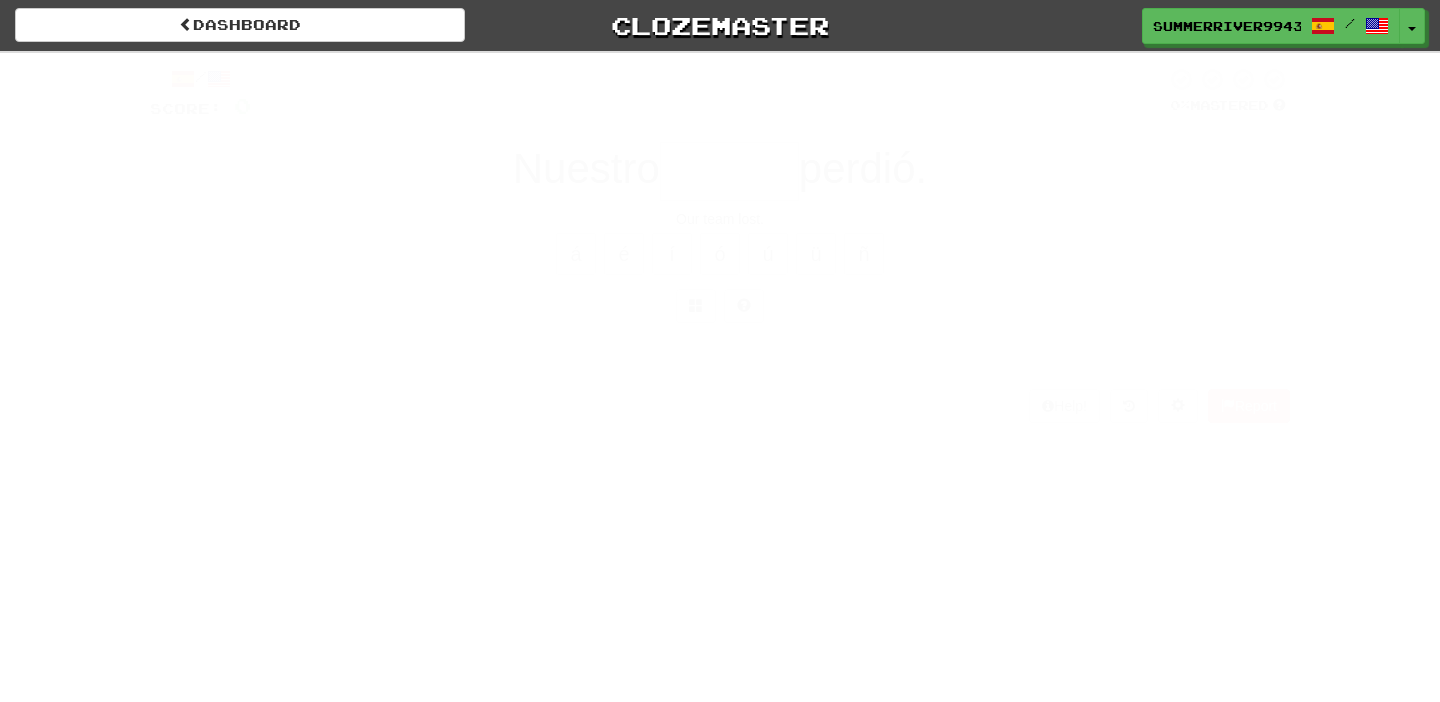 scroll, scrollTop: 0, scrollLeft: 0, axis: both 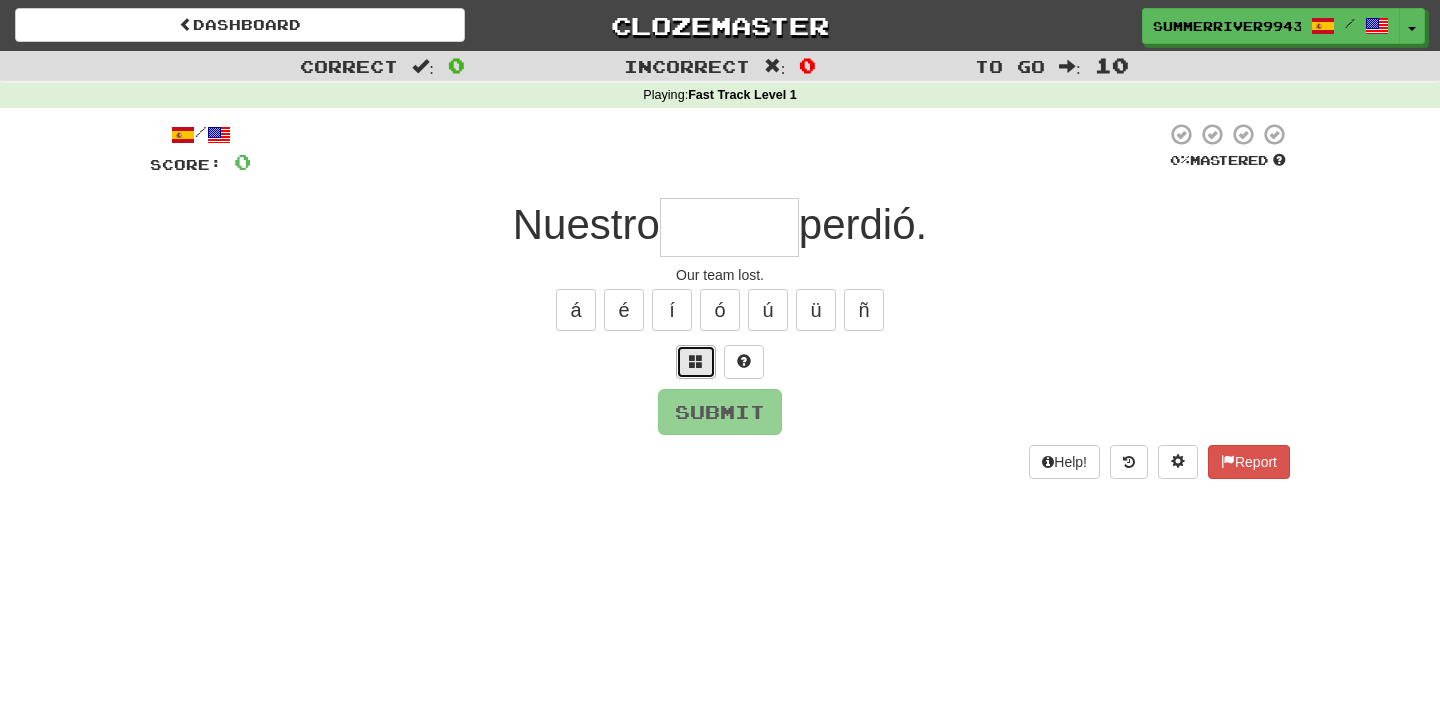 click at bounding box center (696, 361) 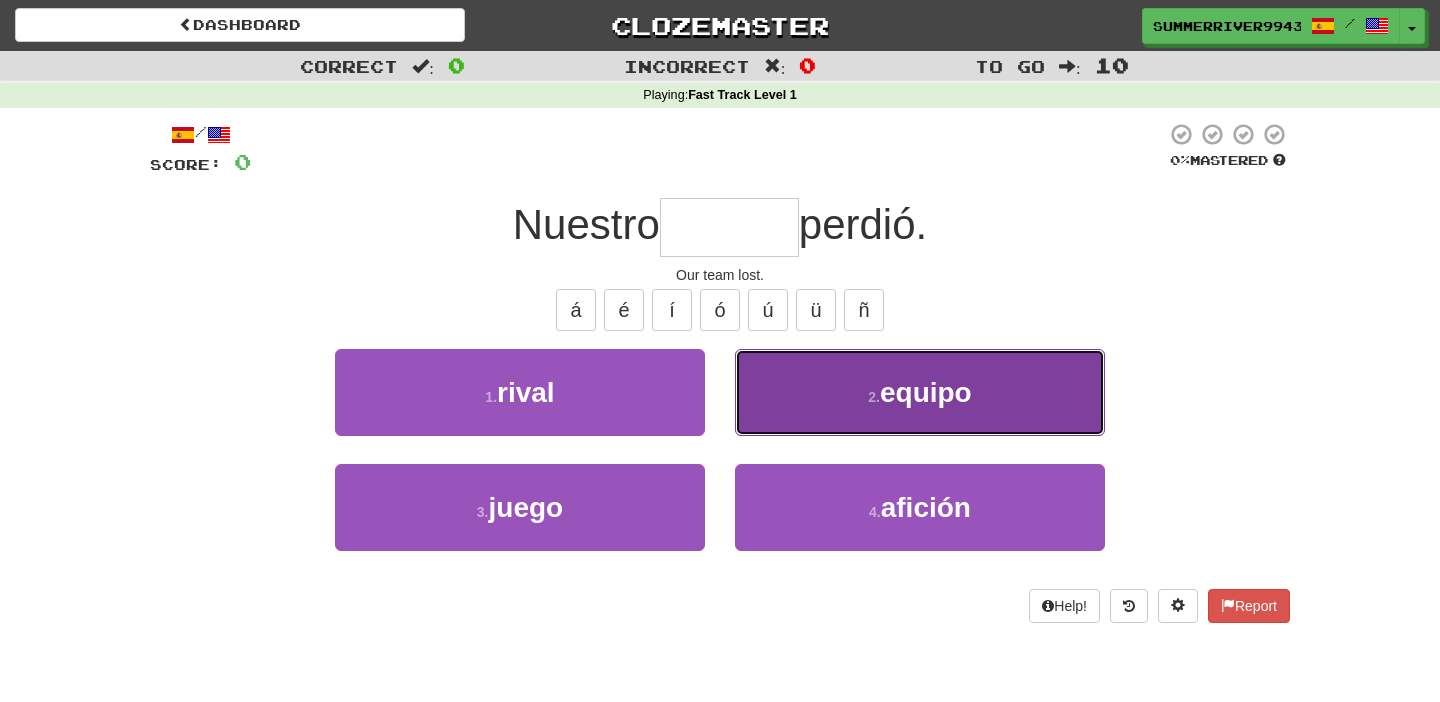 click on "2 .  equipo" at bounding box center (920, 392) 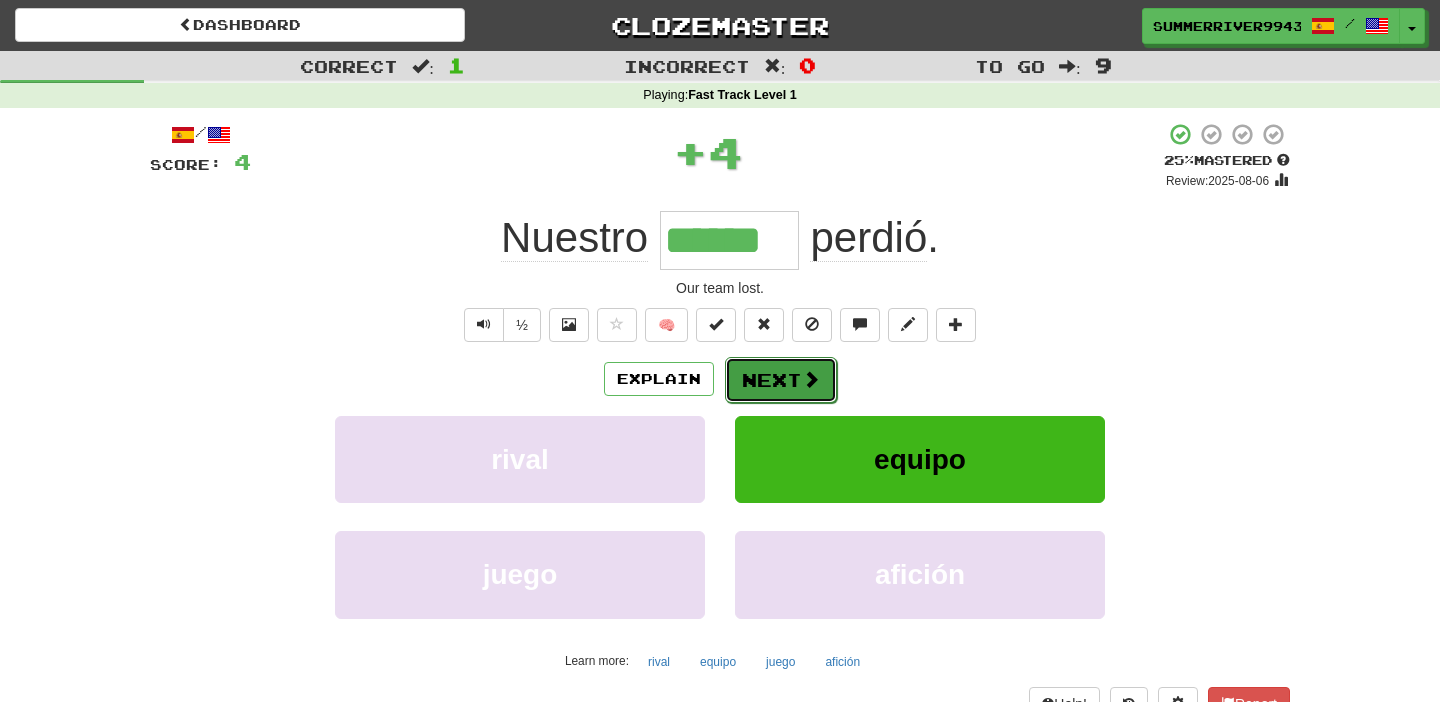 click on "Next" at bounding box center [781, 380] 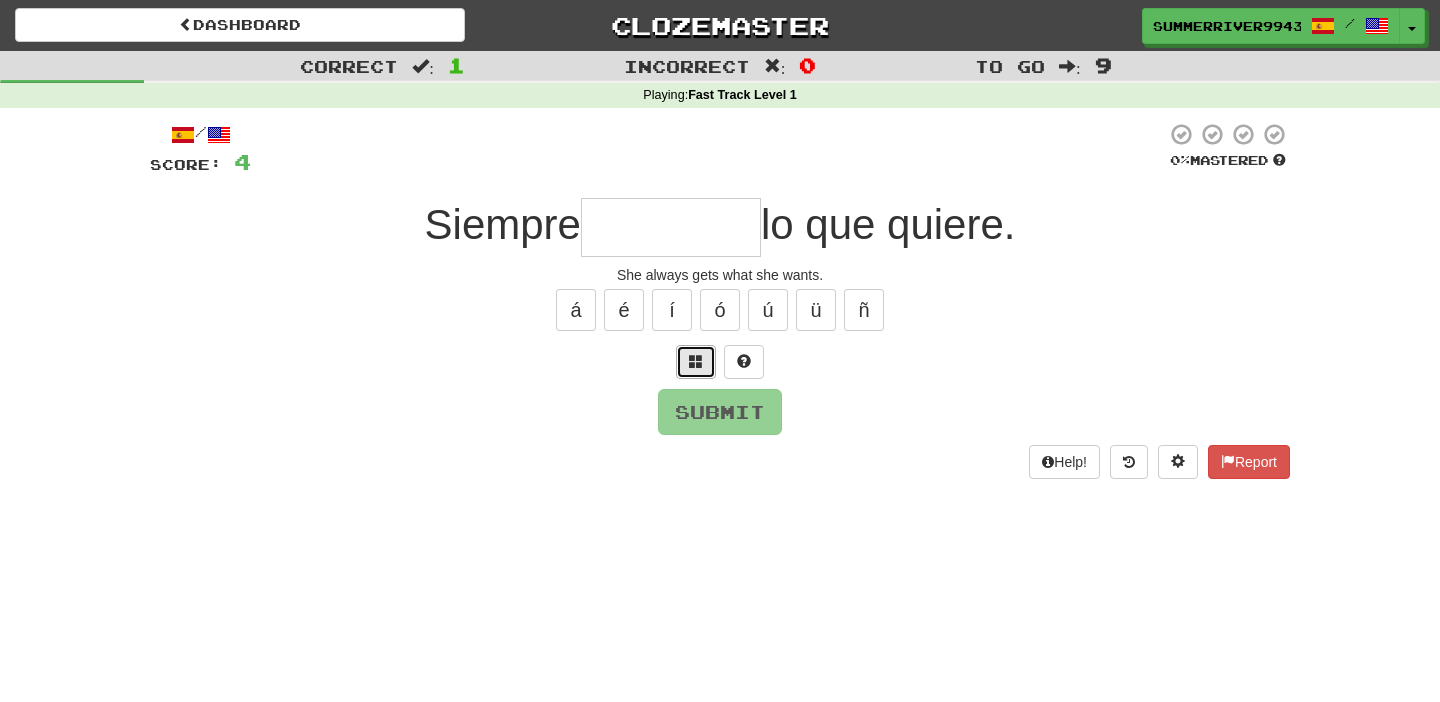 click at bounding box center (696, 362) 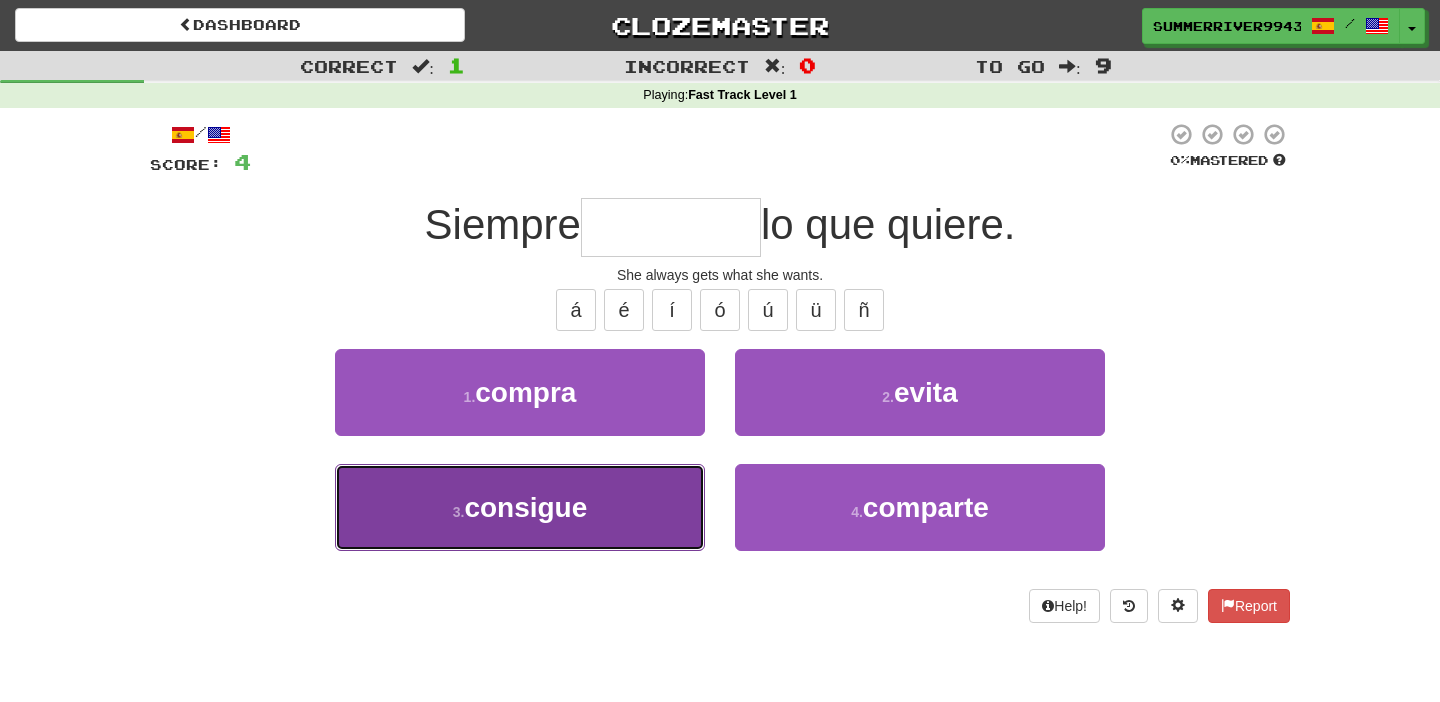 click on "3 .  consigue" at bounding box center [520, 507] 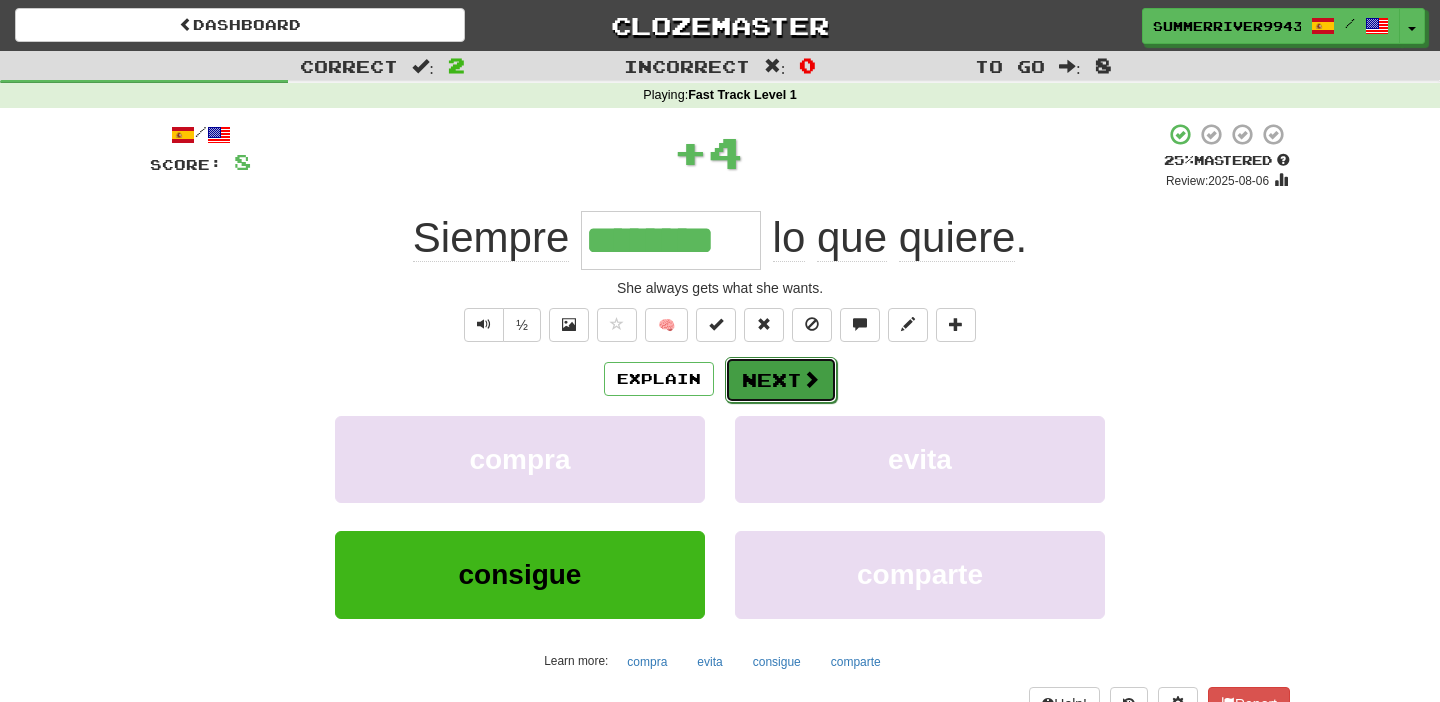 click at bounding box center [811, 379] 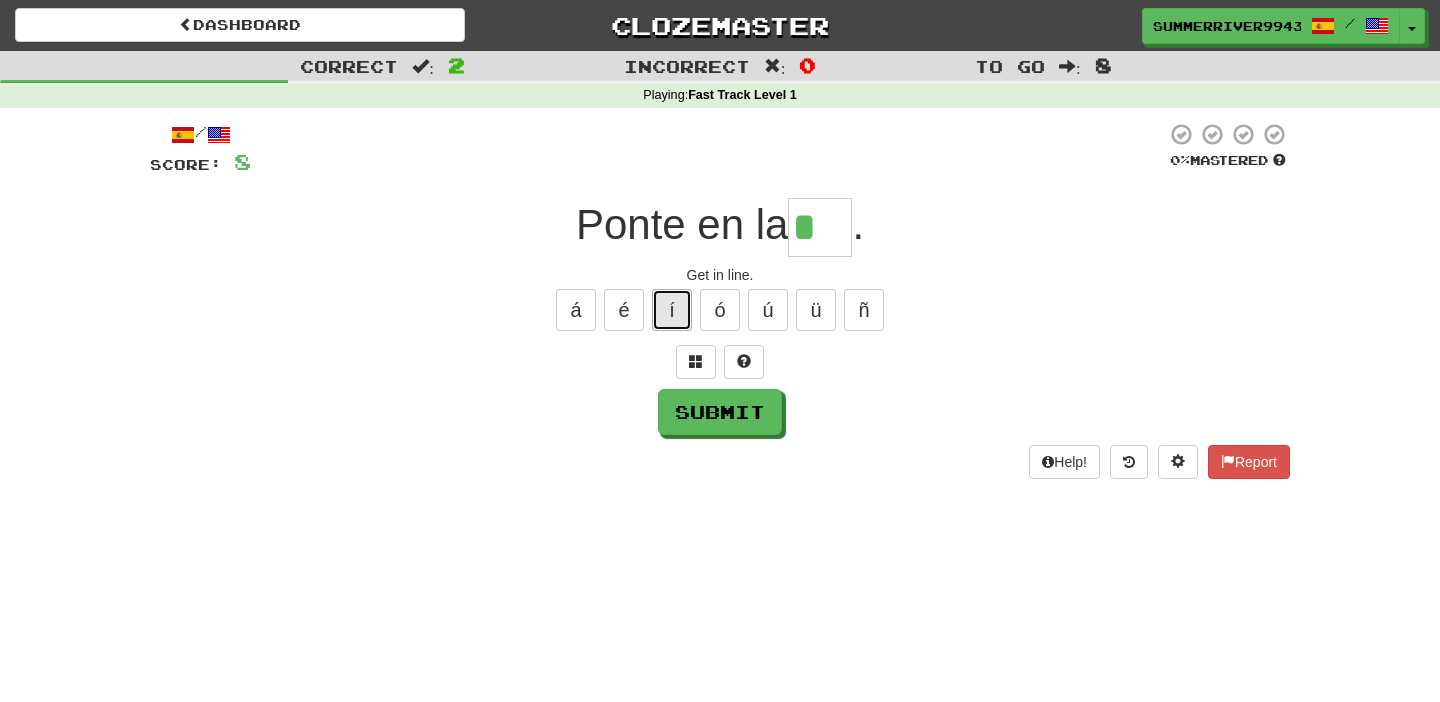 click on "í" at bounding box center (672, 310) 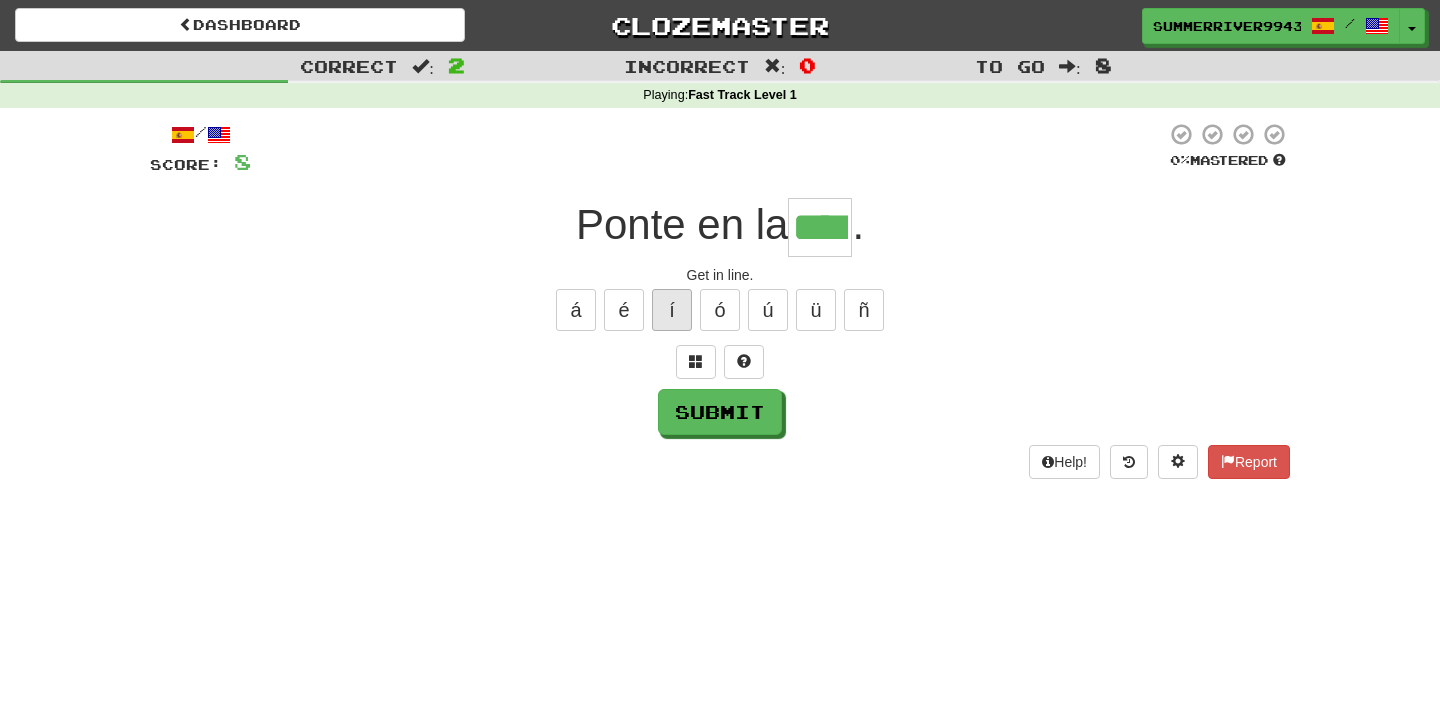 scroll, scrollTop: 0, scrollLeft: 8, axis: horizontal 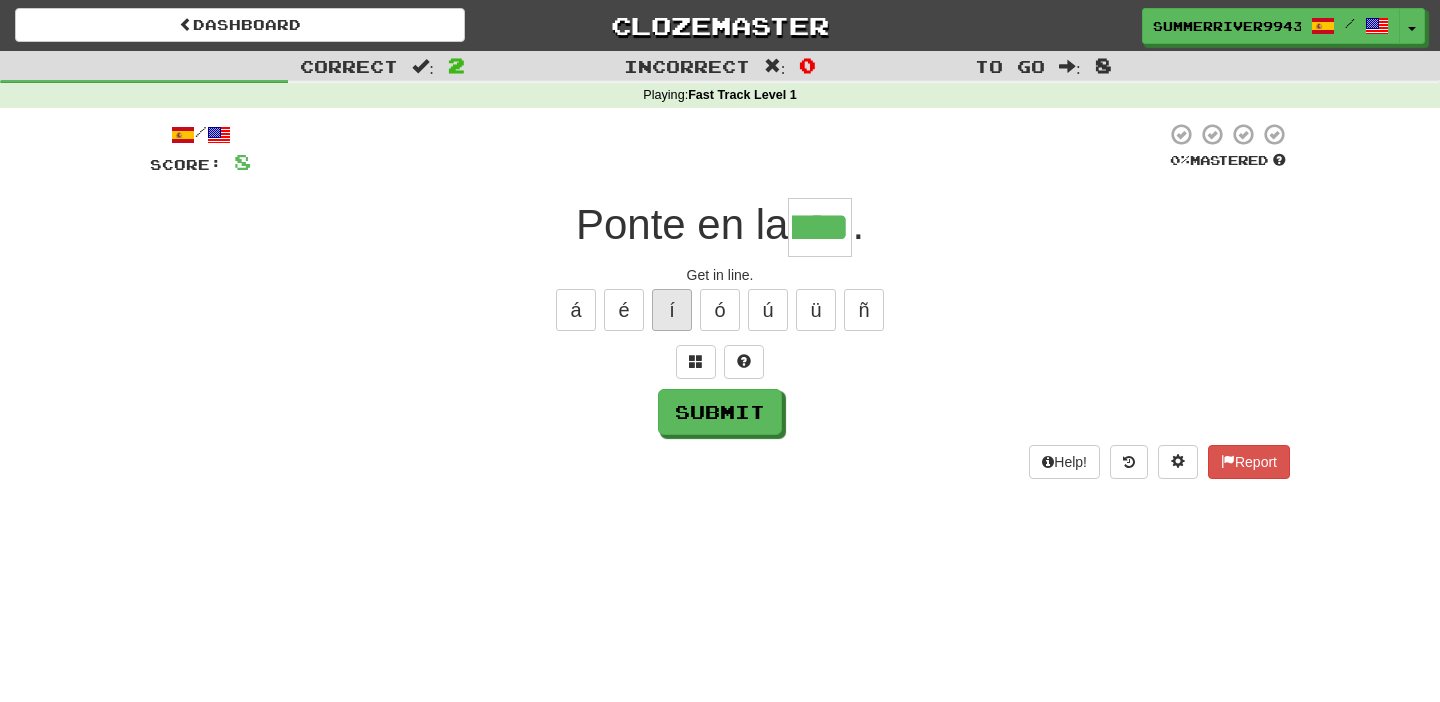 type on "****" 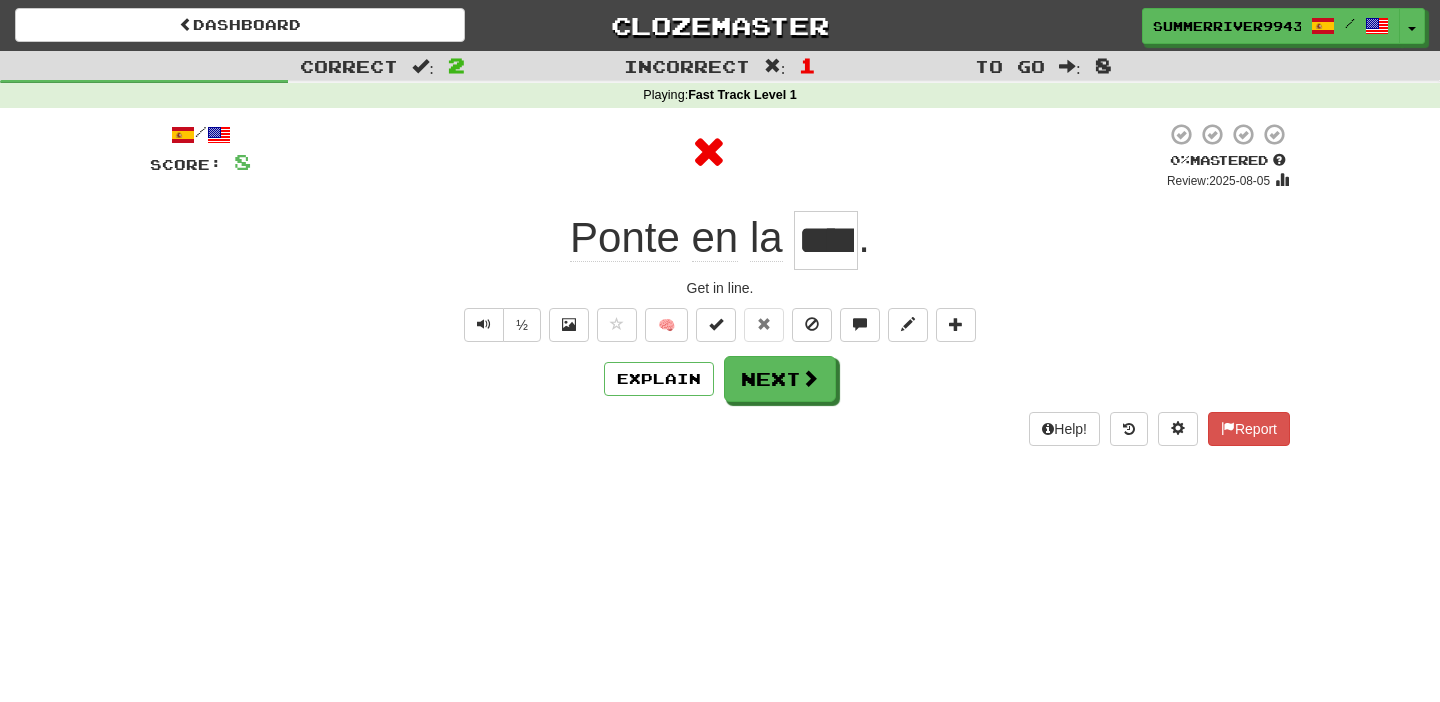 click on "Dashboard
Clozemaster
[USERNAME]
/
Toggle Dropdown
Dashboard
Leaderboard
Activity Feed
Notifications
Profile
Discussions
English
/
Italiano
Streak:
0
Review:
1
Points Today: 0
English
/
Русский
Streak:
0
Review:
0
Points Today: 0
Español
/
English
Streak:
1
Review:
10
Points Today: 160
Italiano
/
English
Streak:
0
Review:
49
Points Today: 0
中文
/
English
Streak:
1
Review:
1
Points Today: 432
Languages
Account
Logout
[USERNAME]
/
Toggle Dropdown
Dashboard
Leaderboard
Activity Feed
Notifications
Profile" at bounding box center (720, 351) 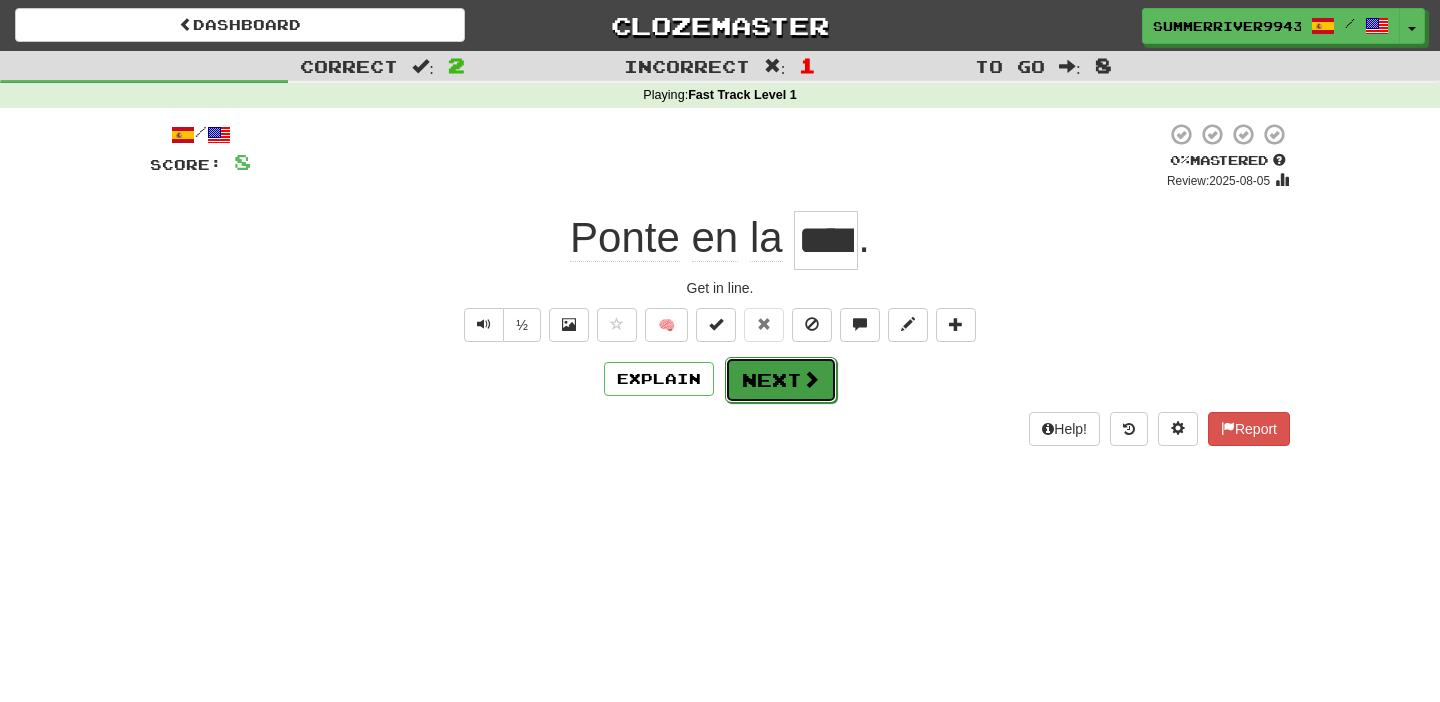 click on "Next" at bounding box center (781, 380) 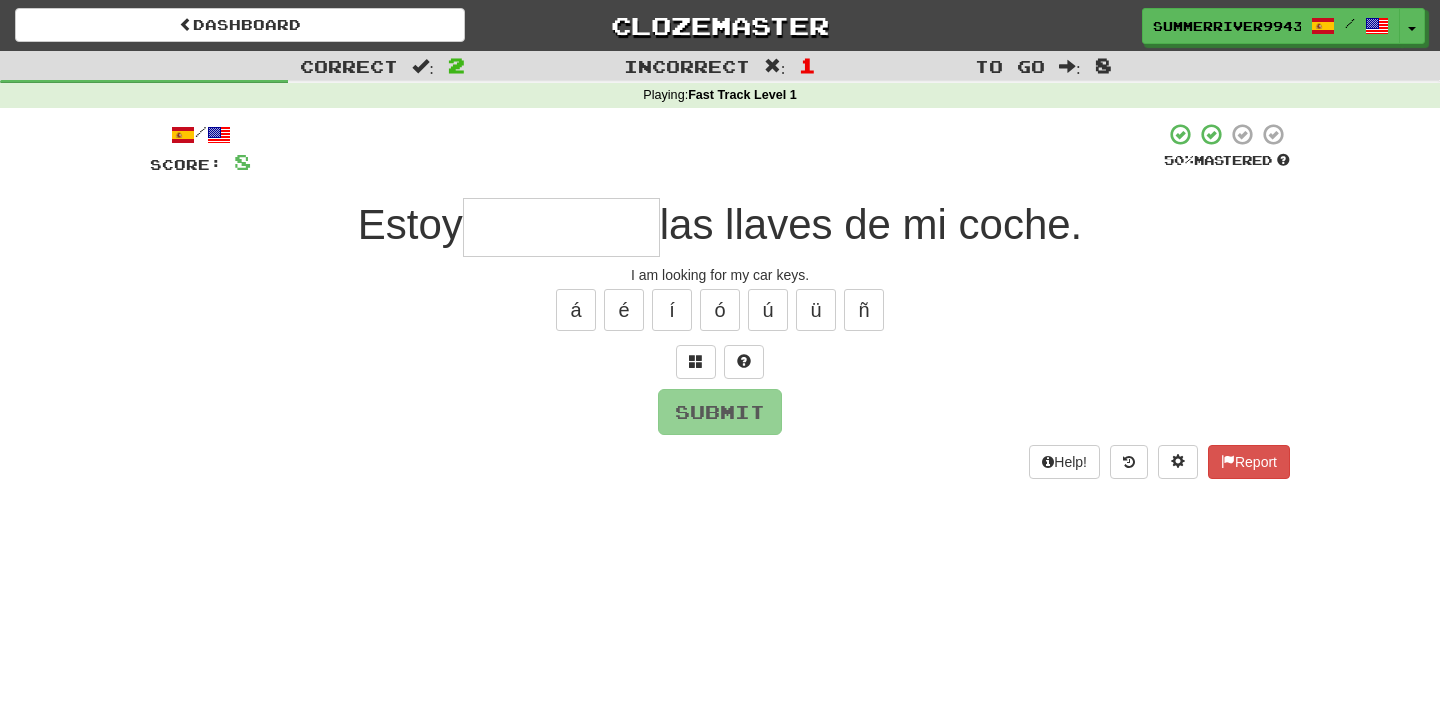 type on "*" 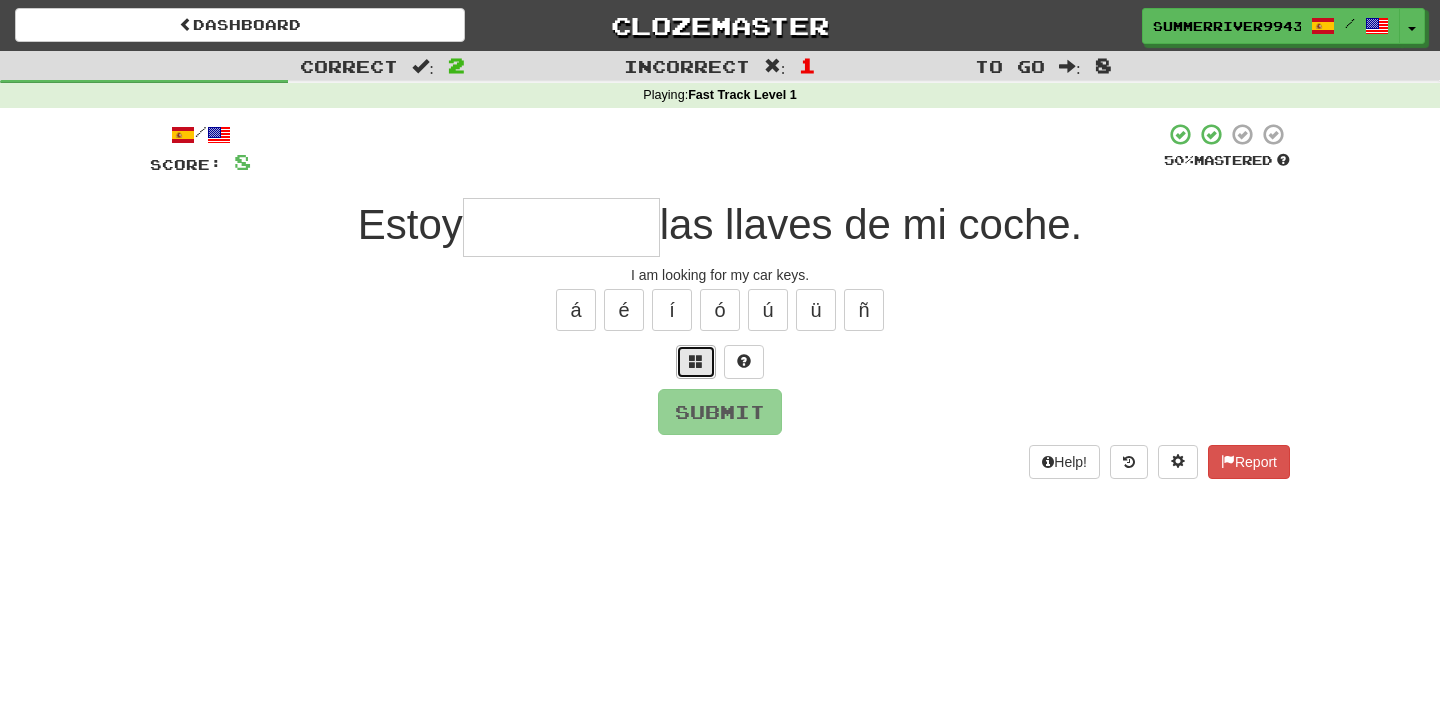 click at bounding box center [696, 362] 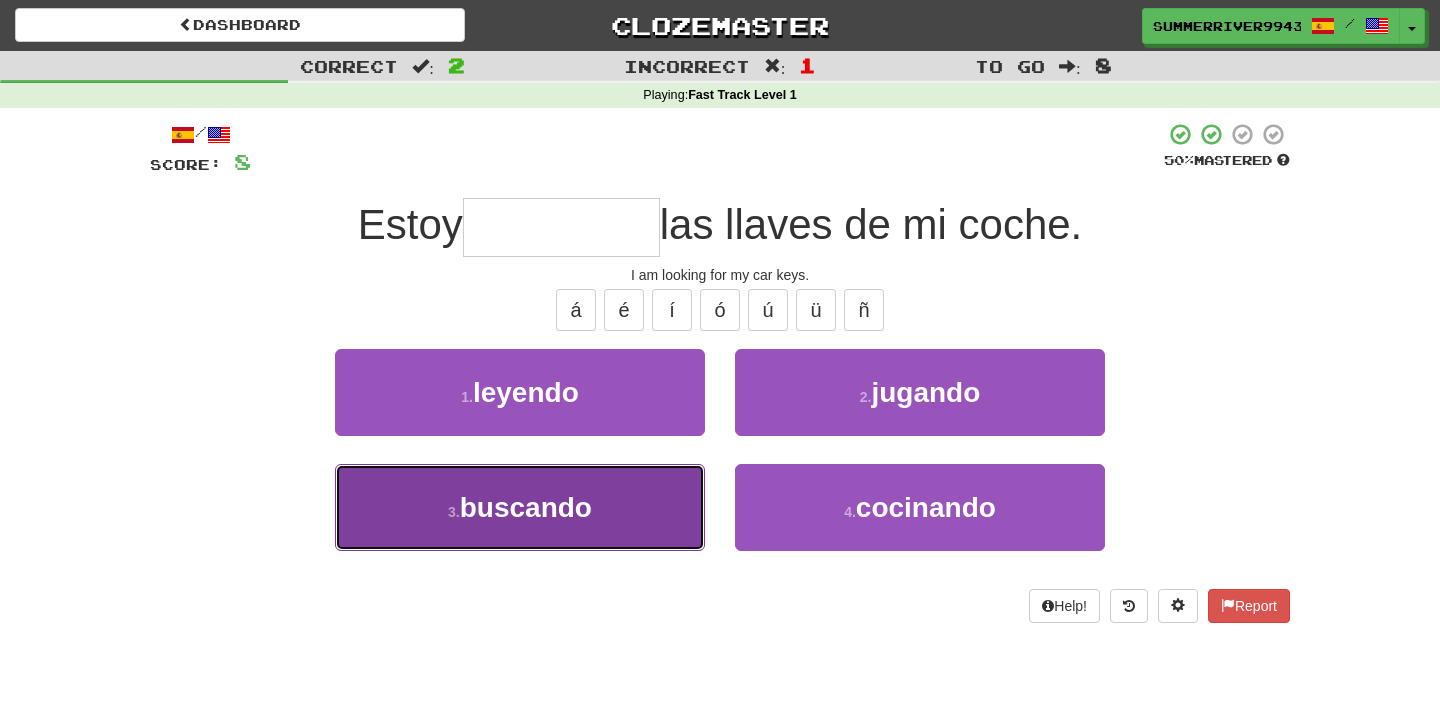 click on "3 .  buscando" at bounding box center (520, 507) 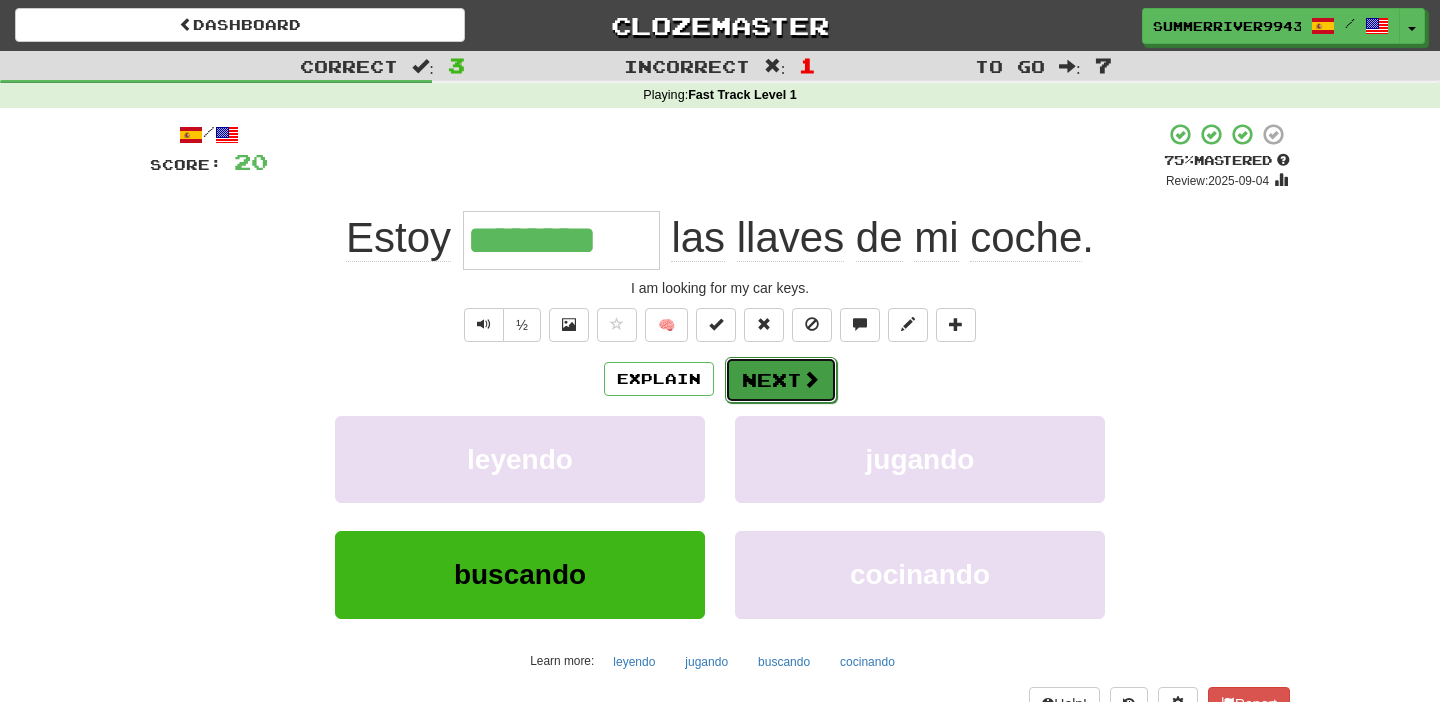 click on "Next" at bounding box center [781, 380] 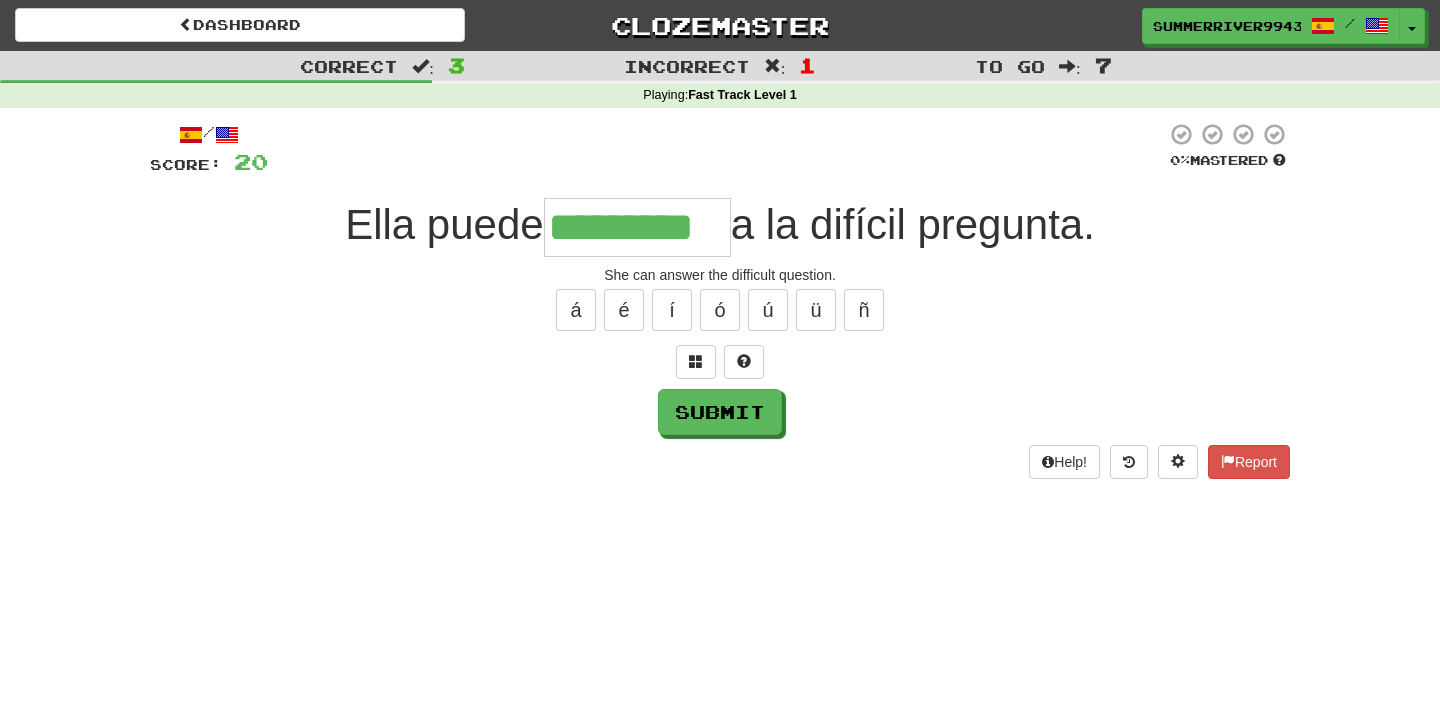 scroll, scrollTop: 0, scrollLeft: 11, axis: horizontal 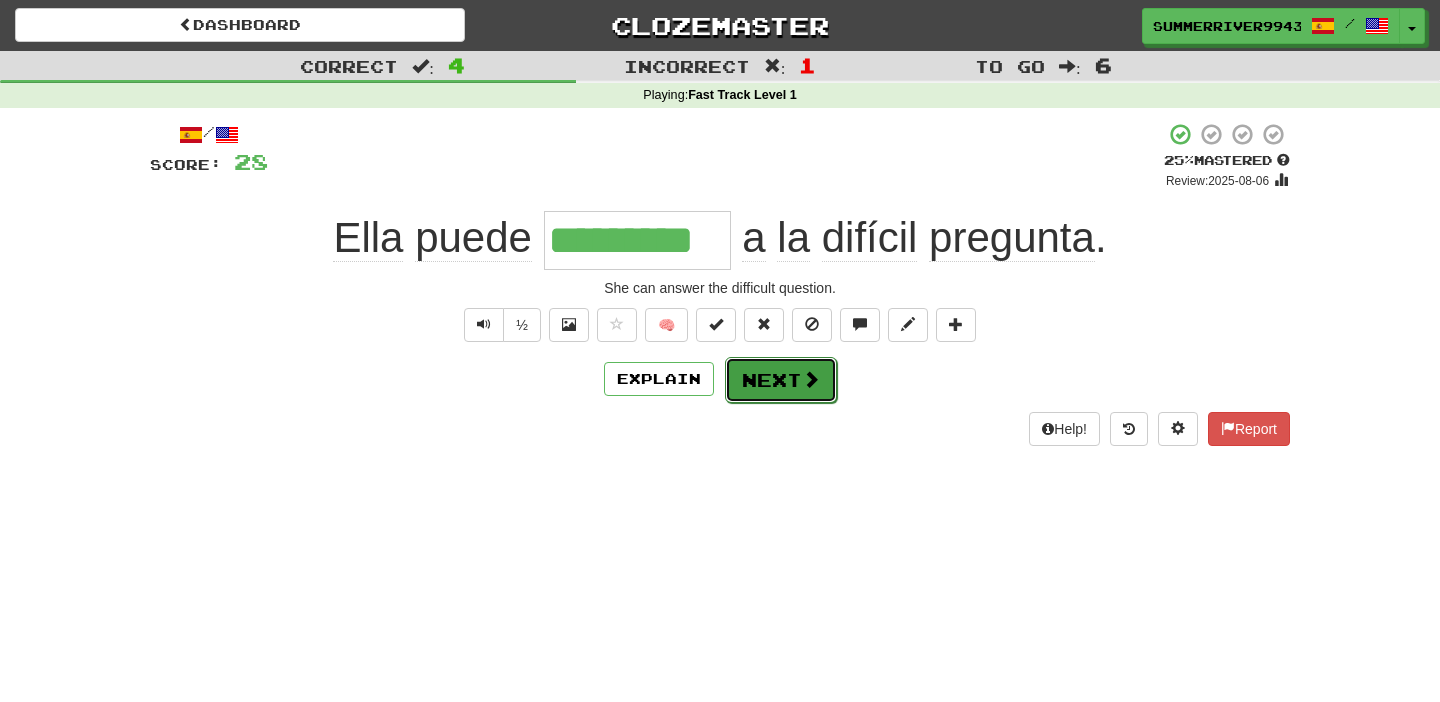 click on "Next" at bounding box center [781, 380] 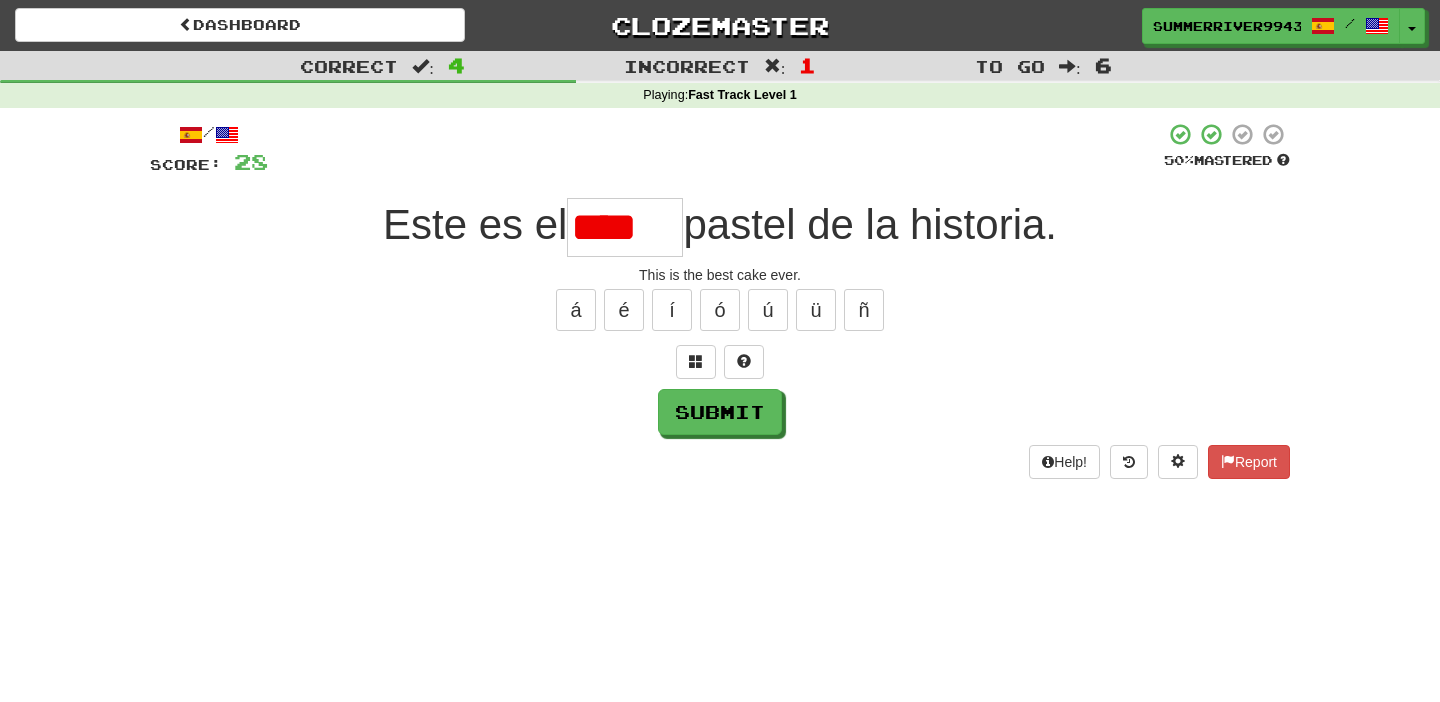 scroll, scrollTop: 0, scrollLeft: 0, axis: both 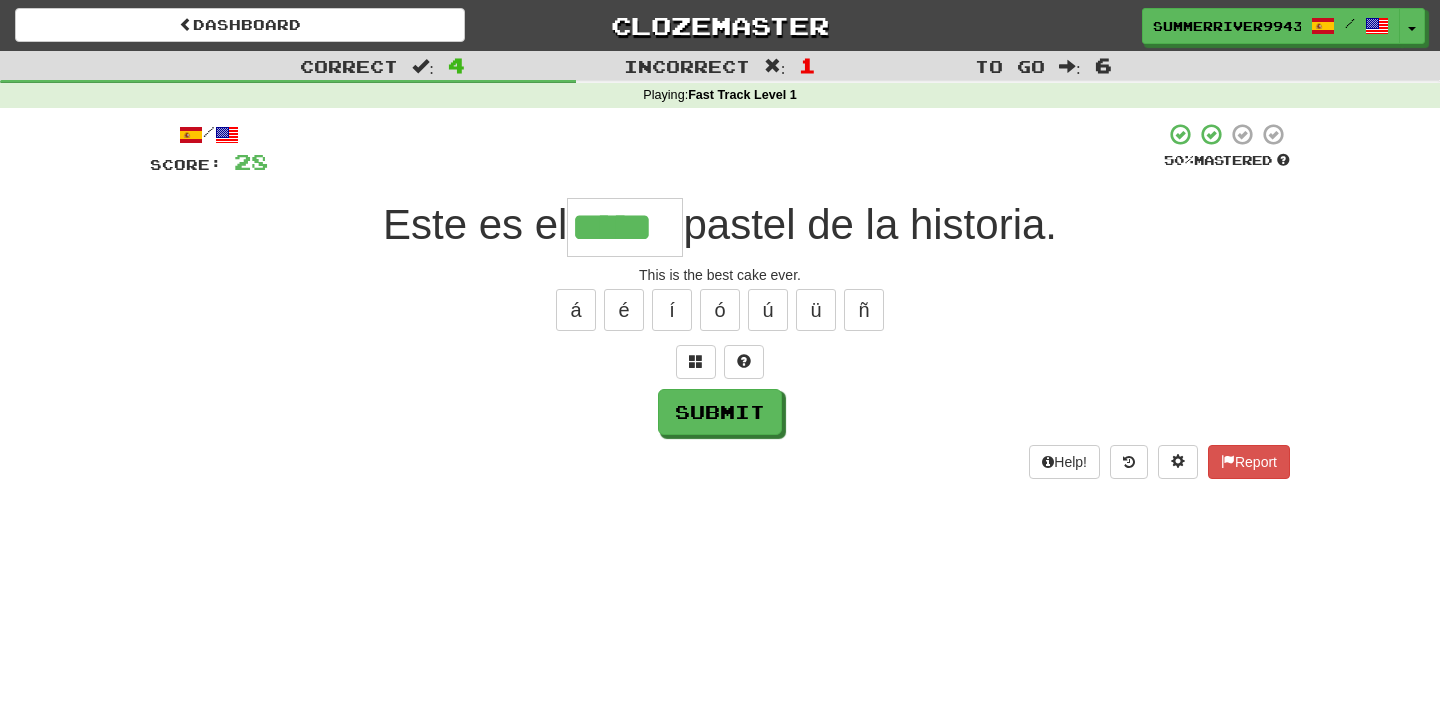 type on "*****" 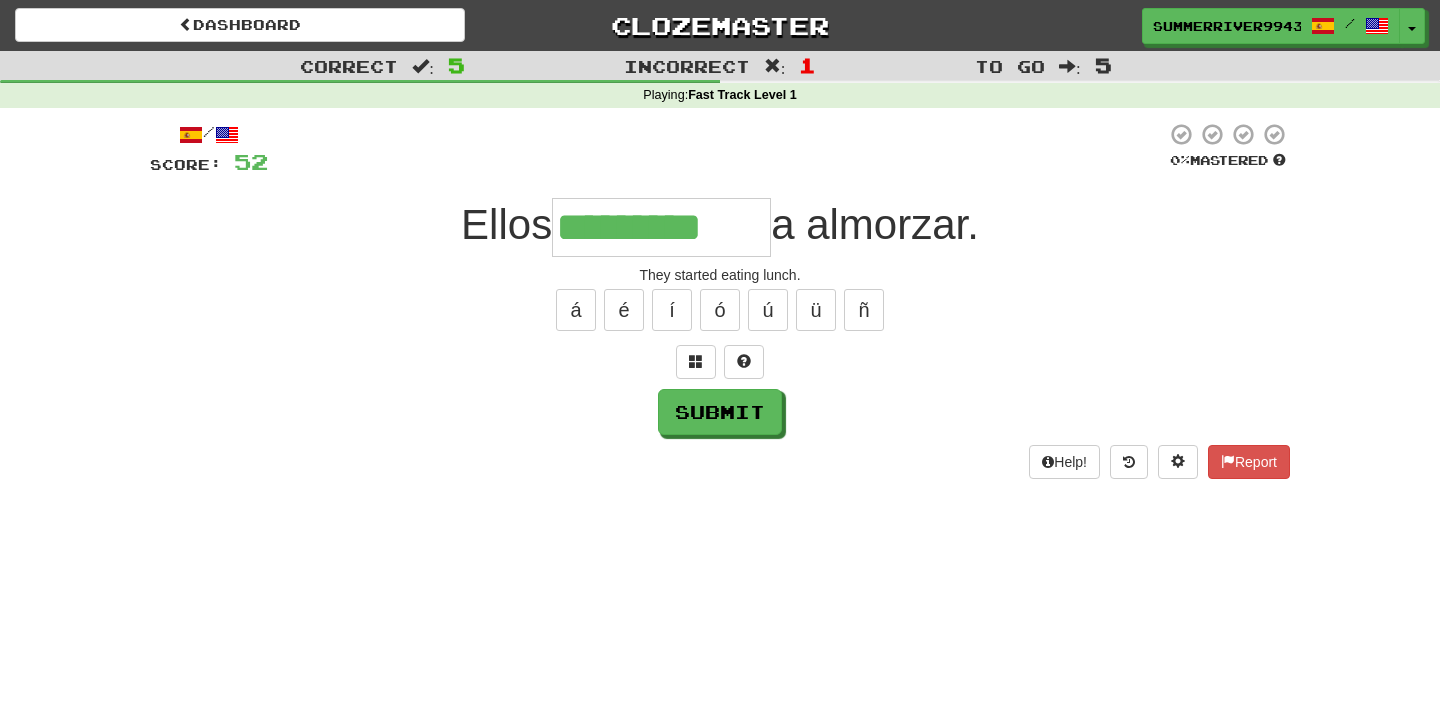 type on "*********" 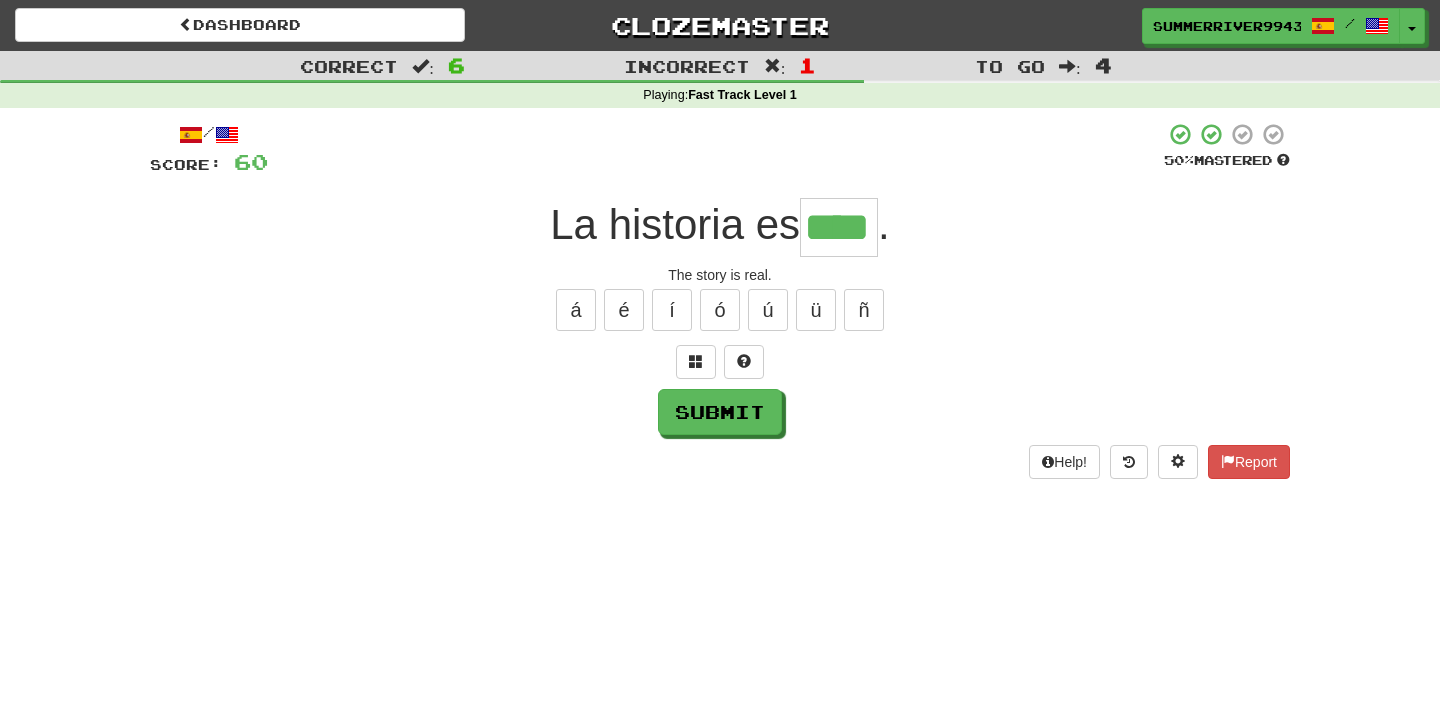 type on "****" 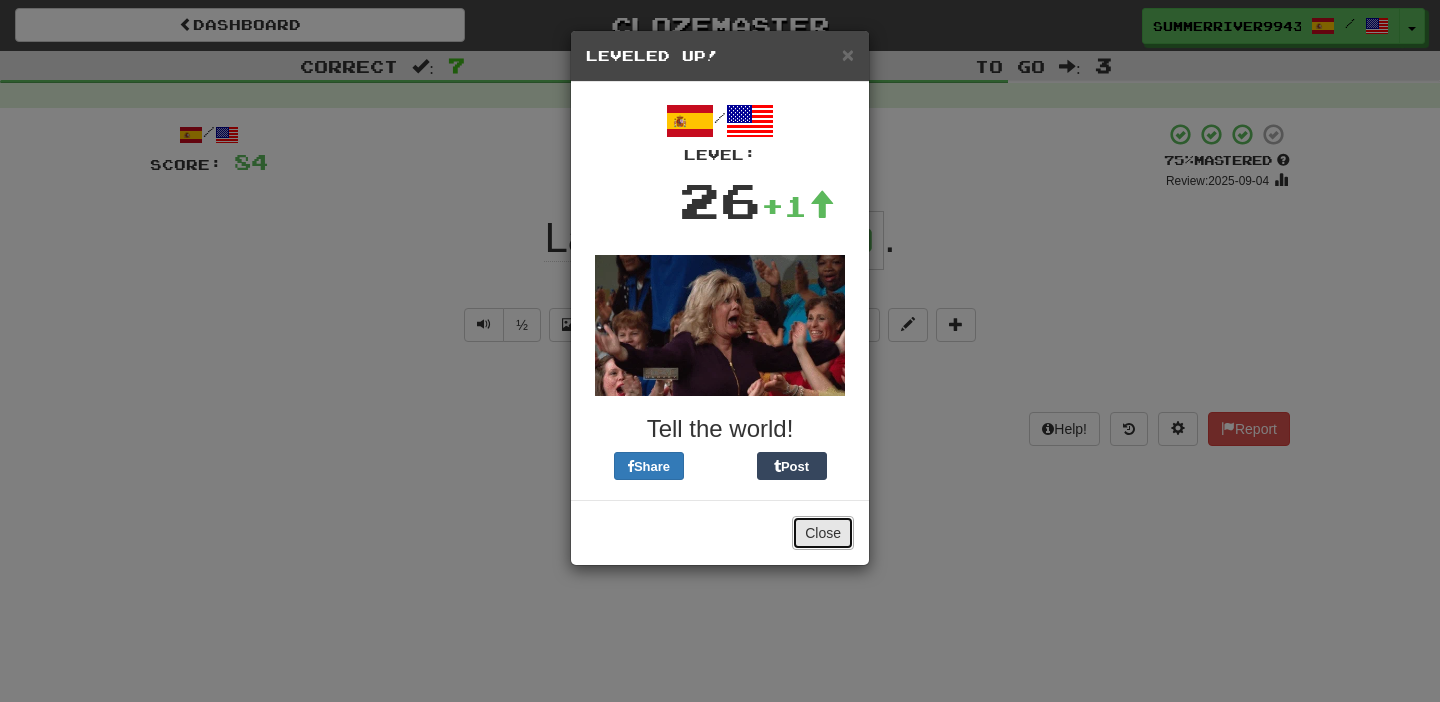 click on "Close" at bounding box center (823, 533) 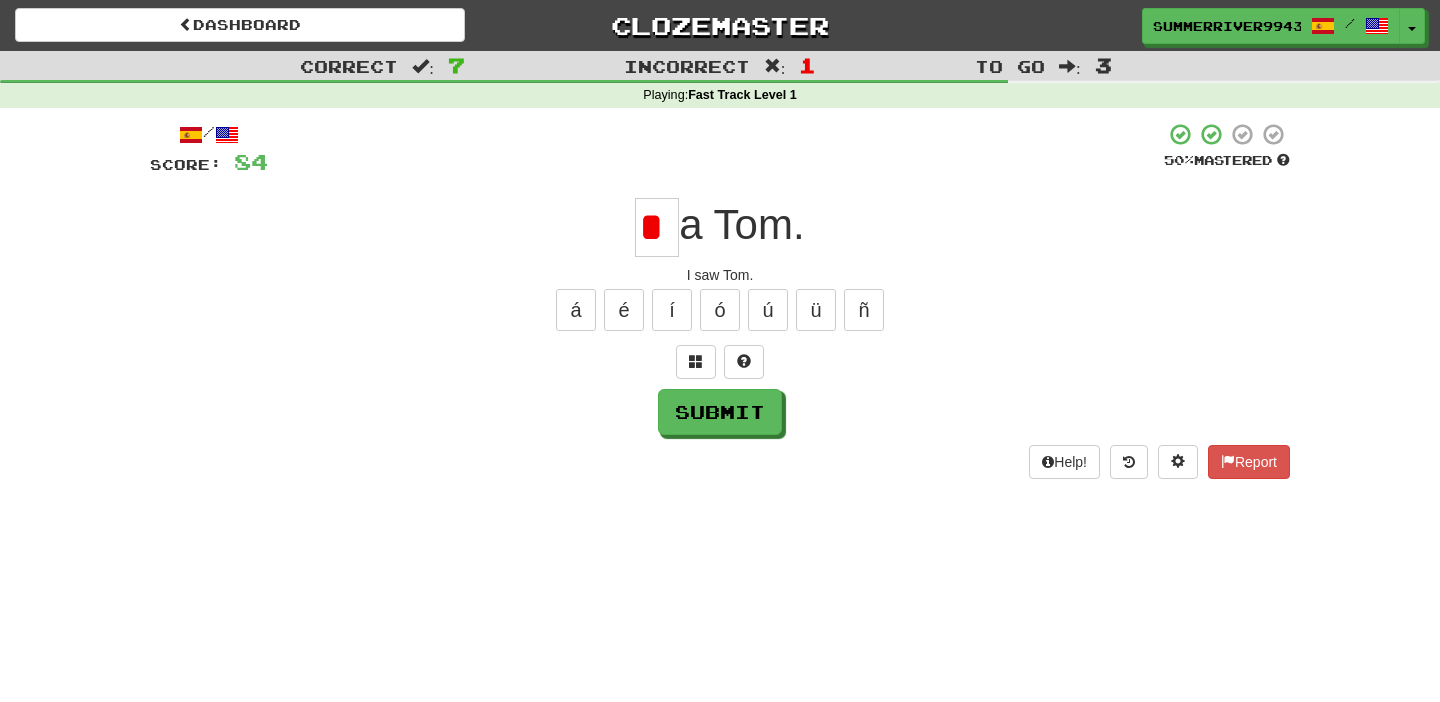 scroll, scrollTop: 0, scrollLeft: 0, axis: both 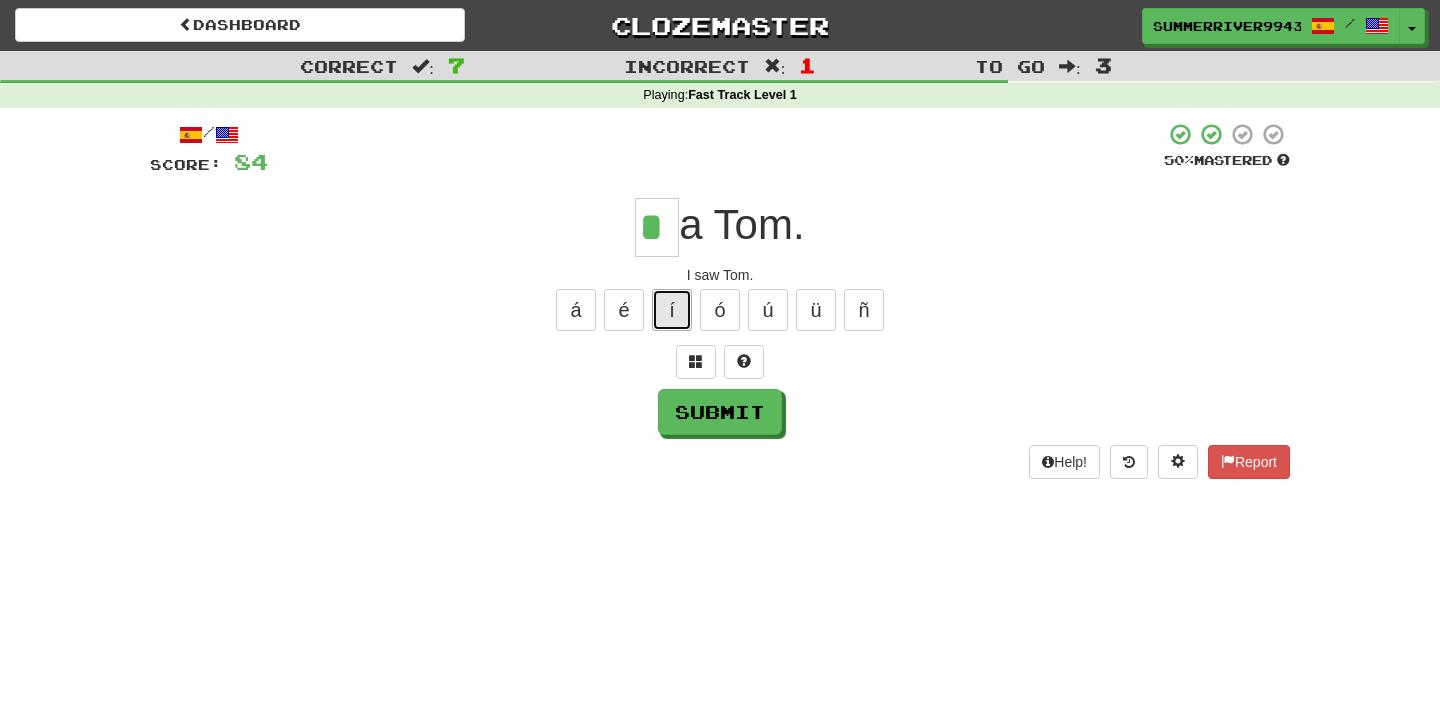 click on "í" at bounding box center [672, 310] 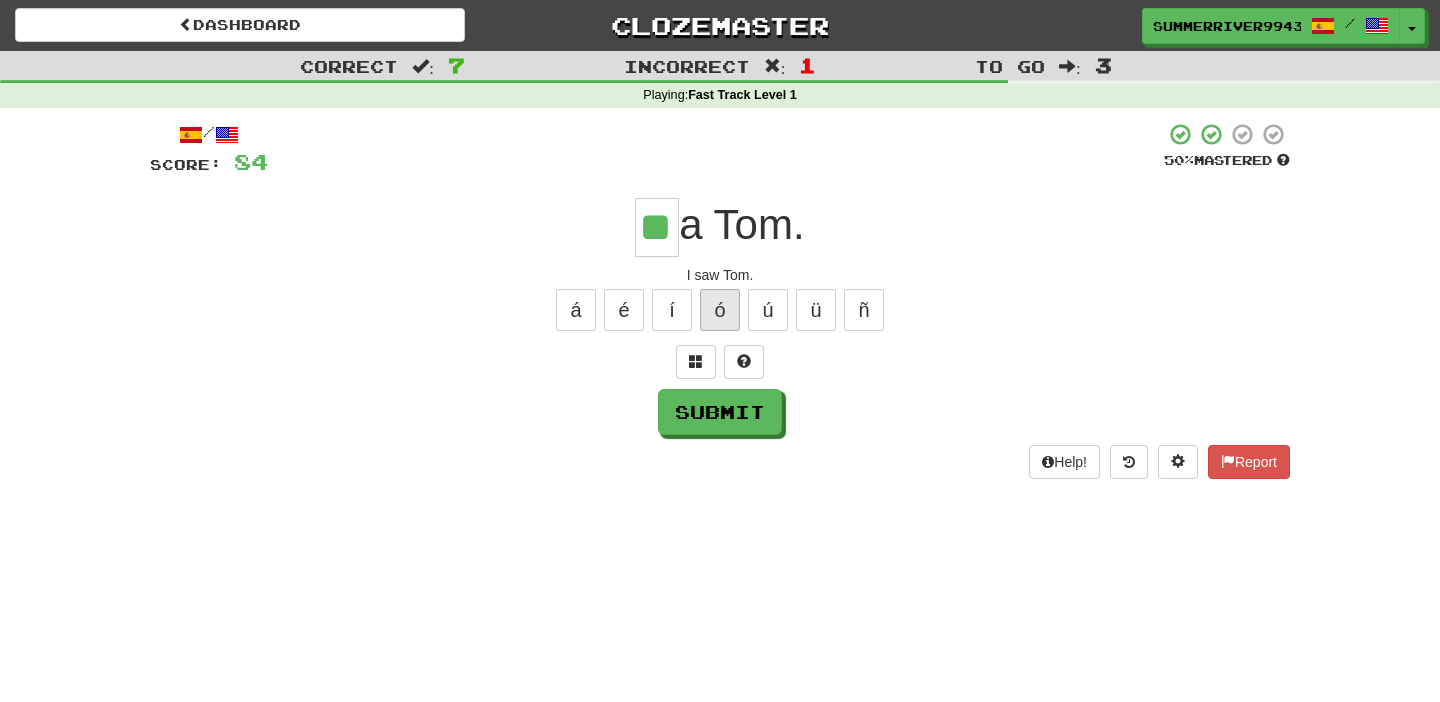 type on "**" 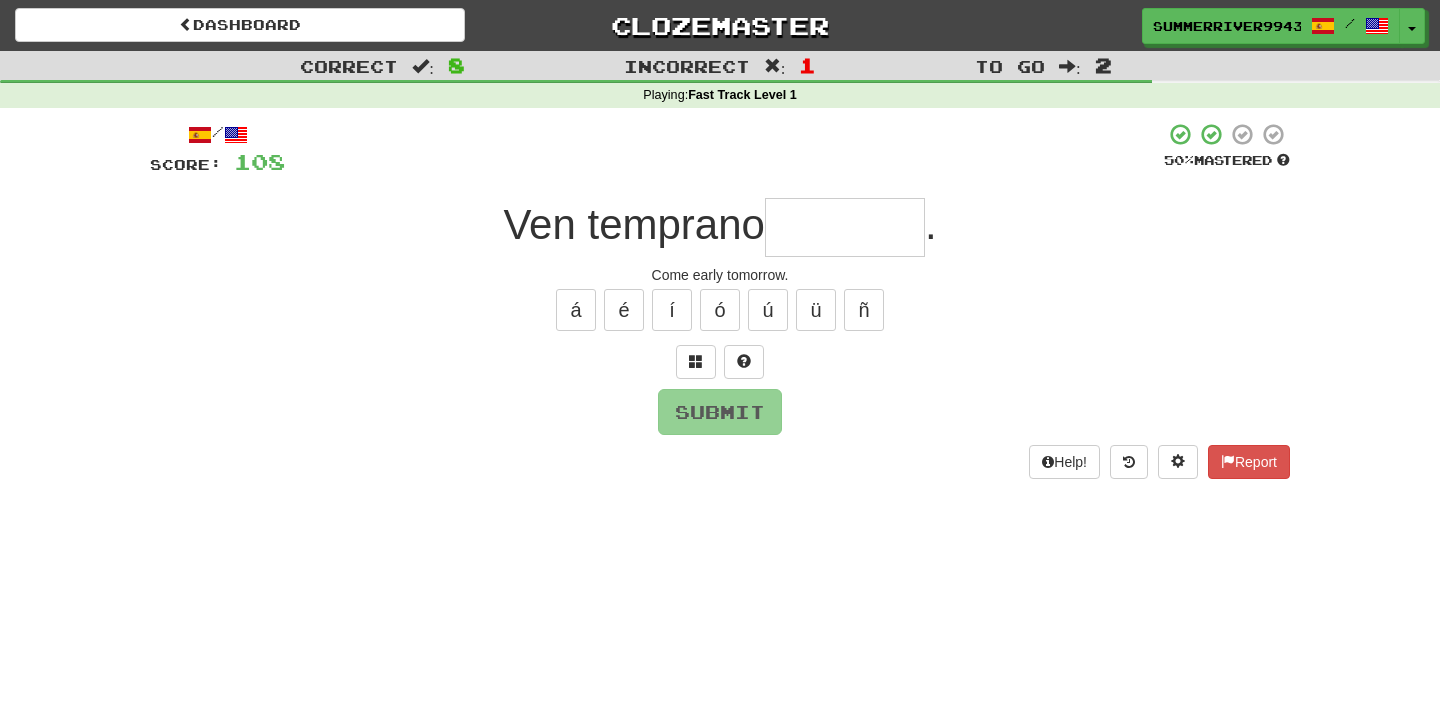 type on "*" 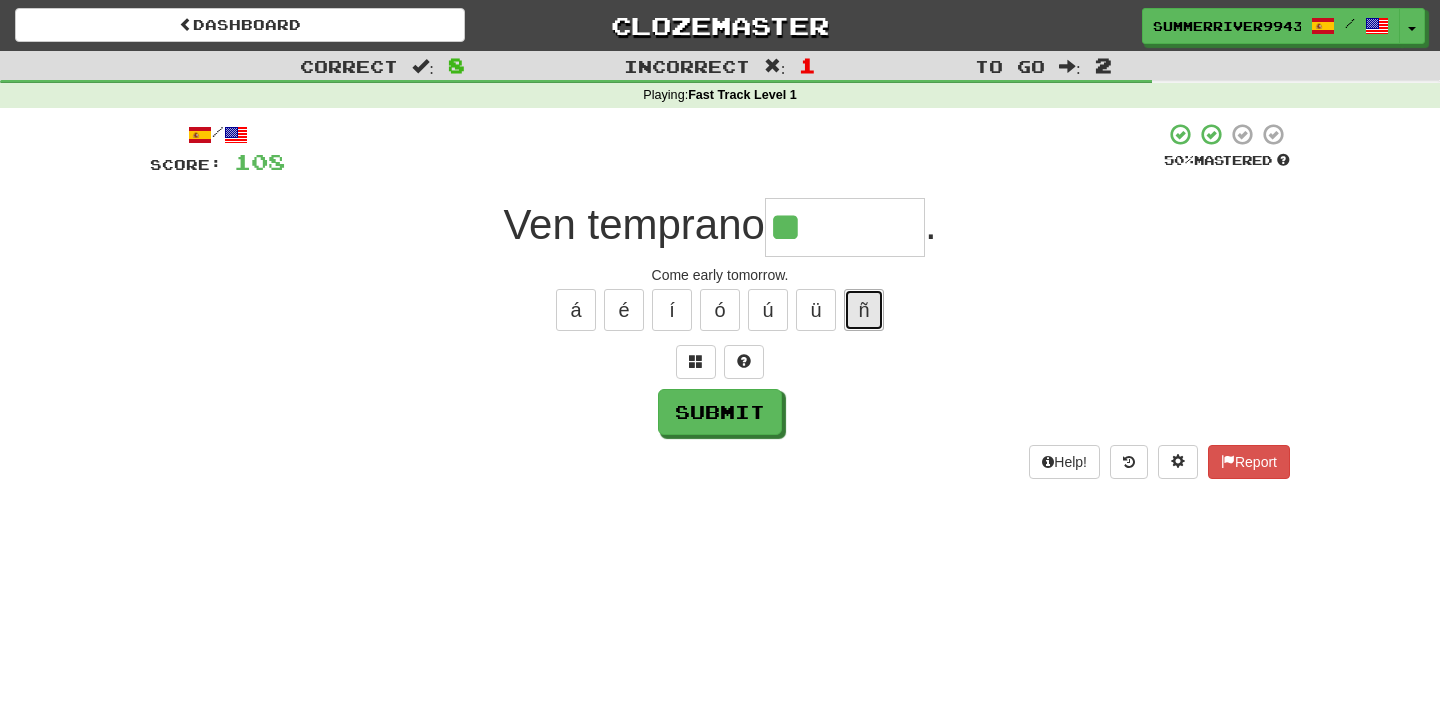 click on "ñ" at bounding box center [864, 310] 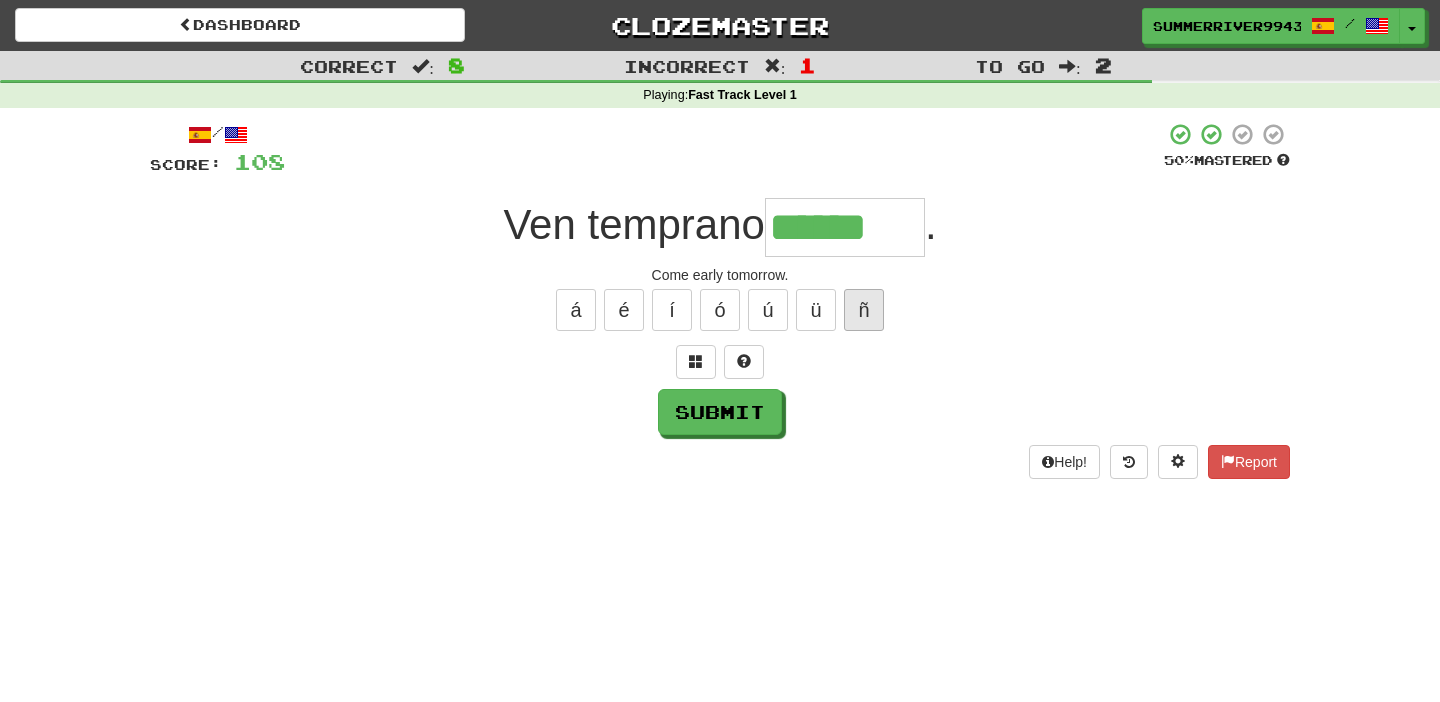 type on "******" 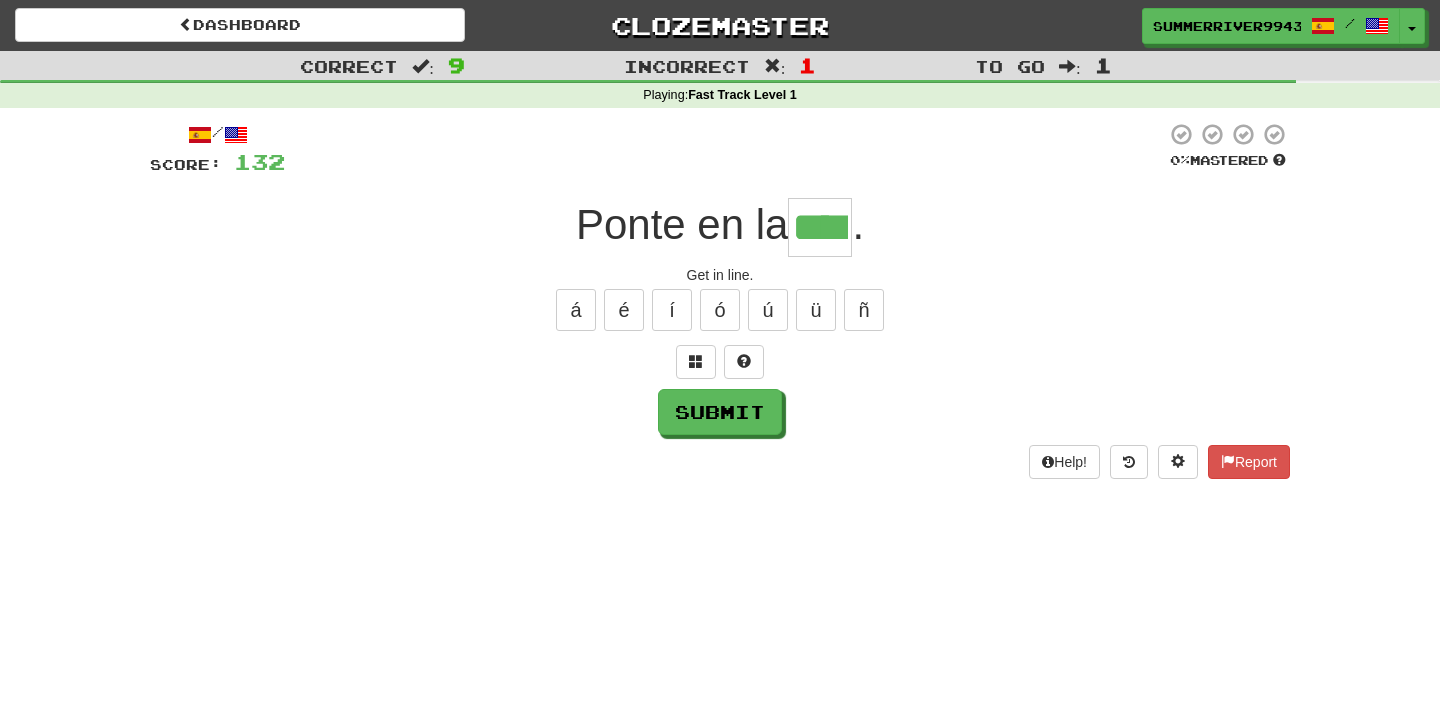 type on "****" 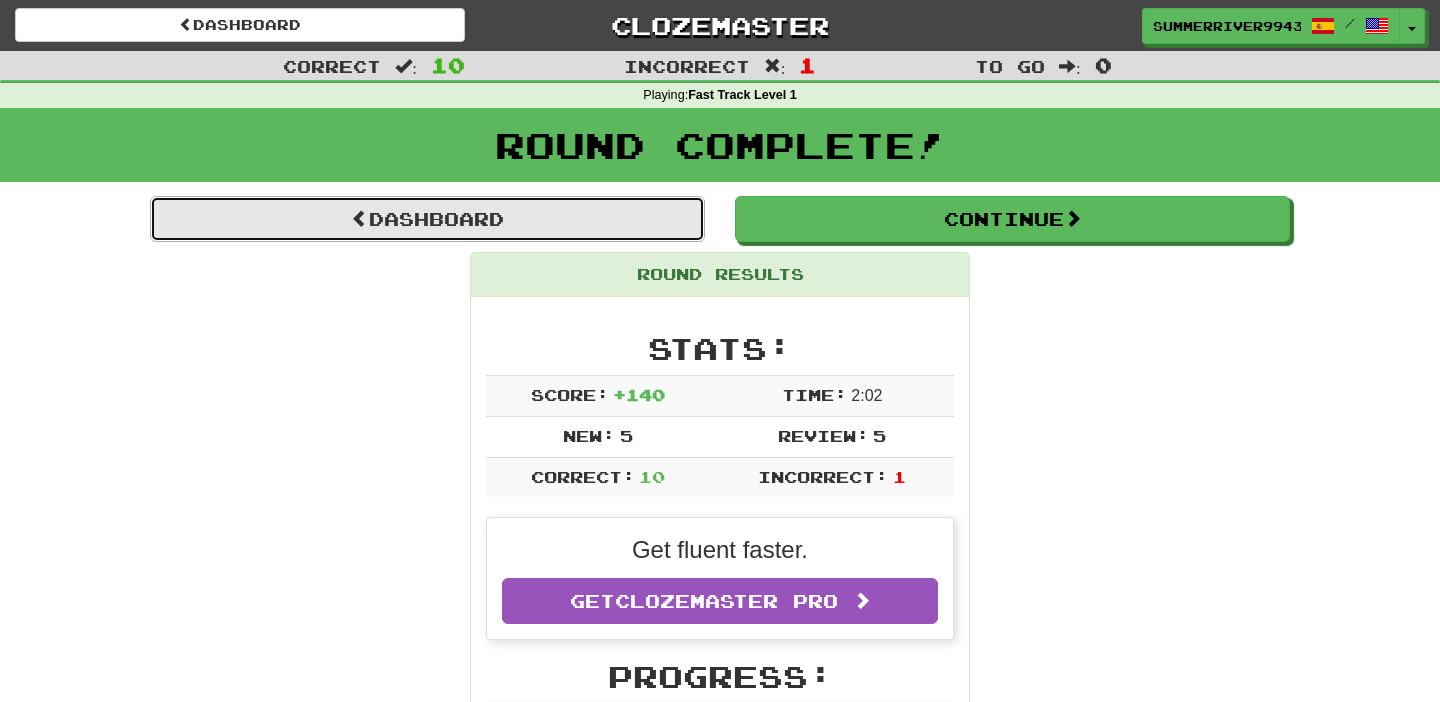 click on "Dashboard" at bounding box center (427, 219) 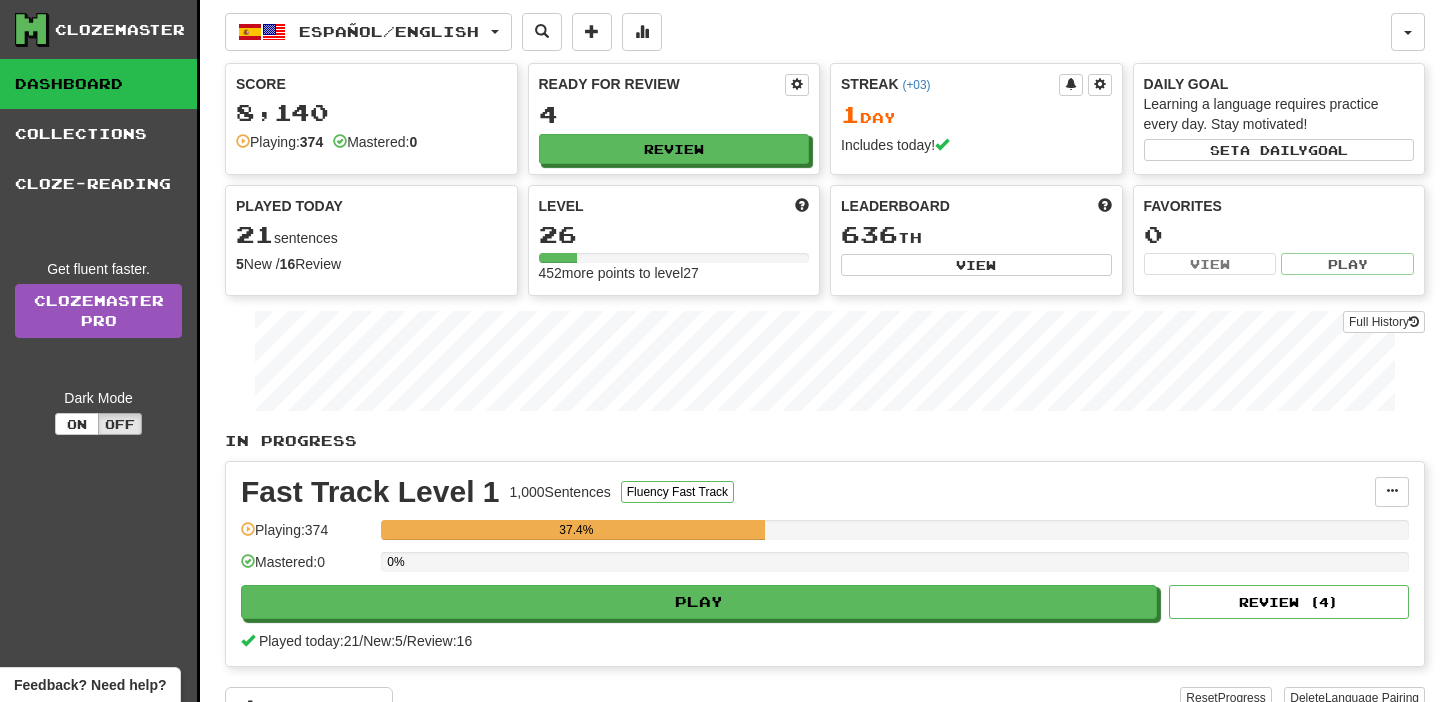 scroll, scrollTop: 0, scrollLeft: 0, axis: both 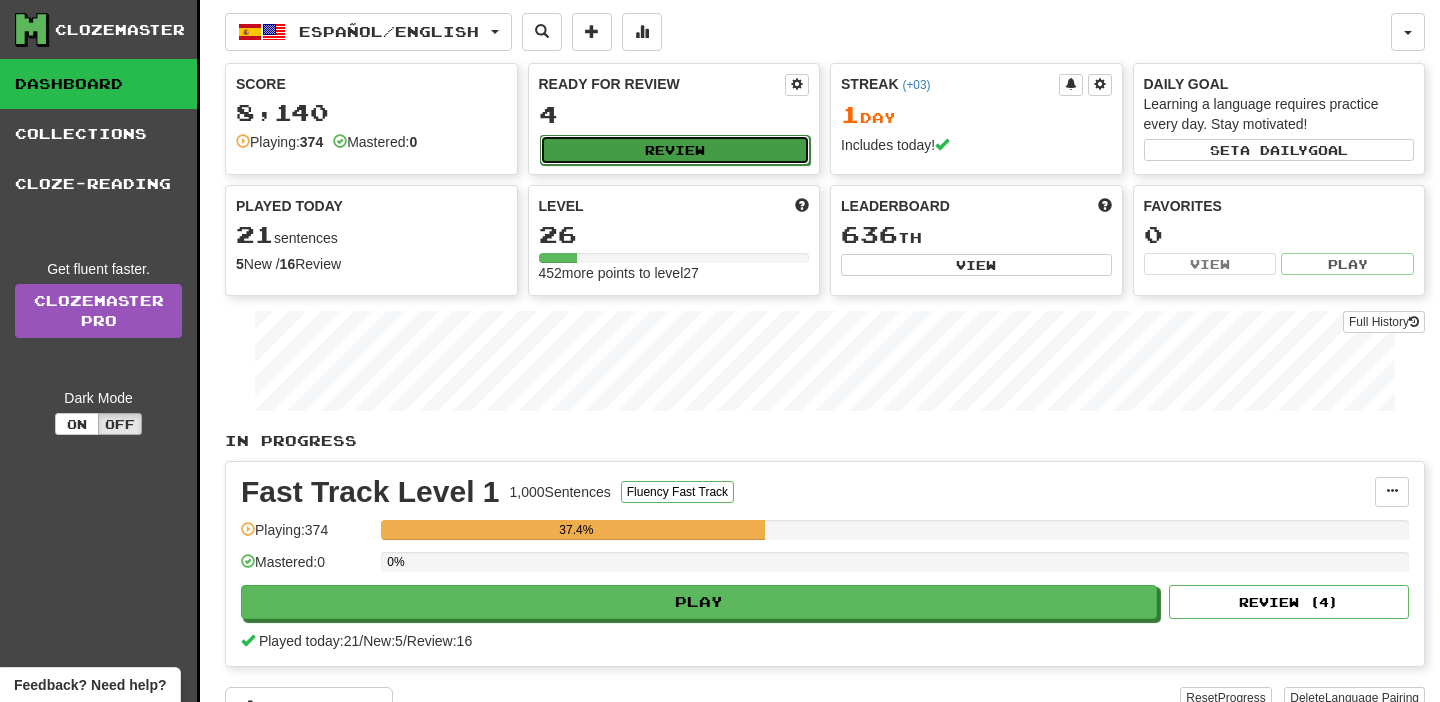 click on "Review" at bounding box center [675, 150] 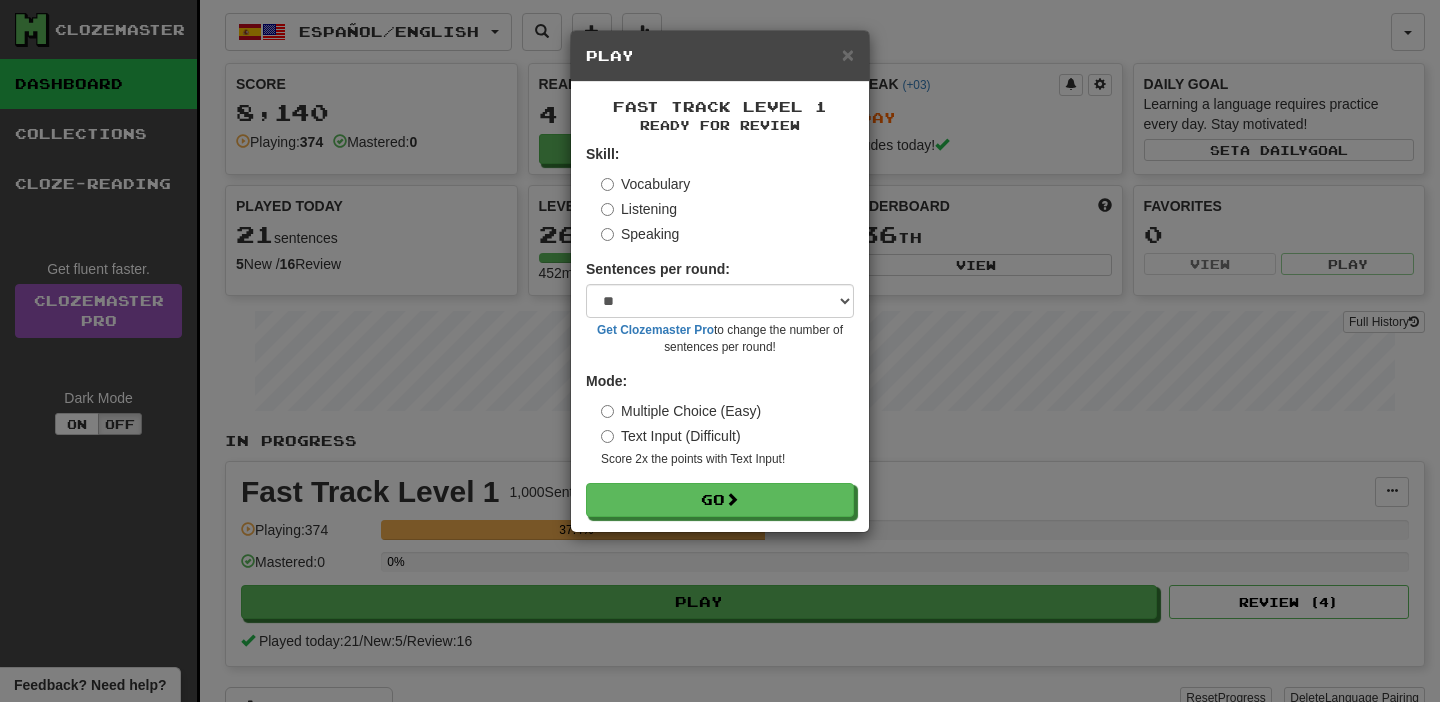 click on "× Play" at bounding box center [720, 56] 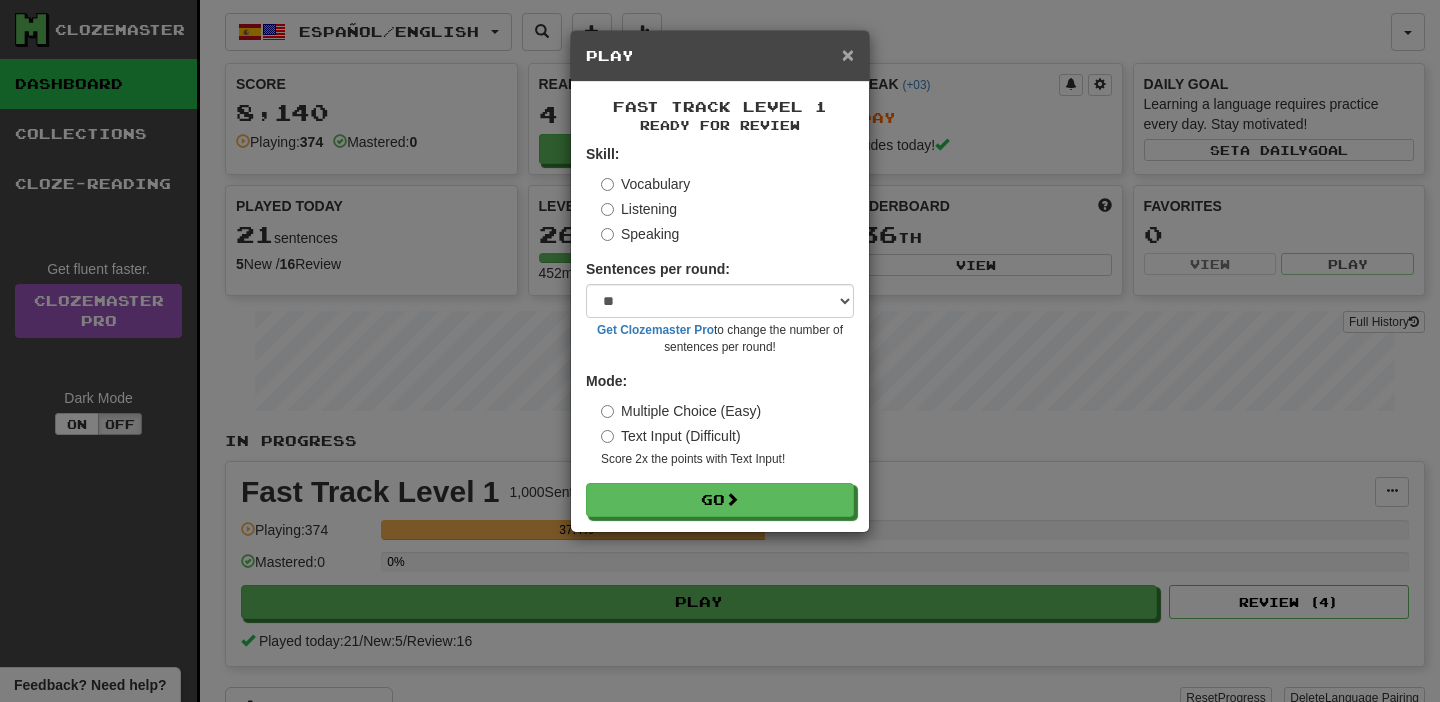 click on "×" at bounding box center (848, 54) 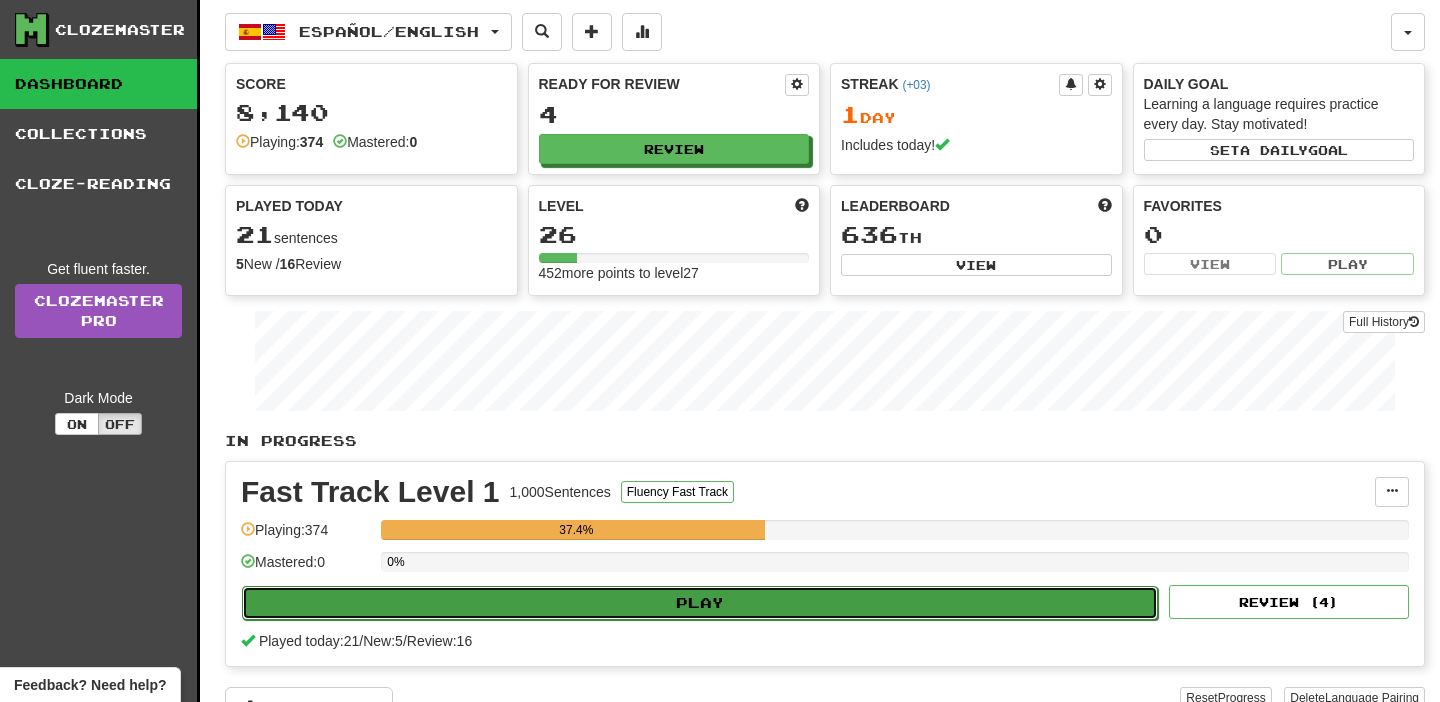 click on "Play" at bounding box center (700, 603) 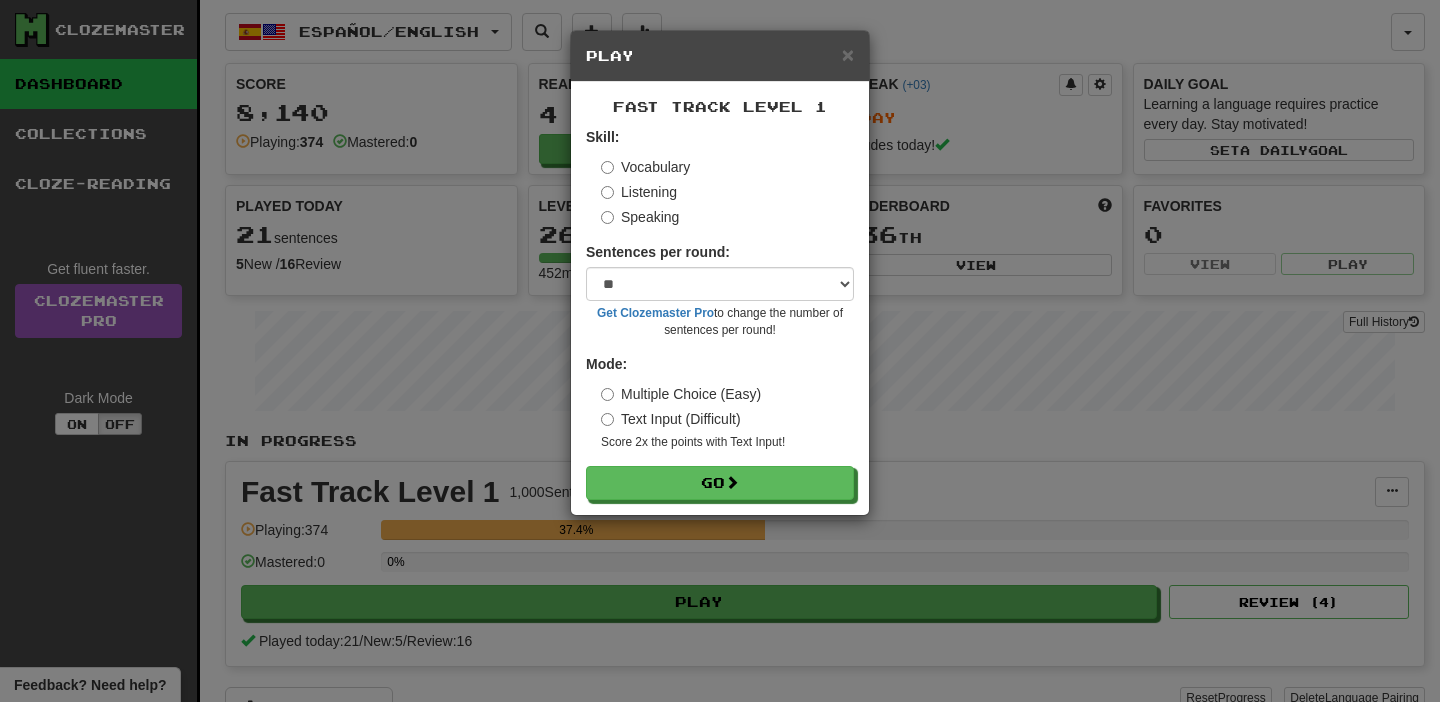 click on "Speaking" at bounding box center (640, 217) 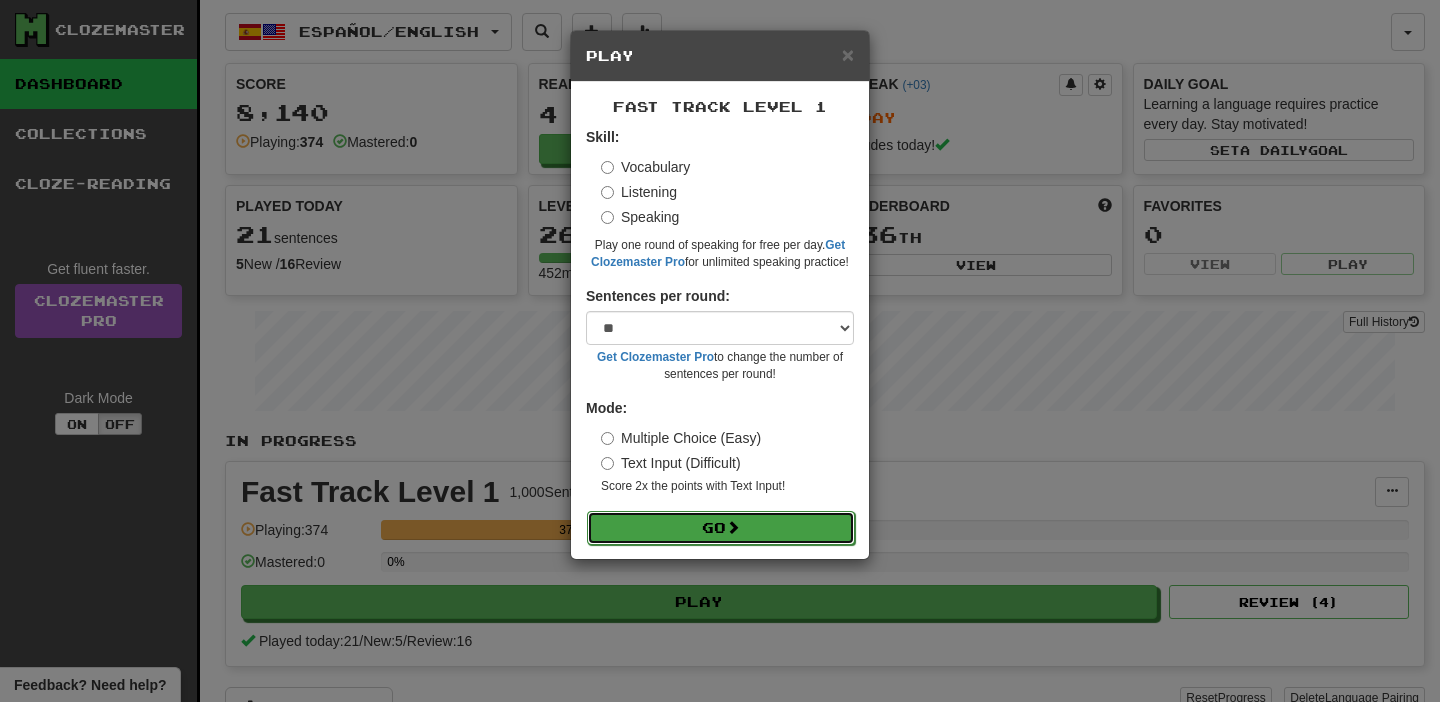 click on "Go" at bounding box center [721, 528] 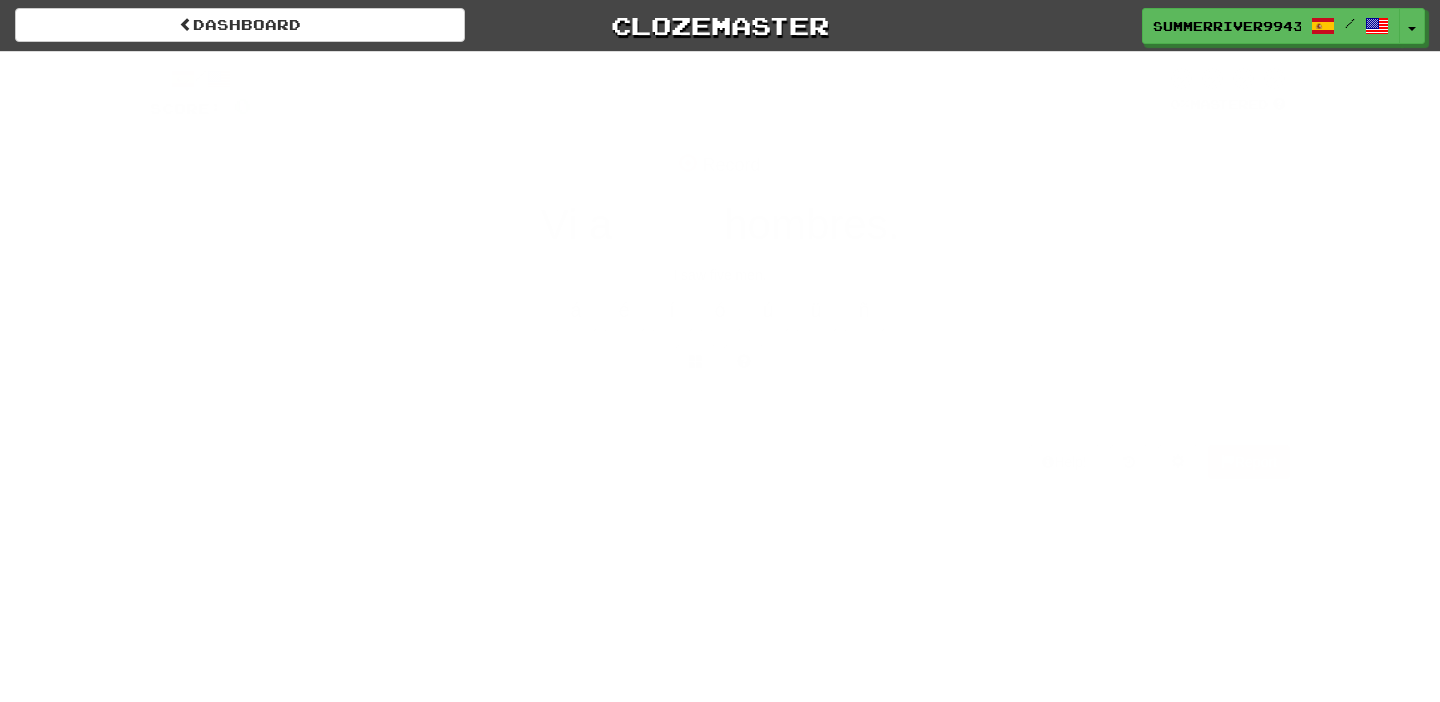 scroll, scrollTop: 0, scrollLeft: 0, axis: both 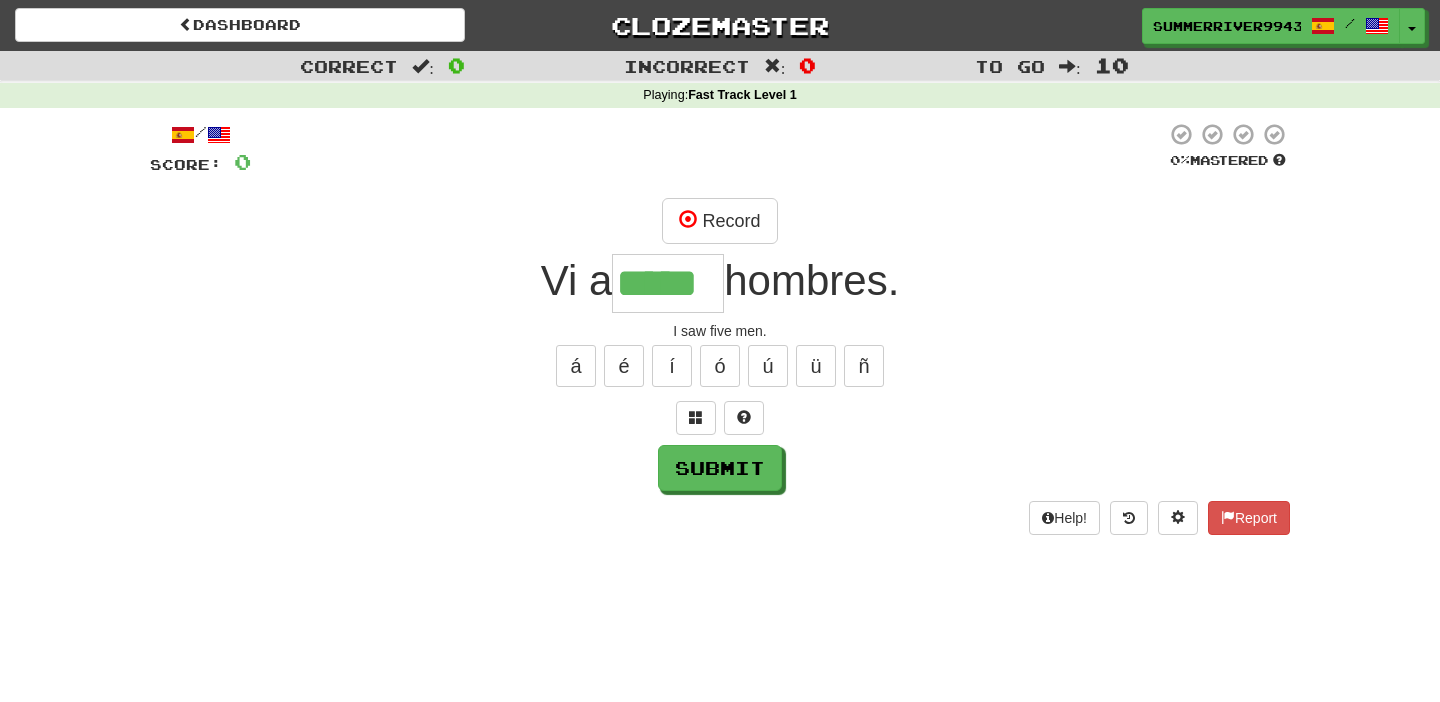 type on "*****" 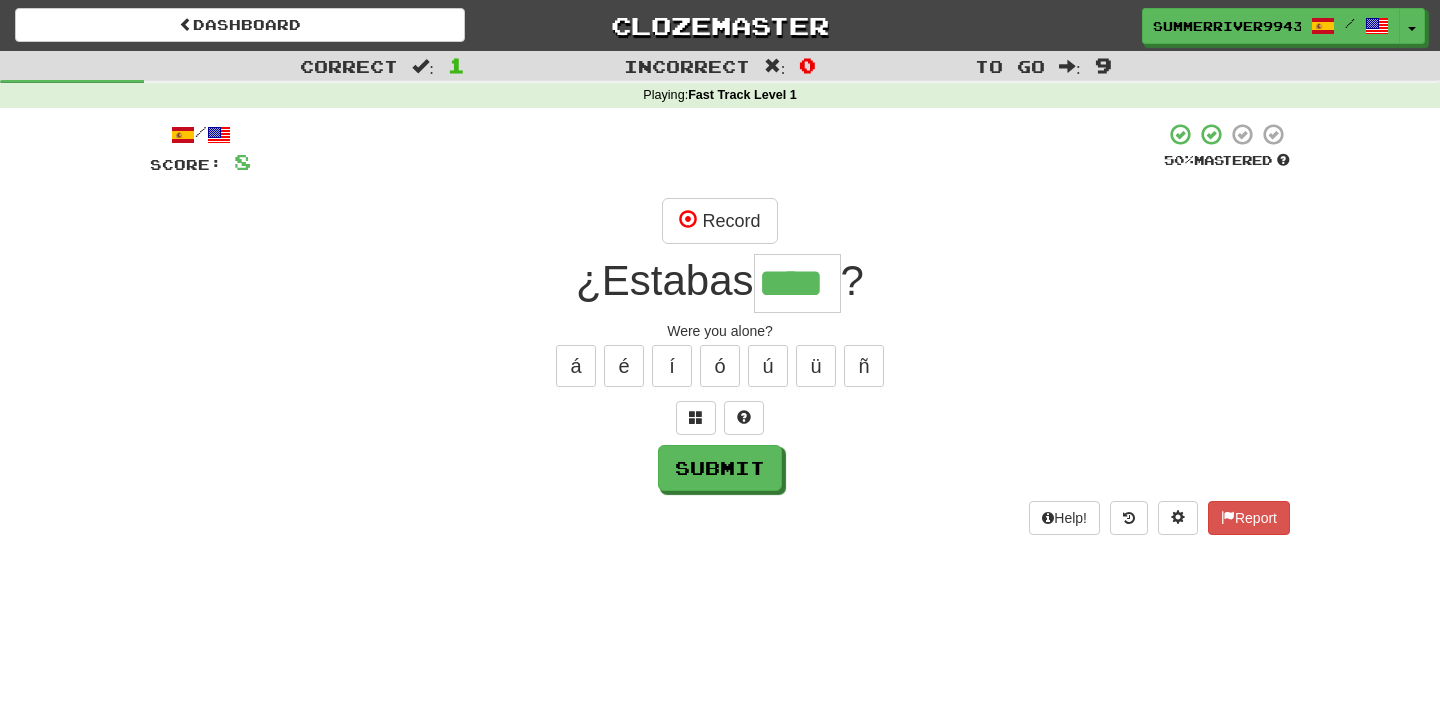 type on "****" 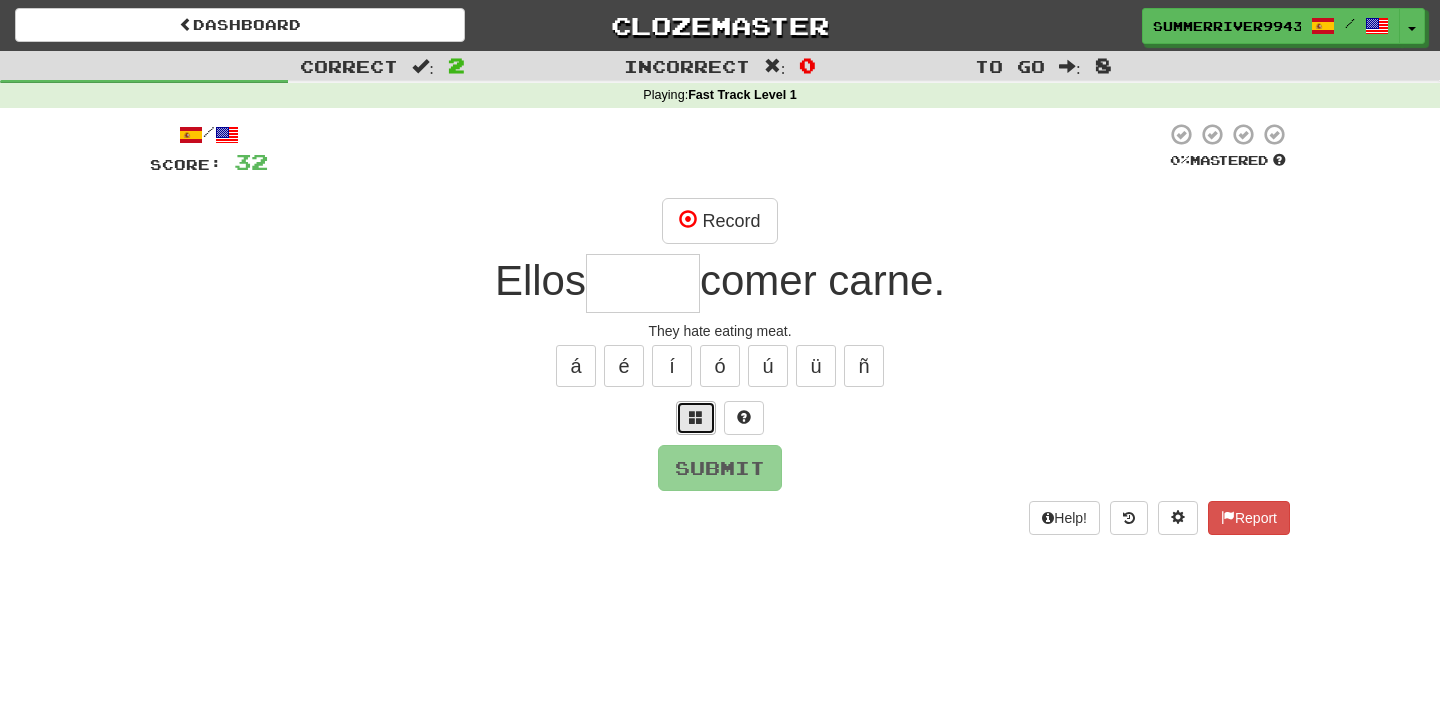 click at bounding box center [696, 417] 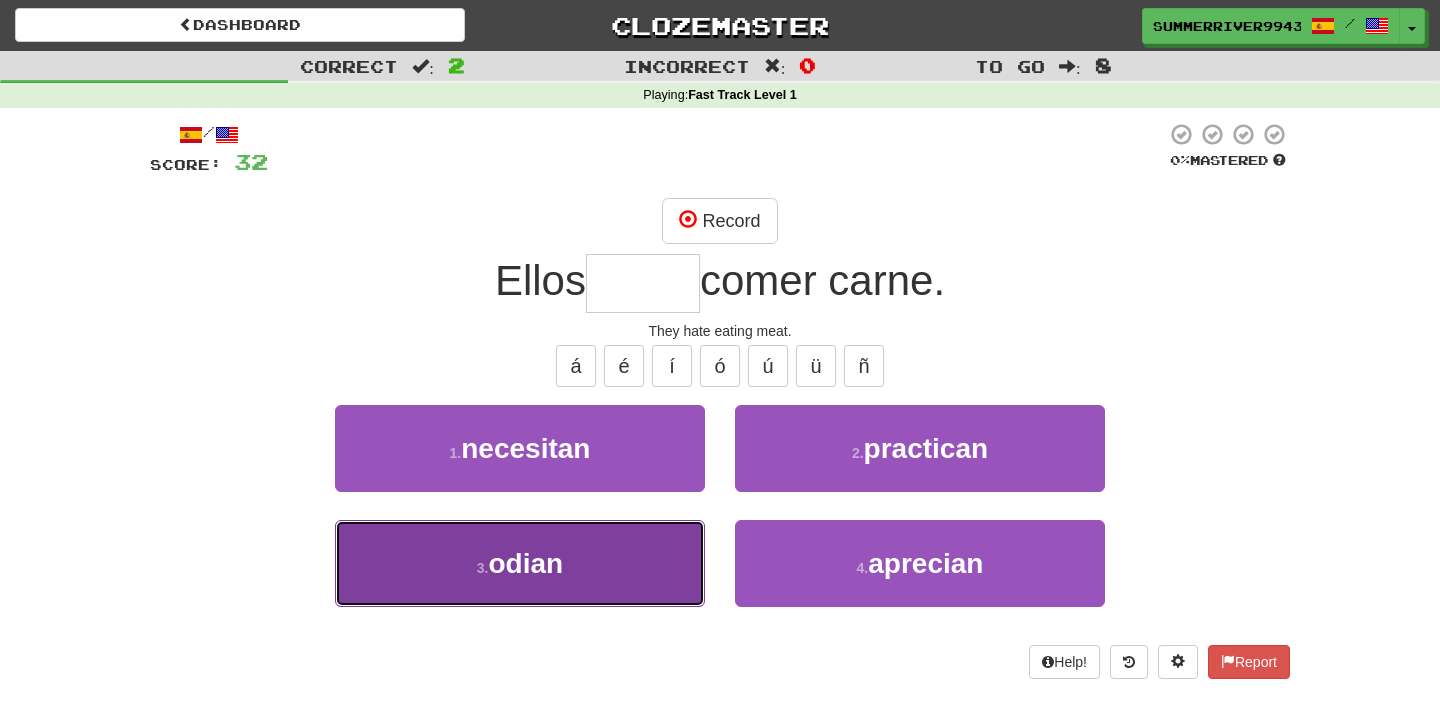 click on "3 .  odian" at bounding box center (520, 563) 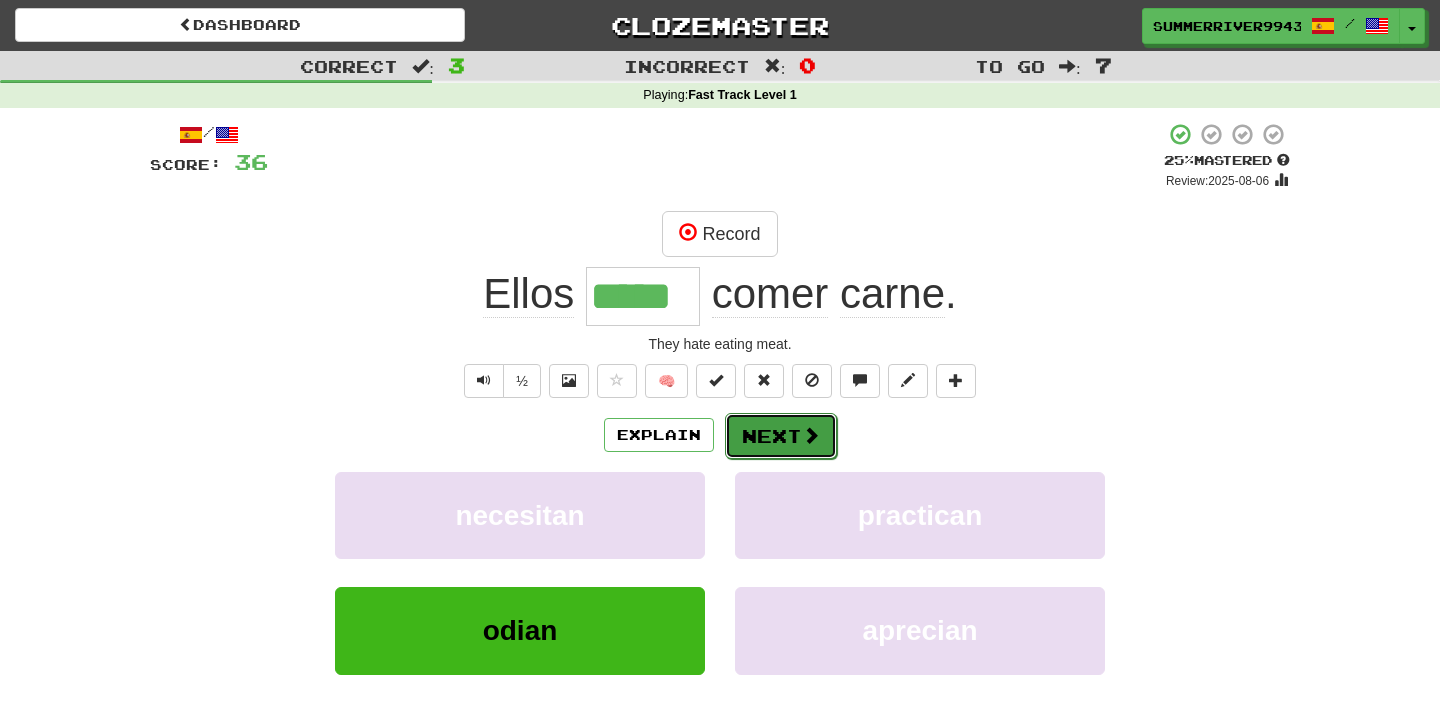 click on "Next" at bounding box center [781, 436] 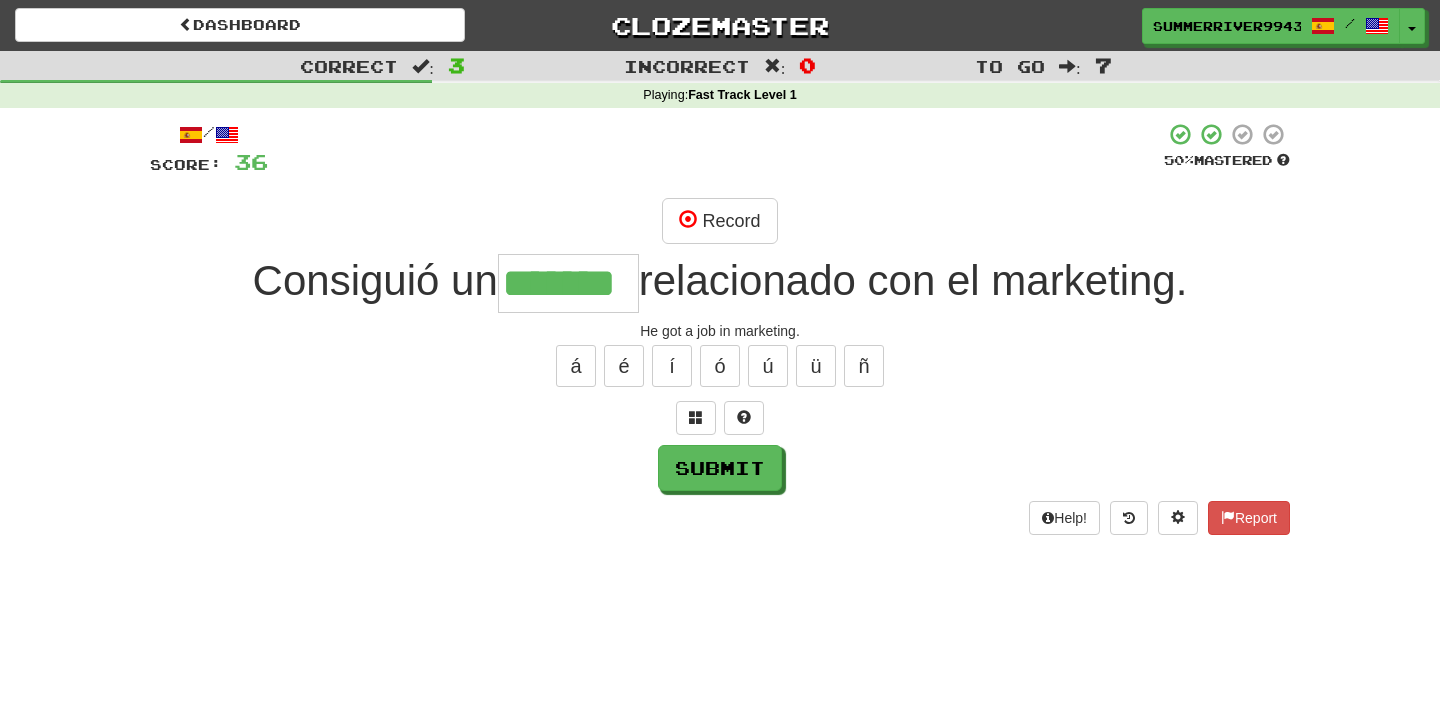 type on "*******" 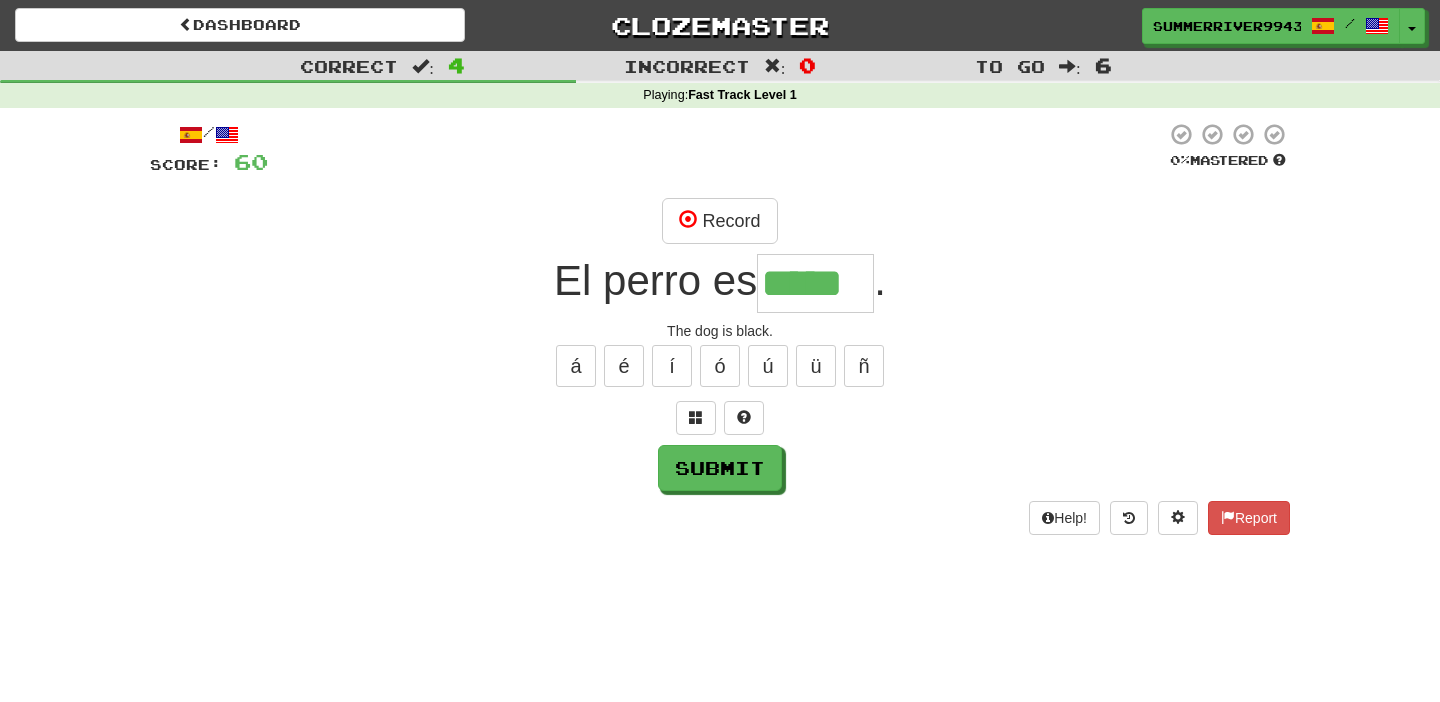 type on "*****" 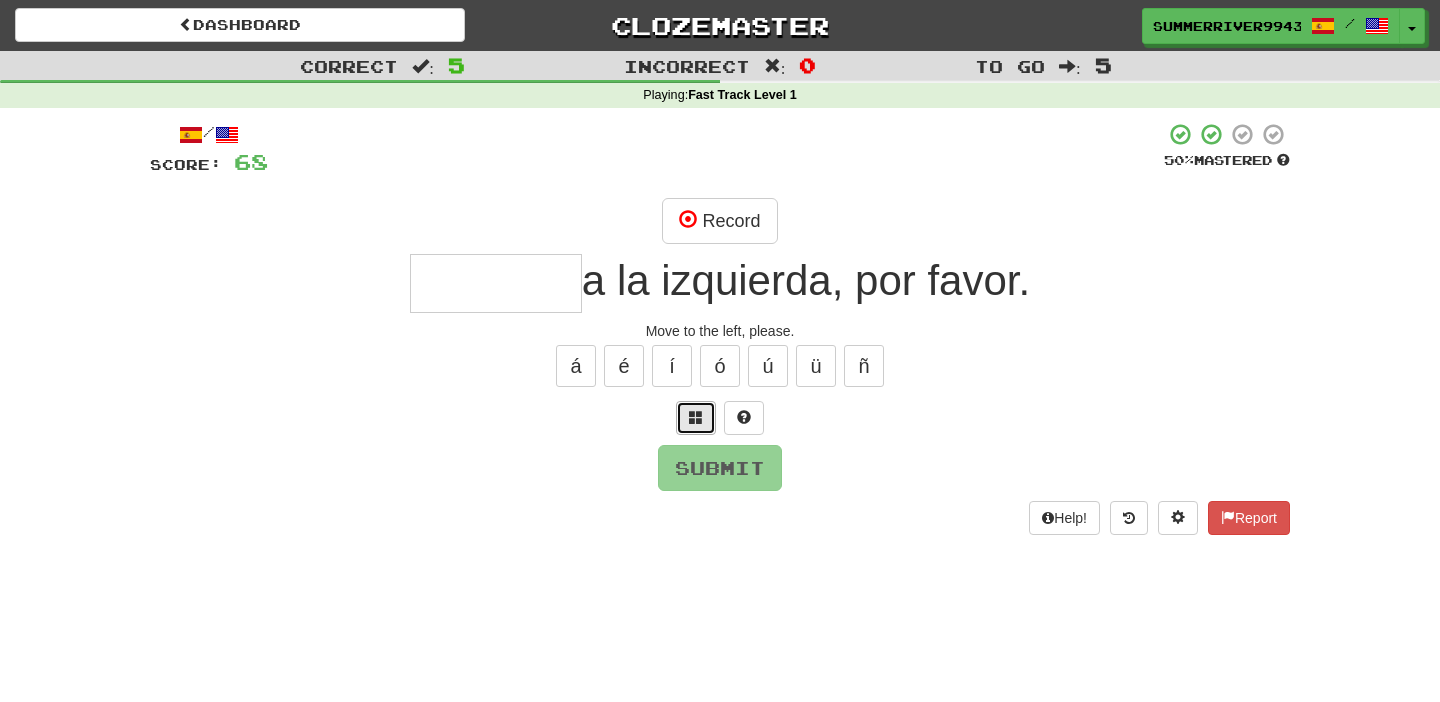 click at bounding box center (696, 417) 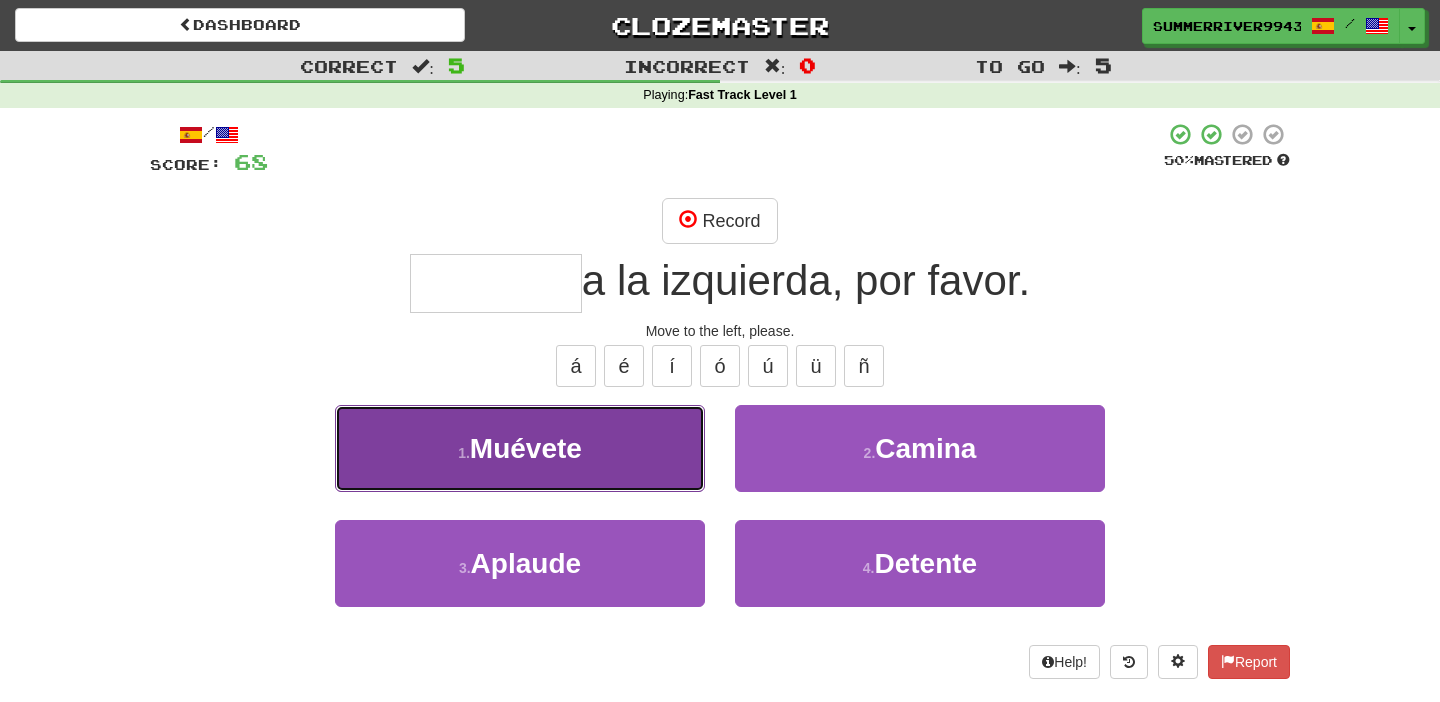 click on "1 .  Muévete" at bounding box center (520, 448) 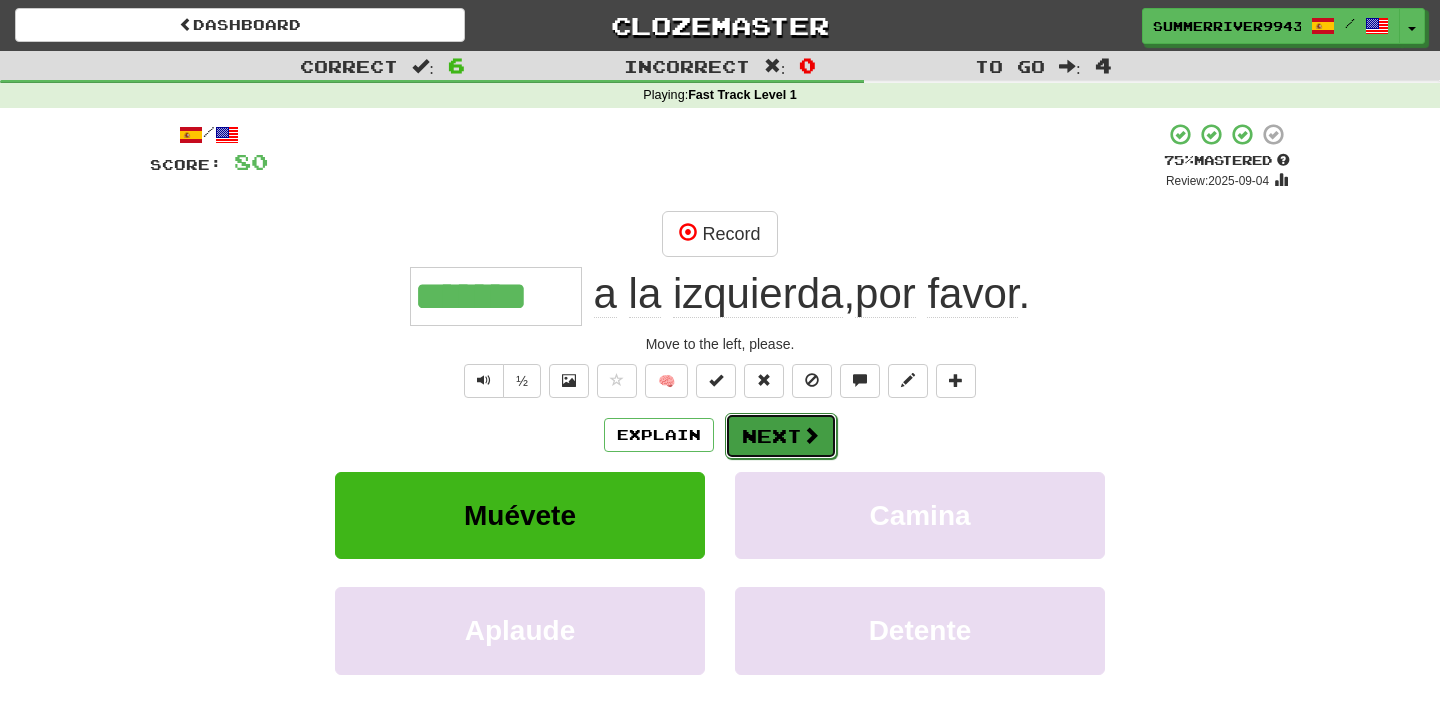 click on "Next" at bounding box center [781, 436] 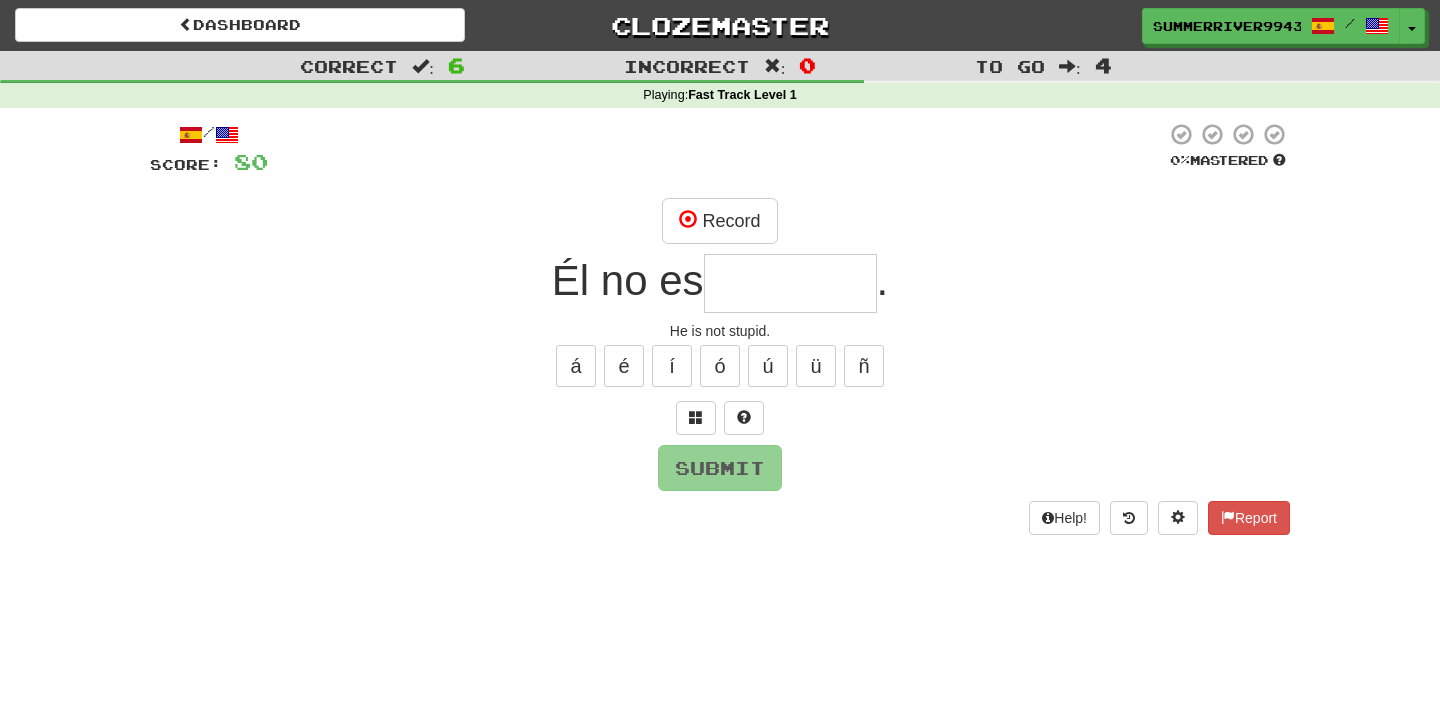 type on "*" 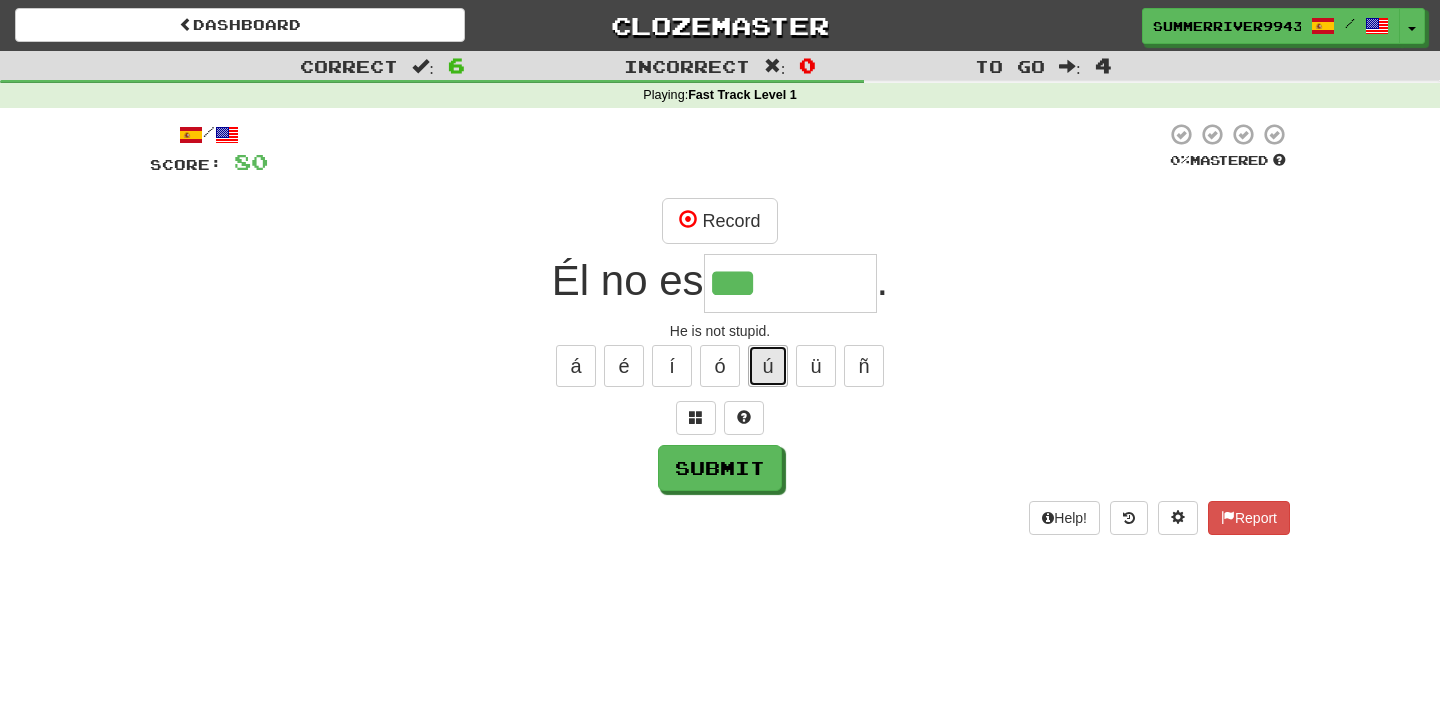 click on "ú" at bounding box center [768, 366] 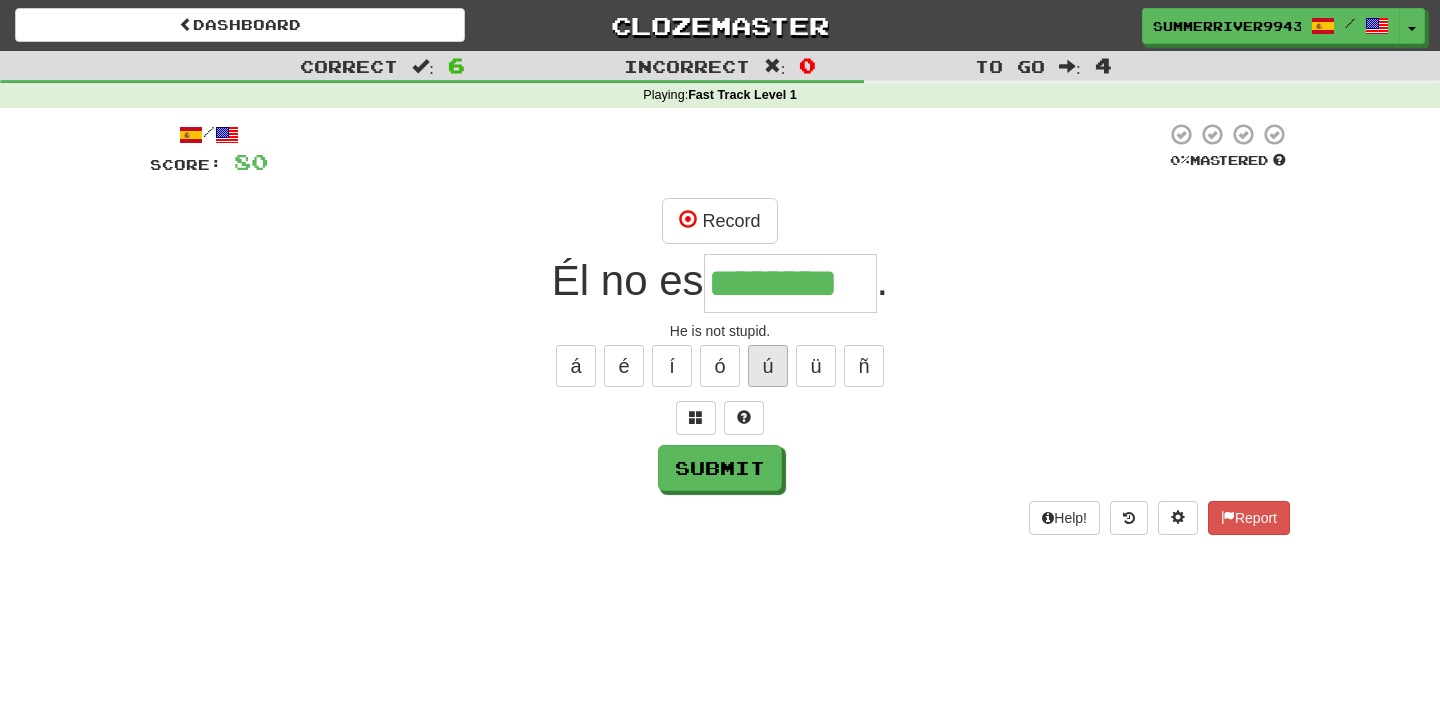 type on "********" 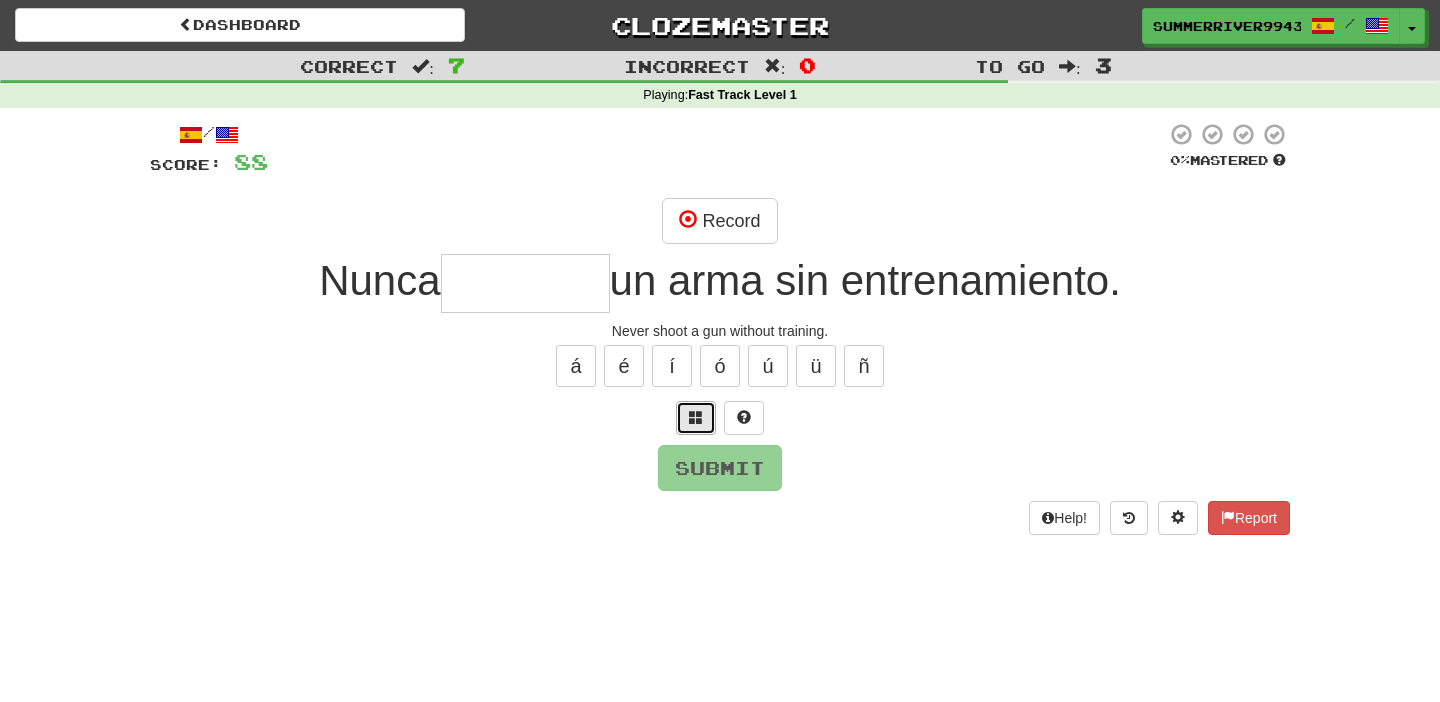 click at bounding box center (696, 418) 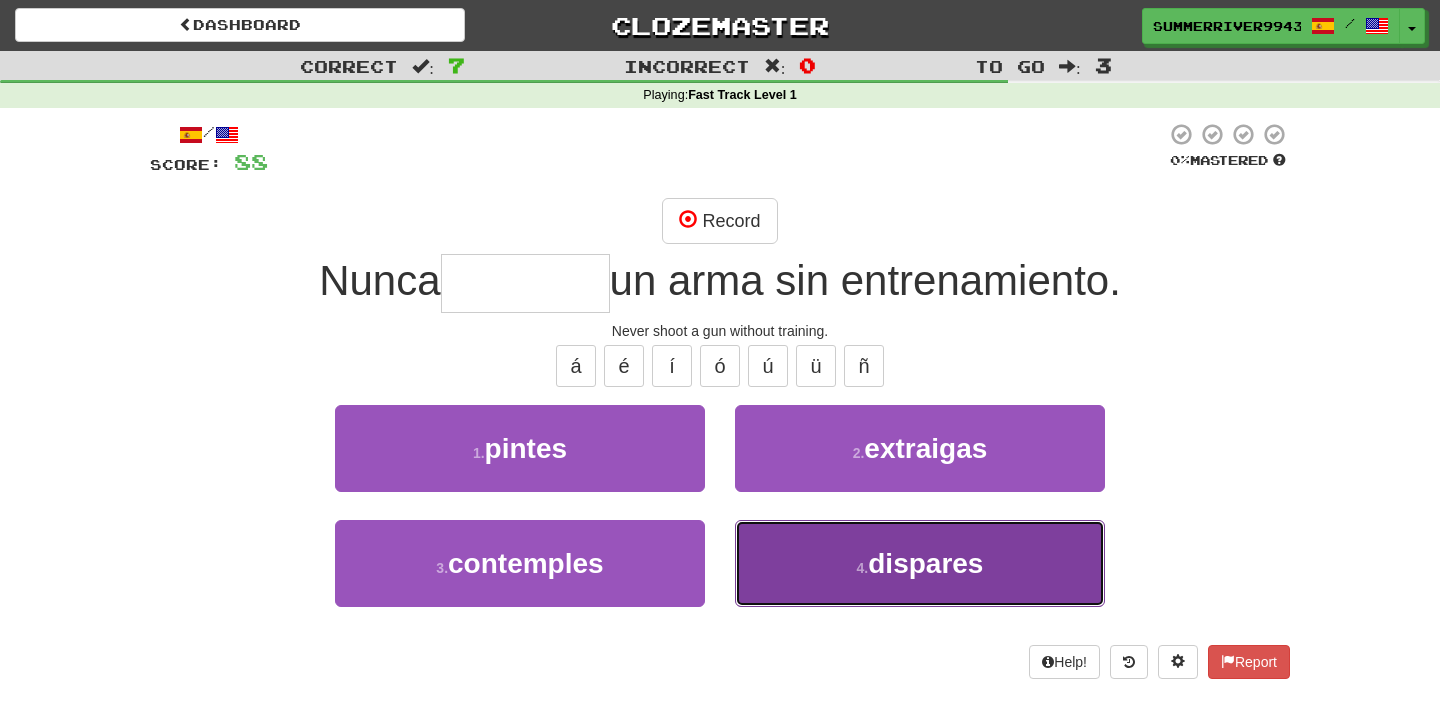 click on "4 .  dispares" at bounding box center (920, 563) 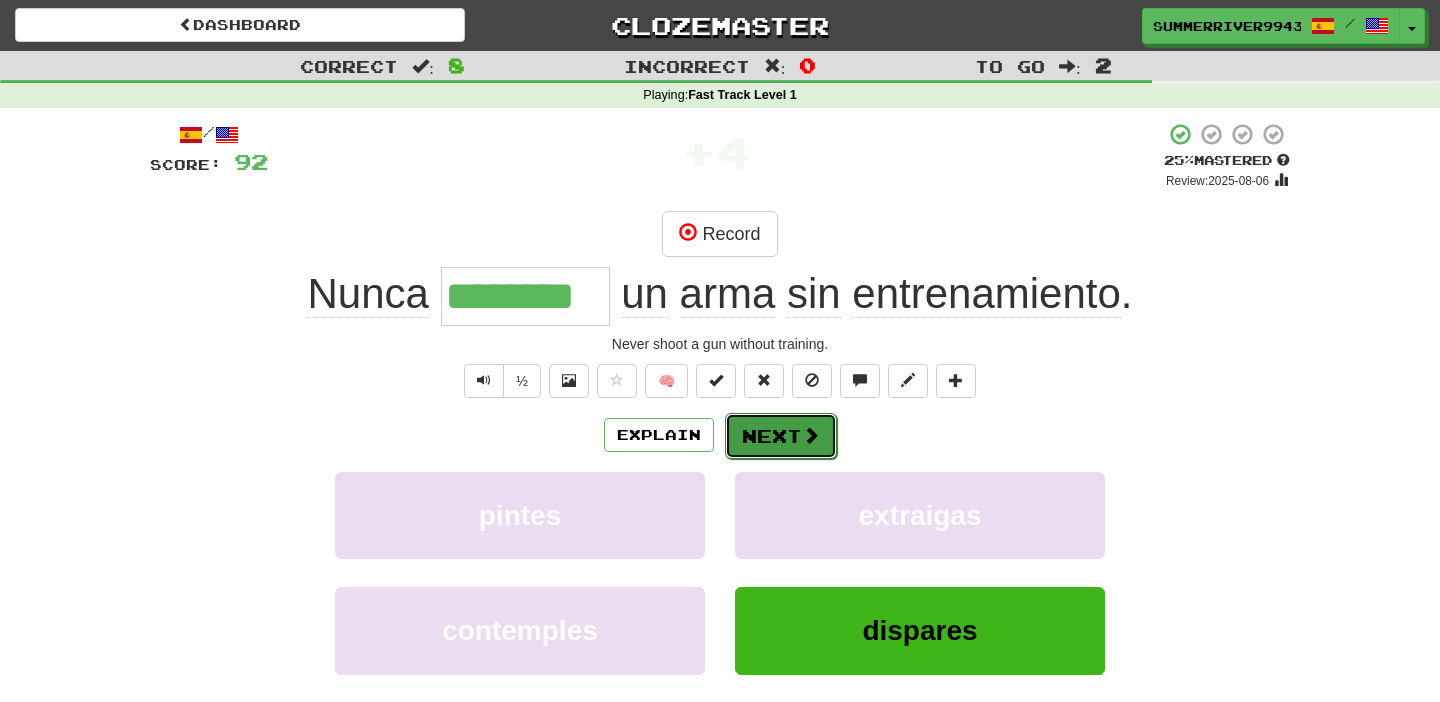 click on "Next" at bounding box center [781, 436] 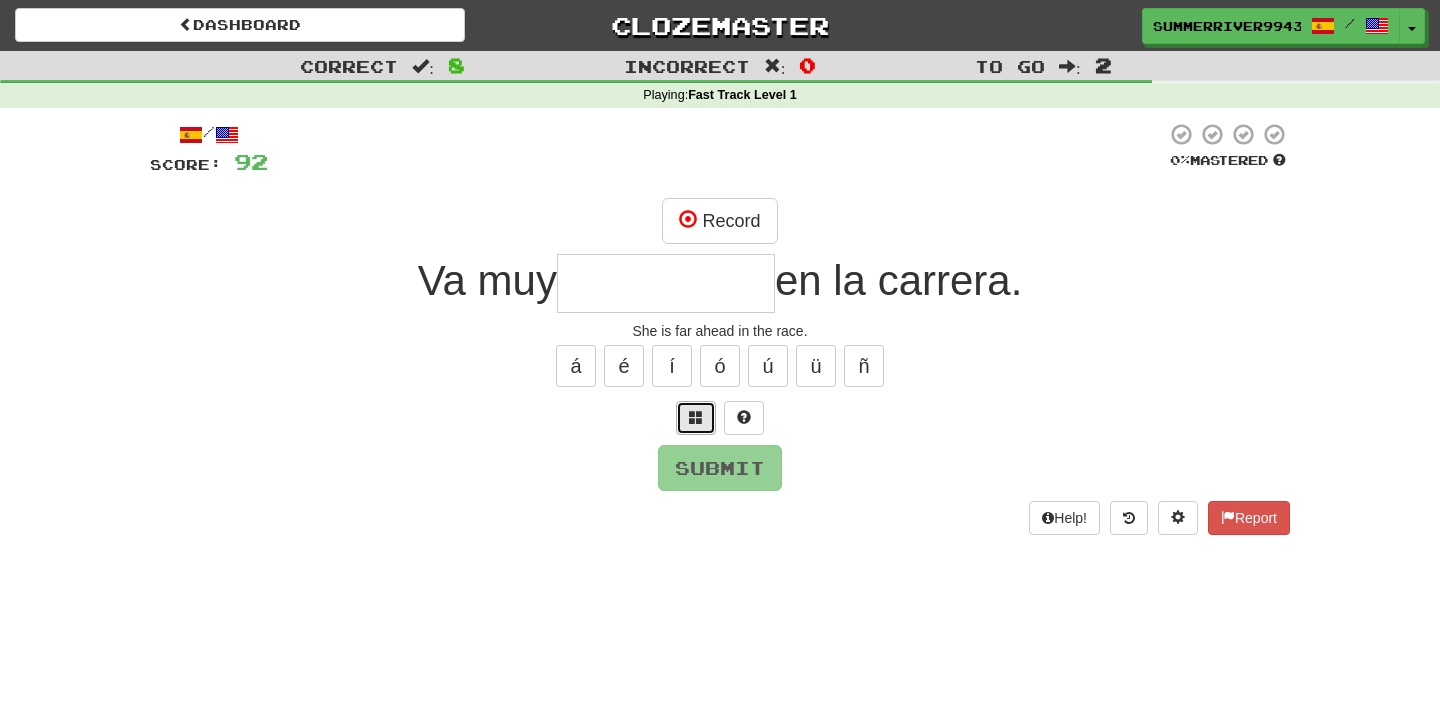 click at bounding box center (696, 418) 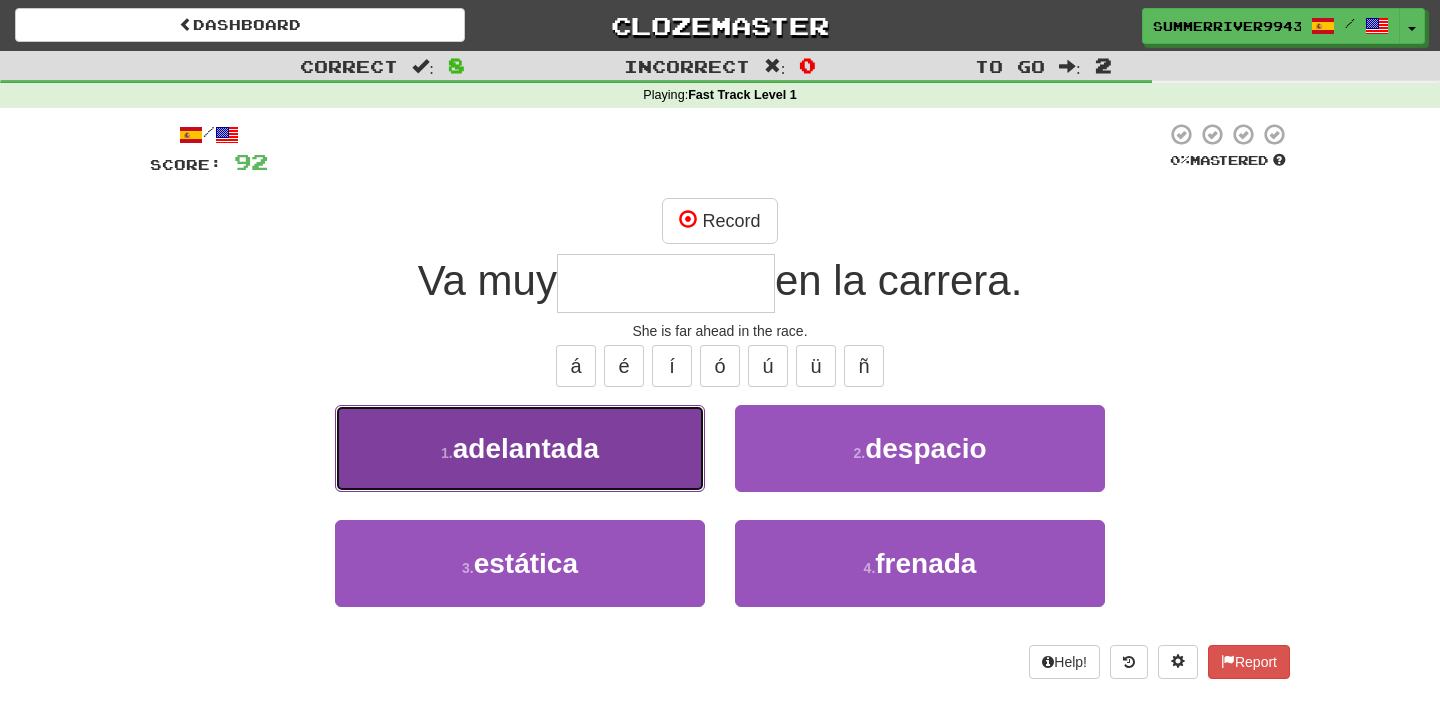 click on "1 .  adelantada" at bounding box center [520, 448] 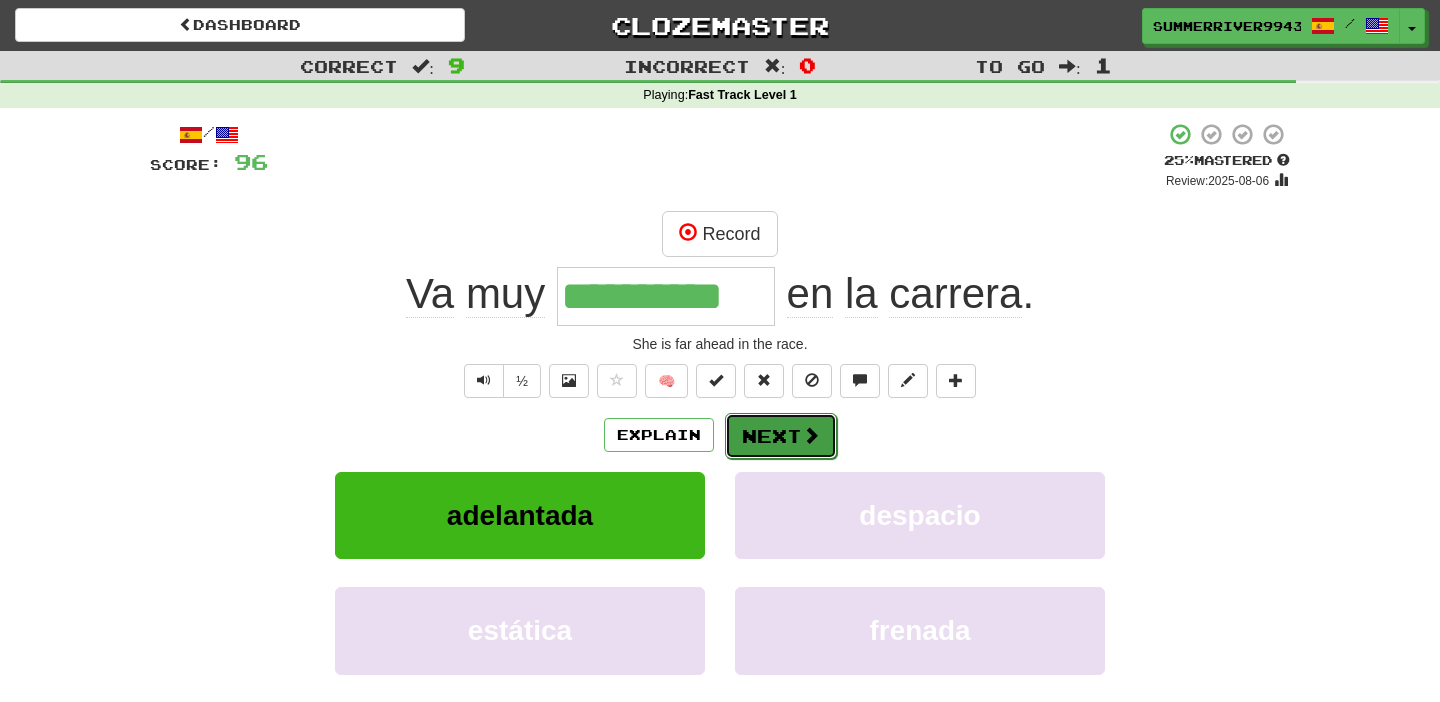 click on "Next" at bounding box center [781, 436] 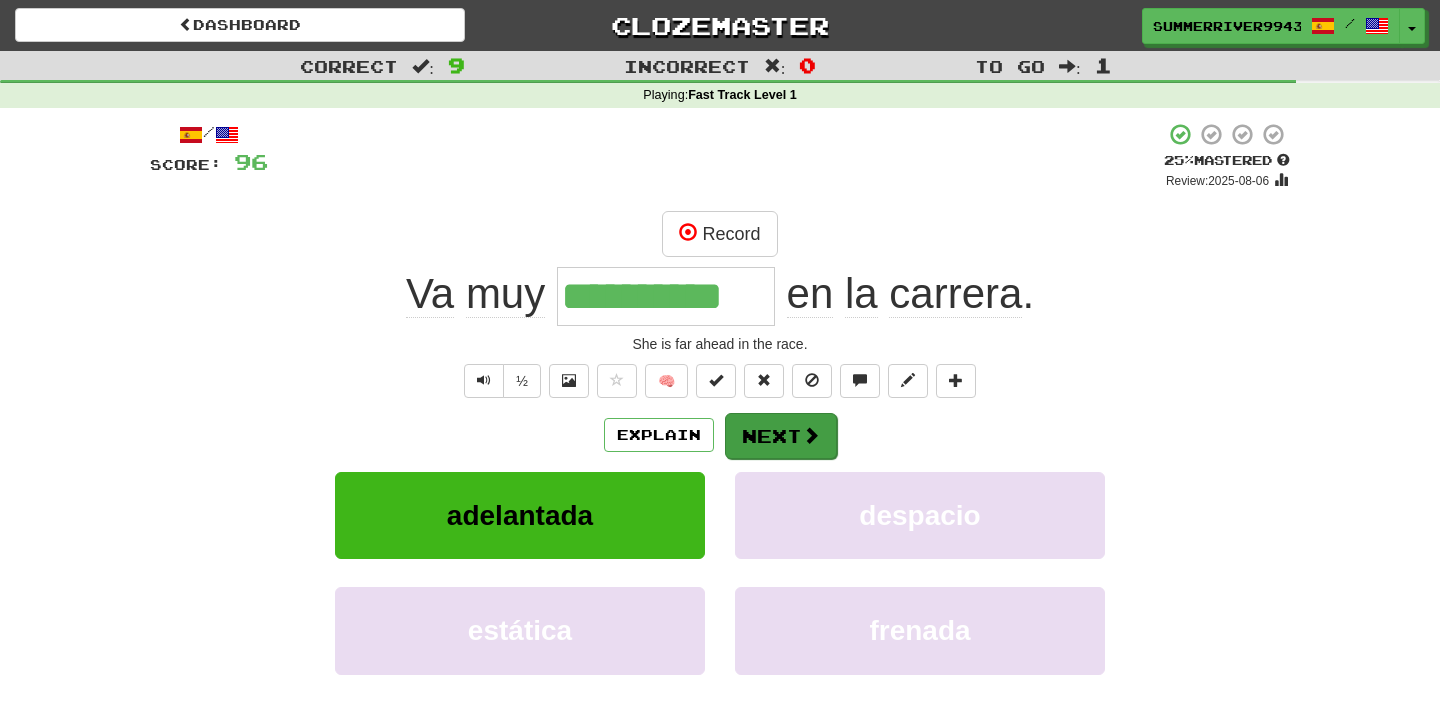 type 